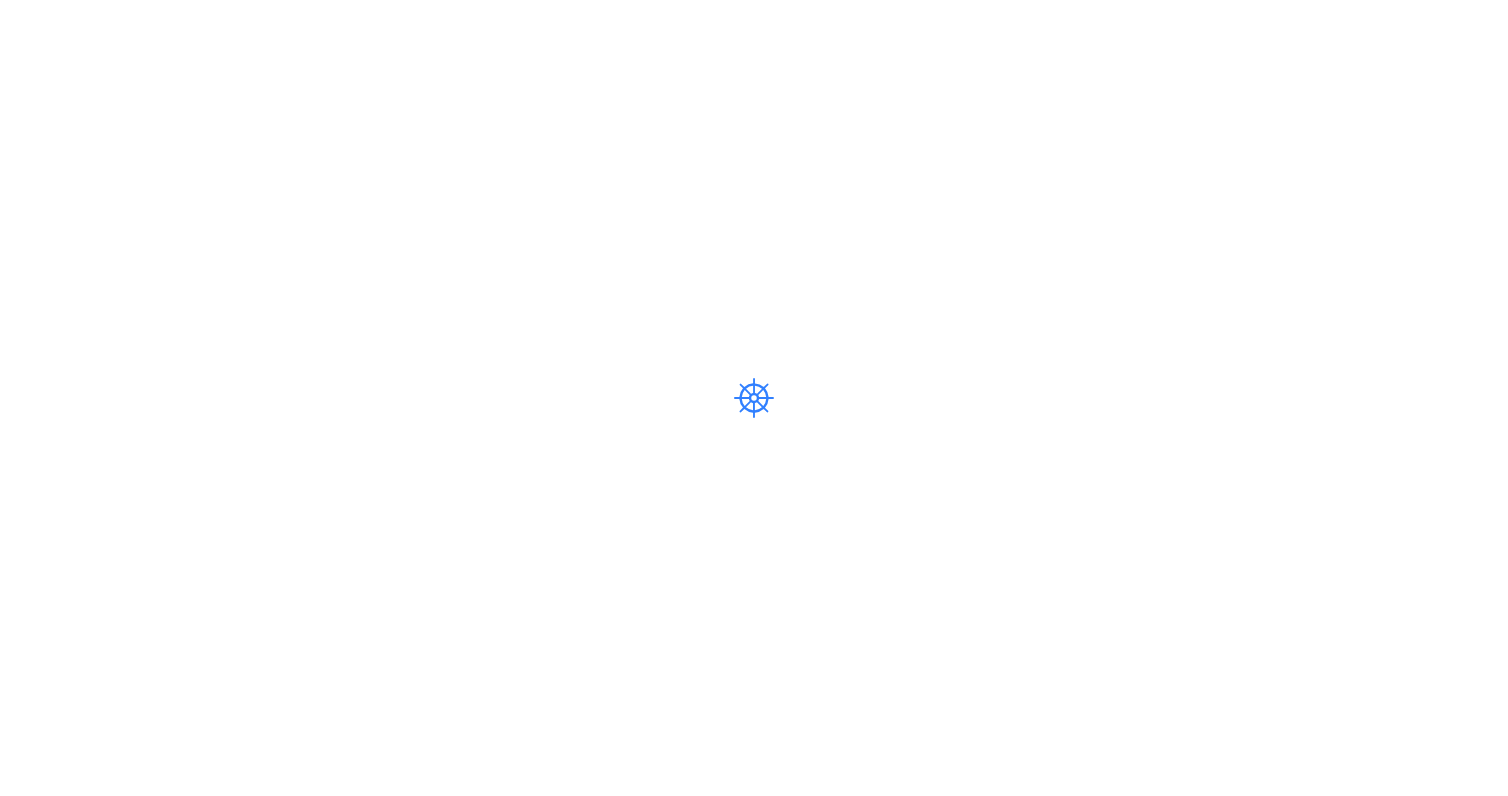 scroll, scrollTop: 0, scrollLeft: 0, axis: both 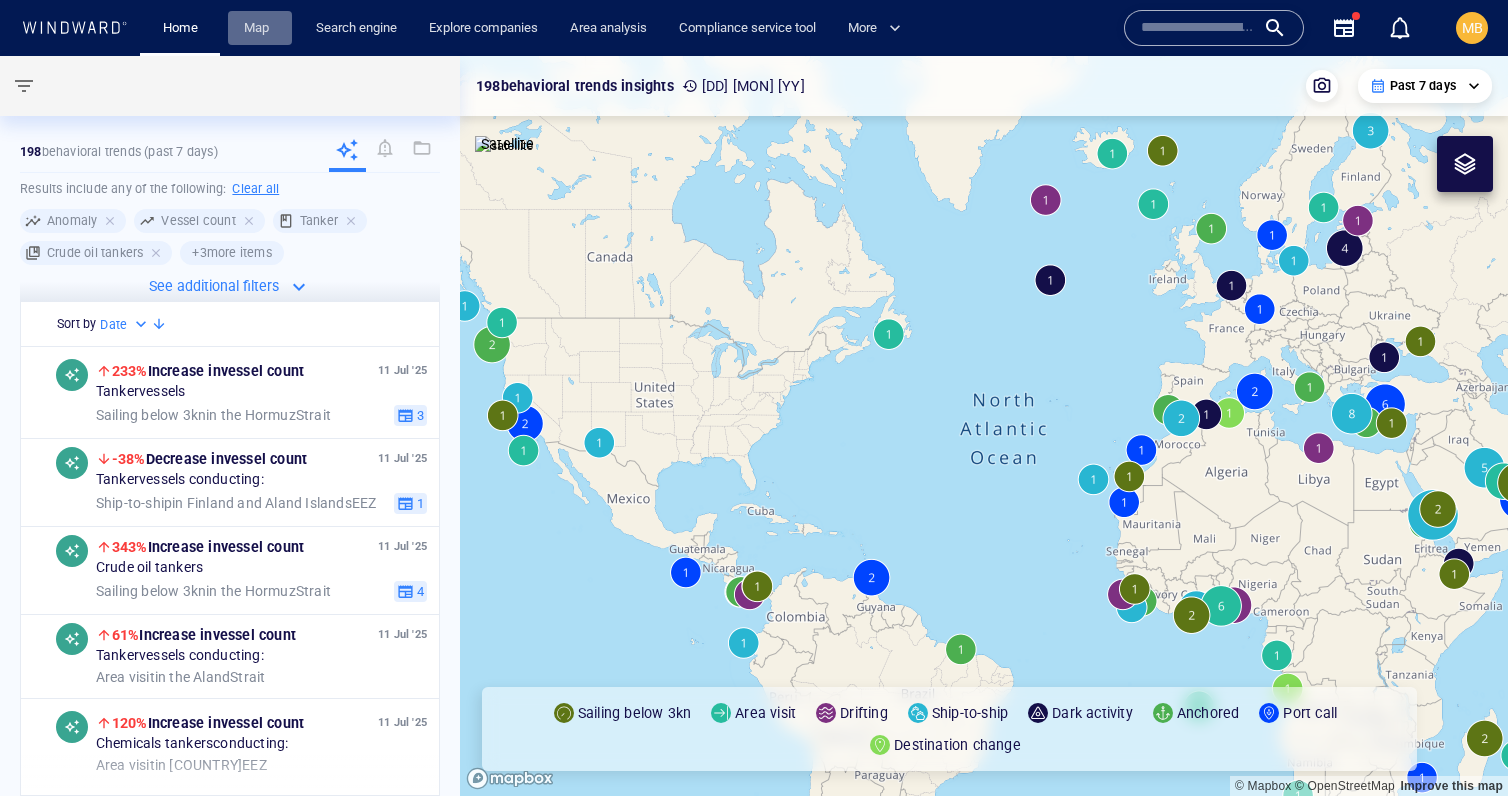 click on "Map" at bounding box center (260, 28) 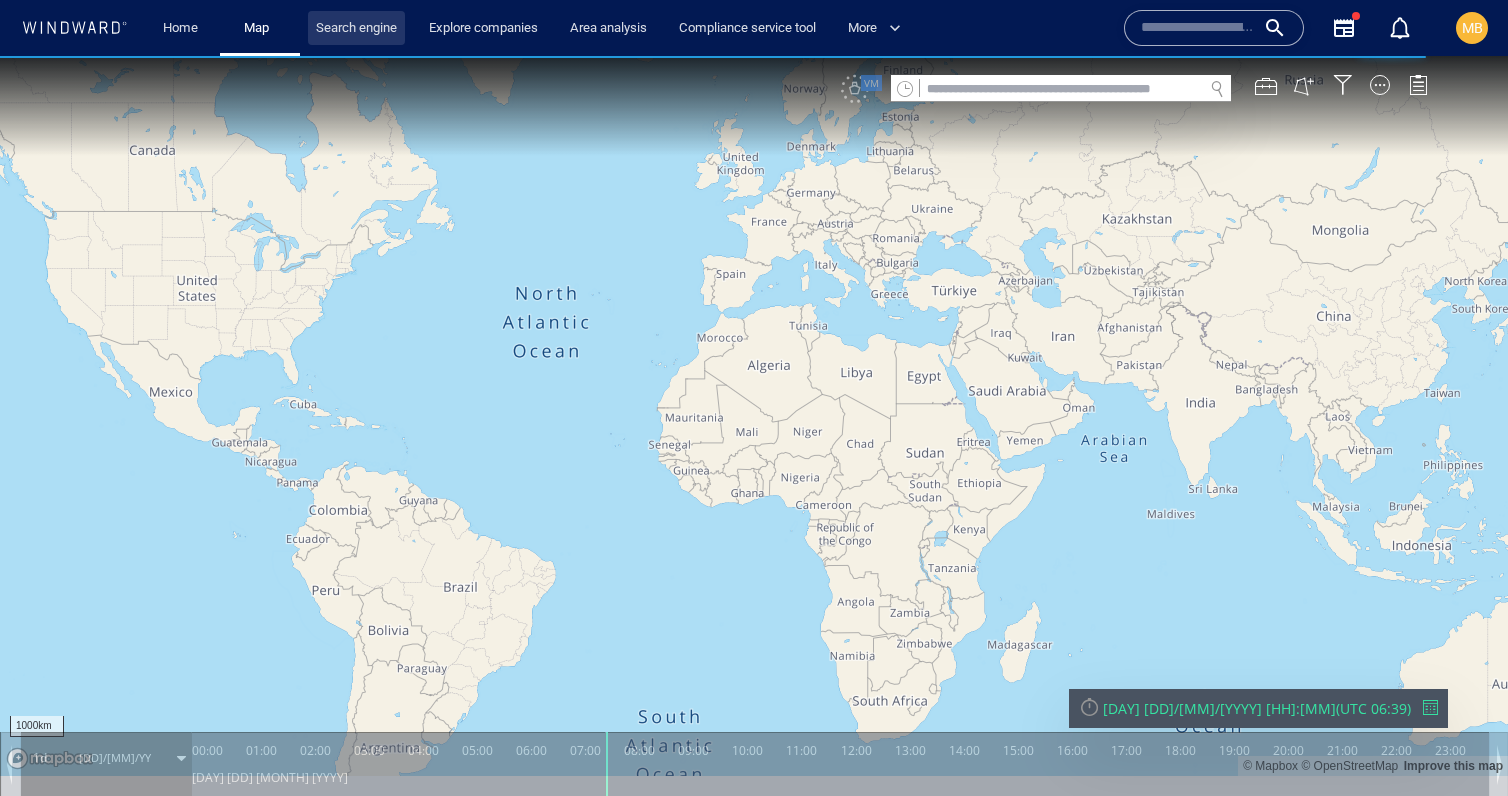 click on "Search engine" at bounding box center (356, 28) 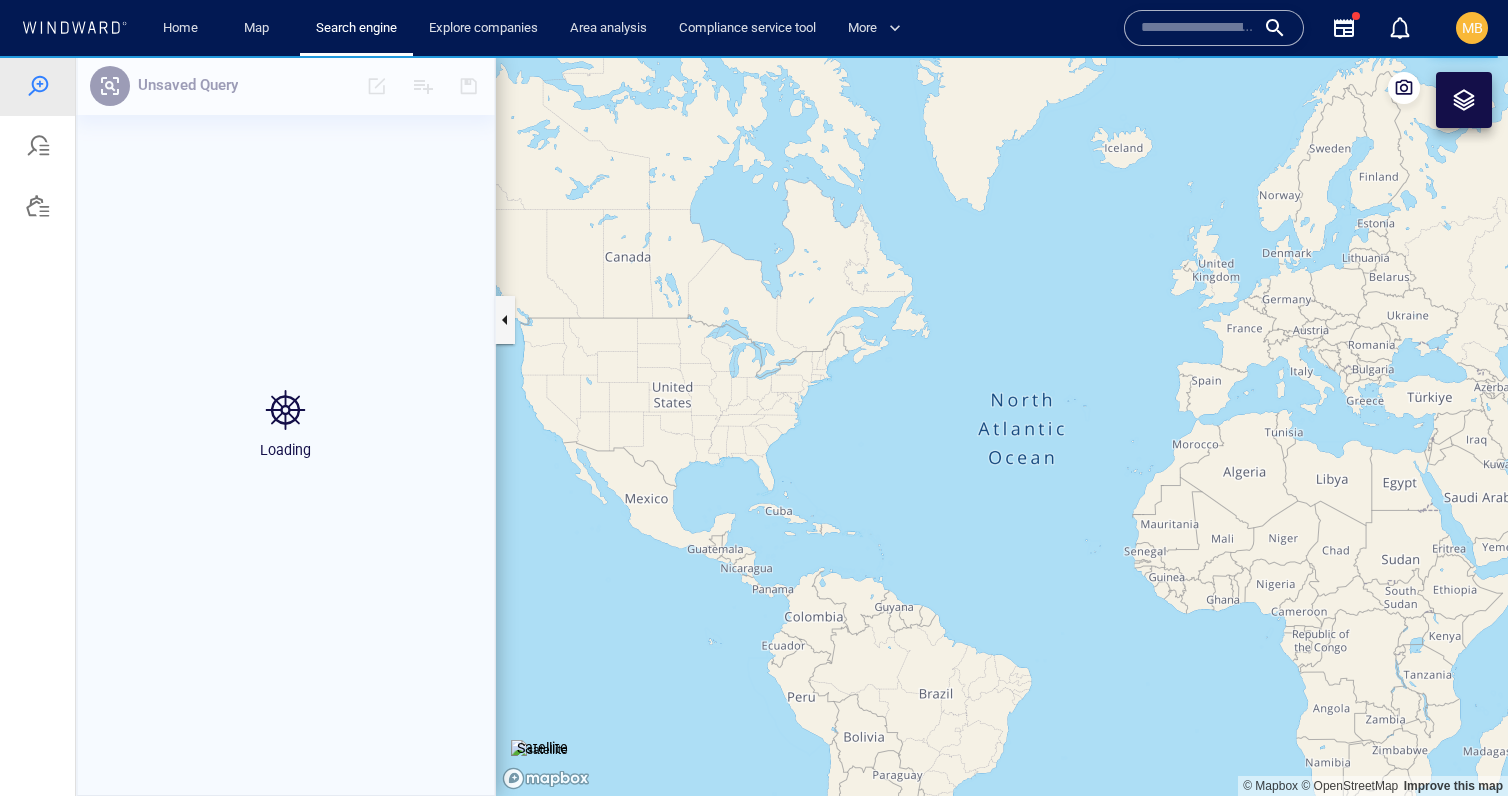 type 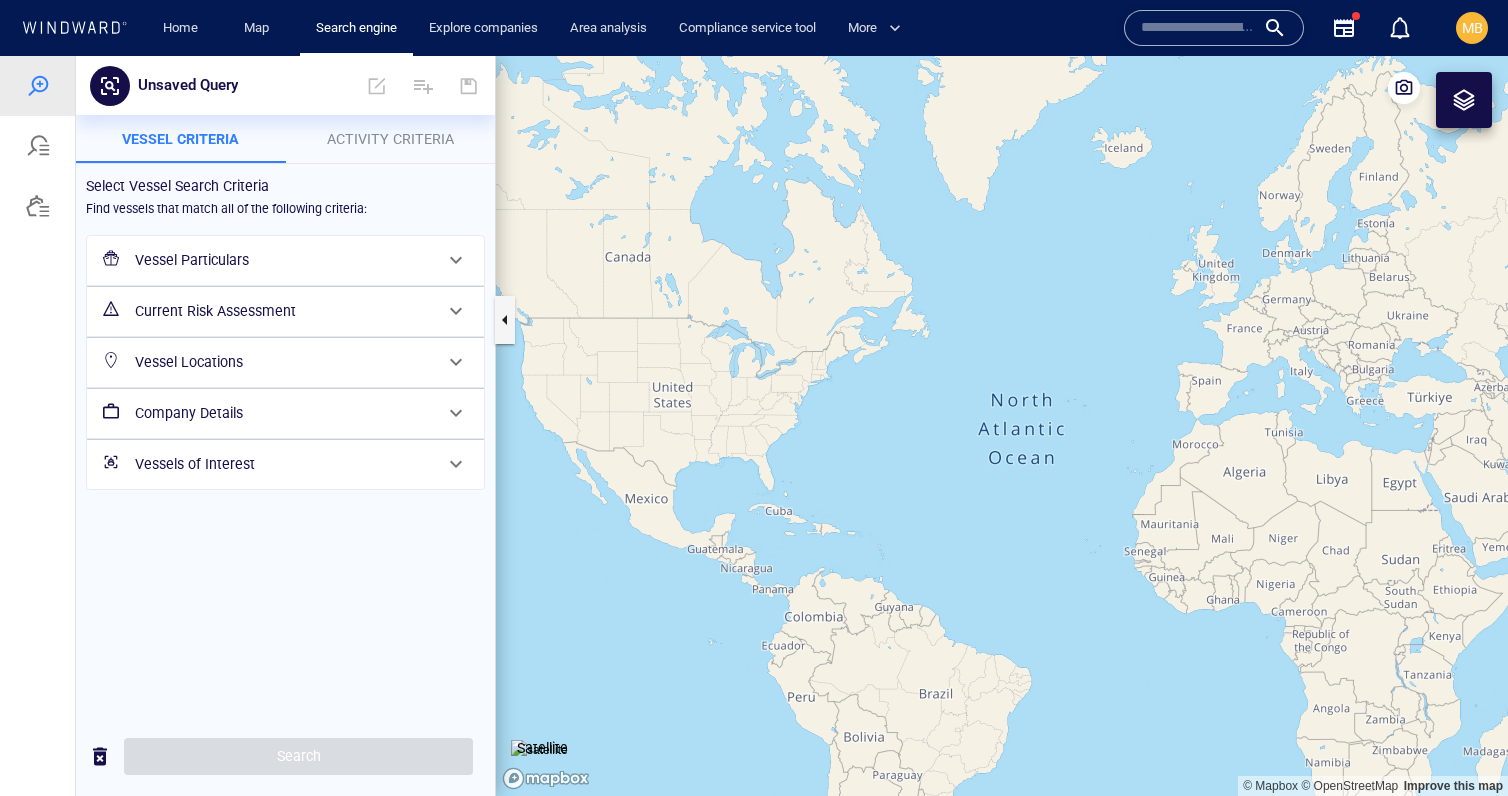 click on "Vessel Particulars" at bounding box center [283, 260] 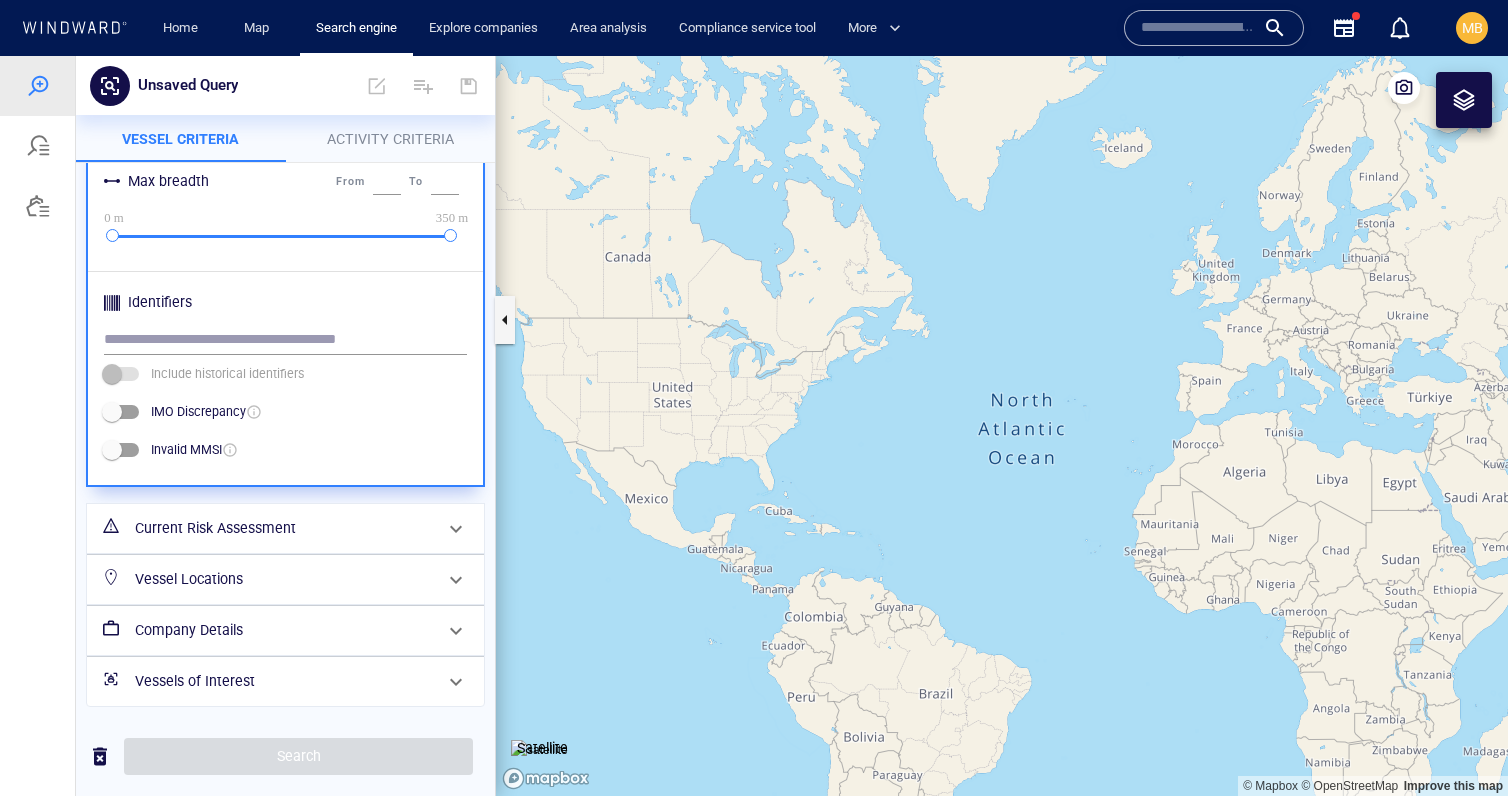 scroll, scrollTop: 952, scrollLeft: 0, axis: vertical 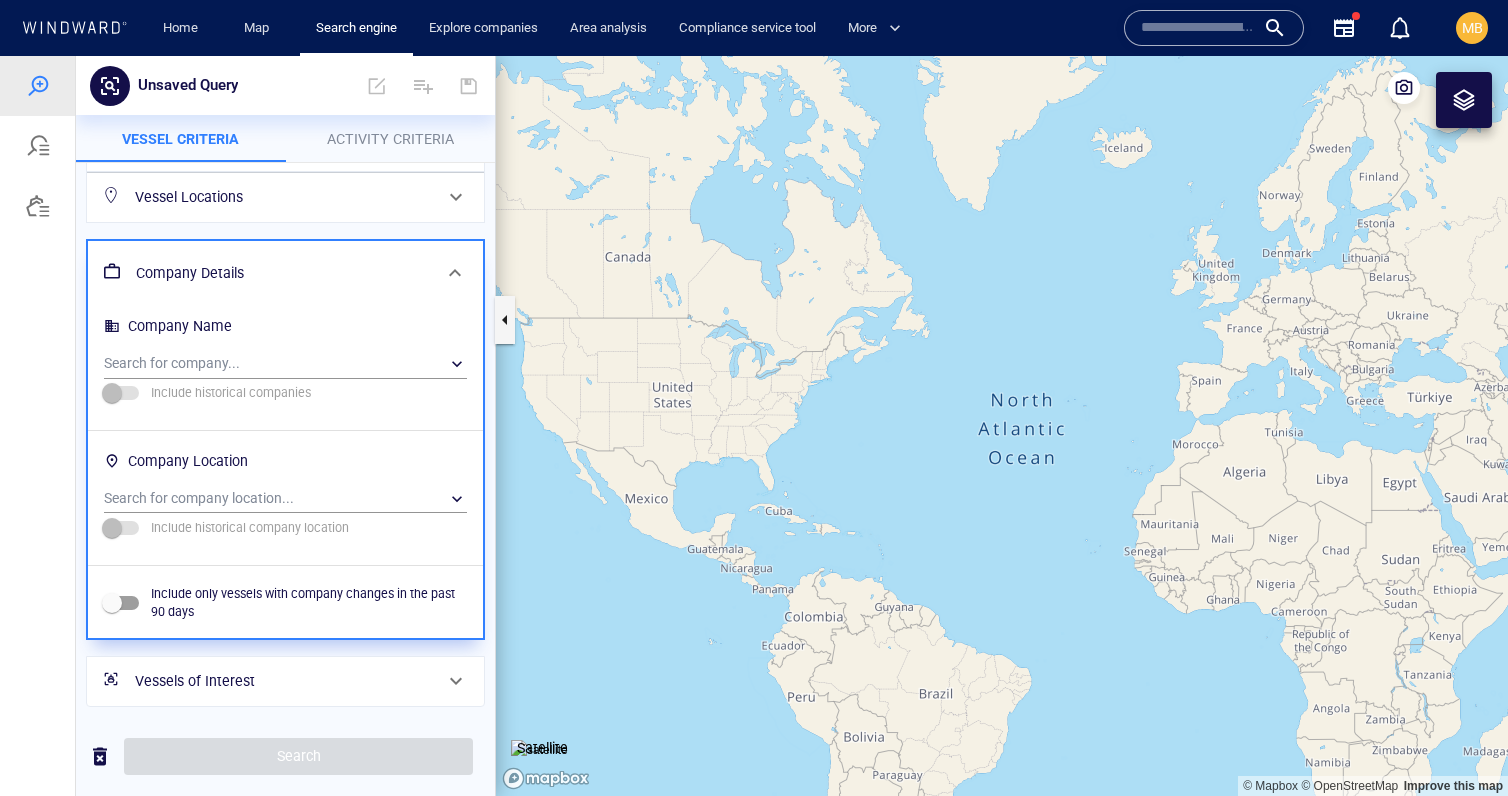 click on "Vessels of Interest" at bounding box center [283, 681] 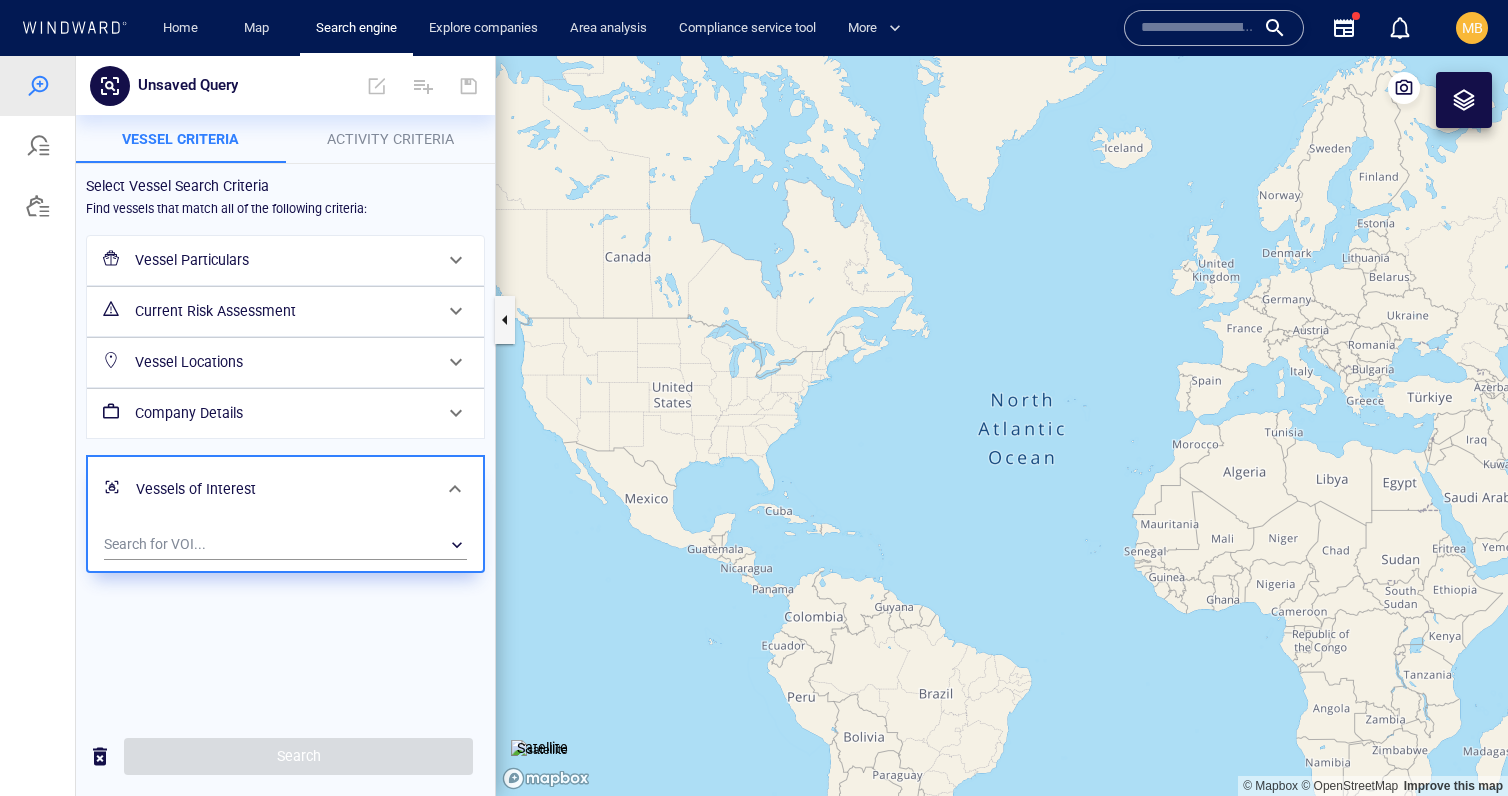 scroll, scrollTop: 0, scrollLeft: 0, axis: both 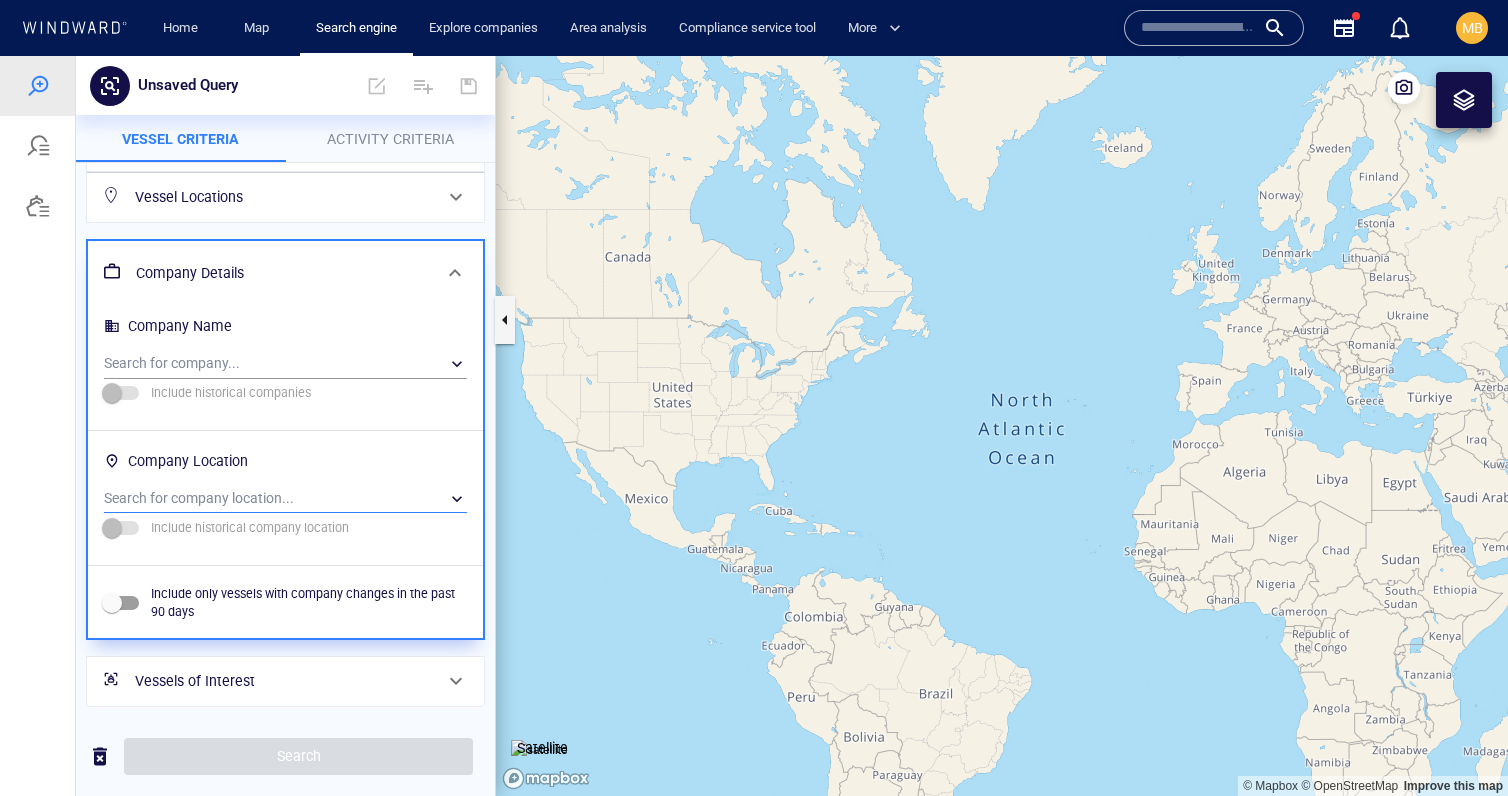 click on "​" at bounding box center (285, 499) 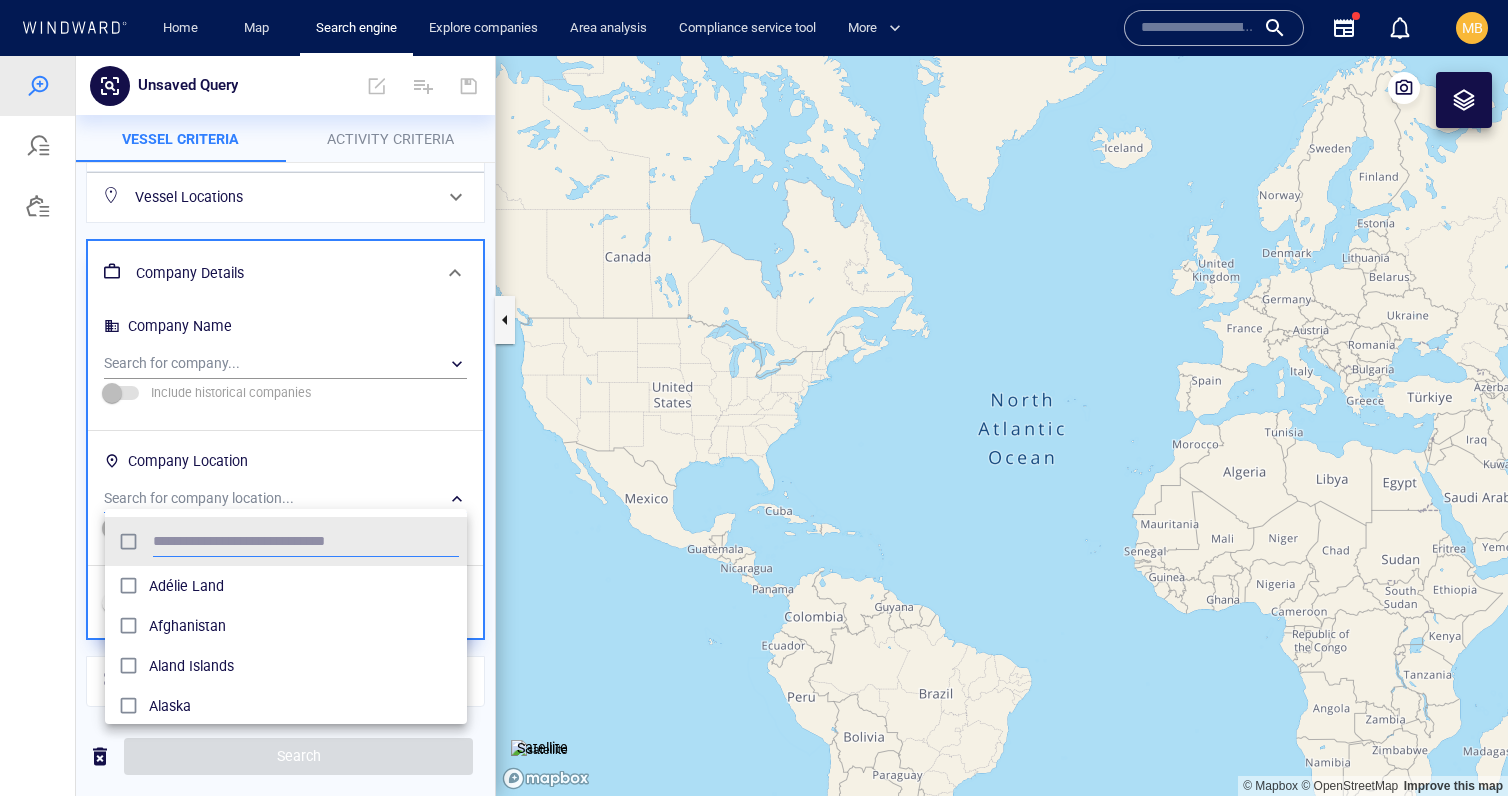 scroll, scrollTop: 1, scrollLeft: 1, axis: both 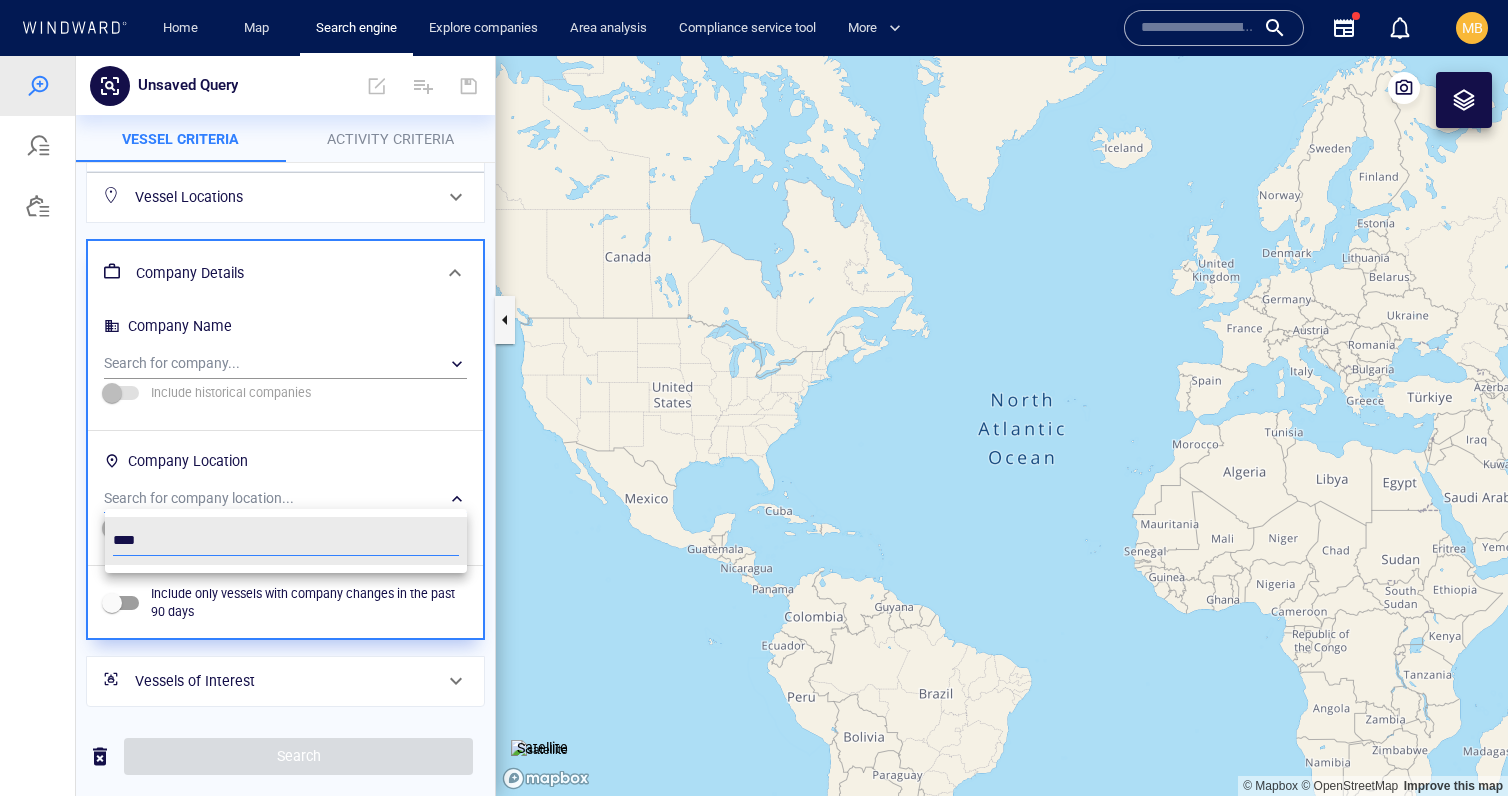 type on "****" 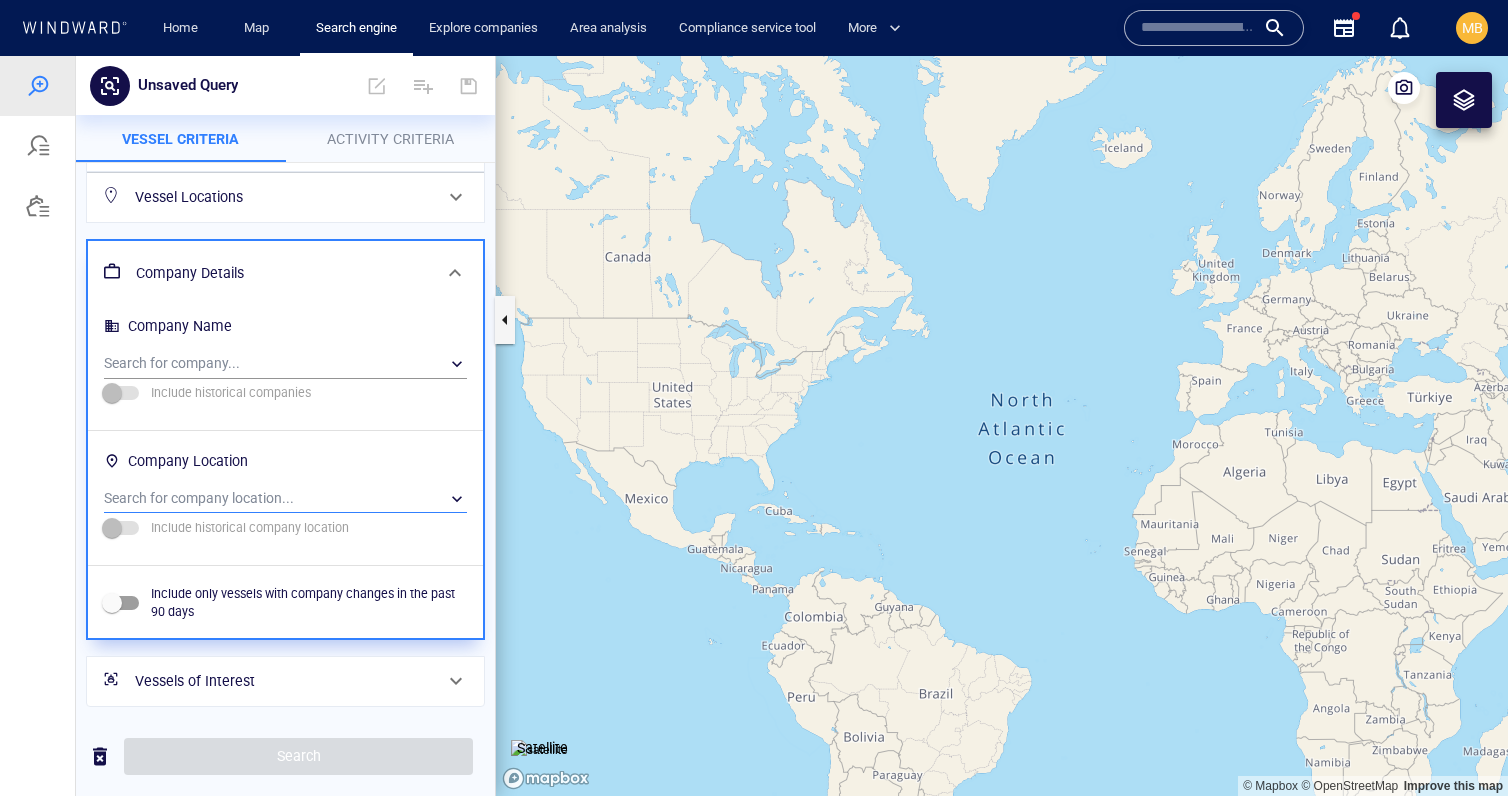 scroll, scrollTop: 0, scrollLeft: 0, axis: both 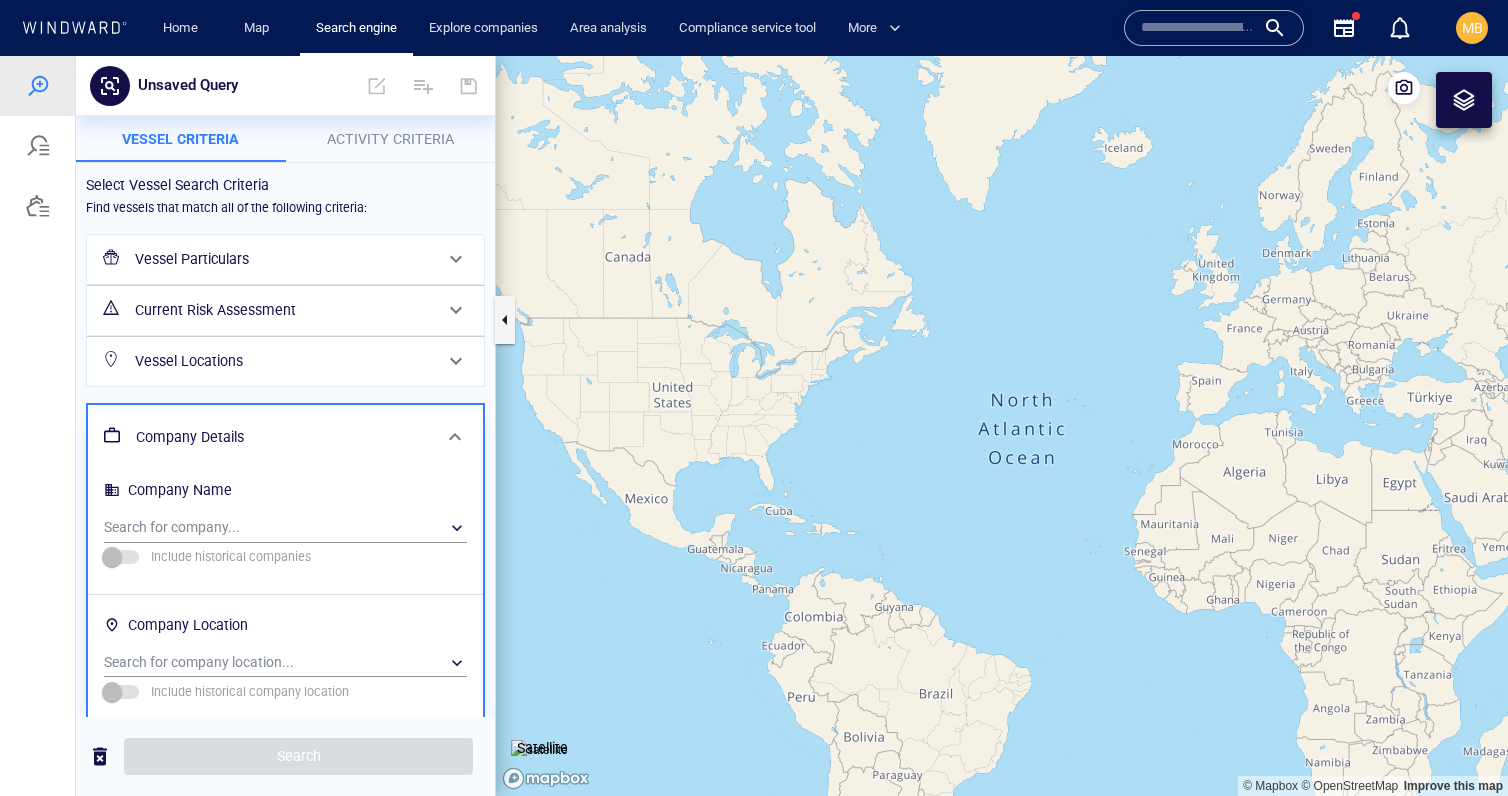 click on "Vessel Particulars" at bounding box center (283, 259) 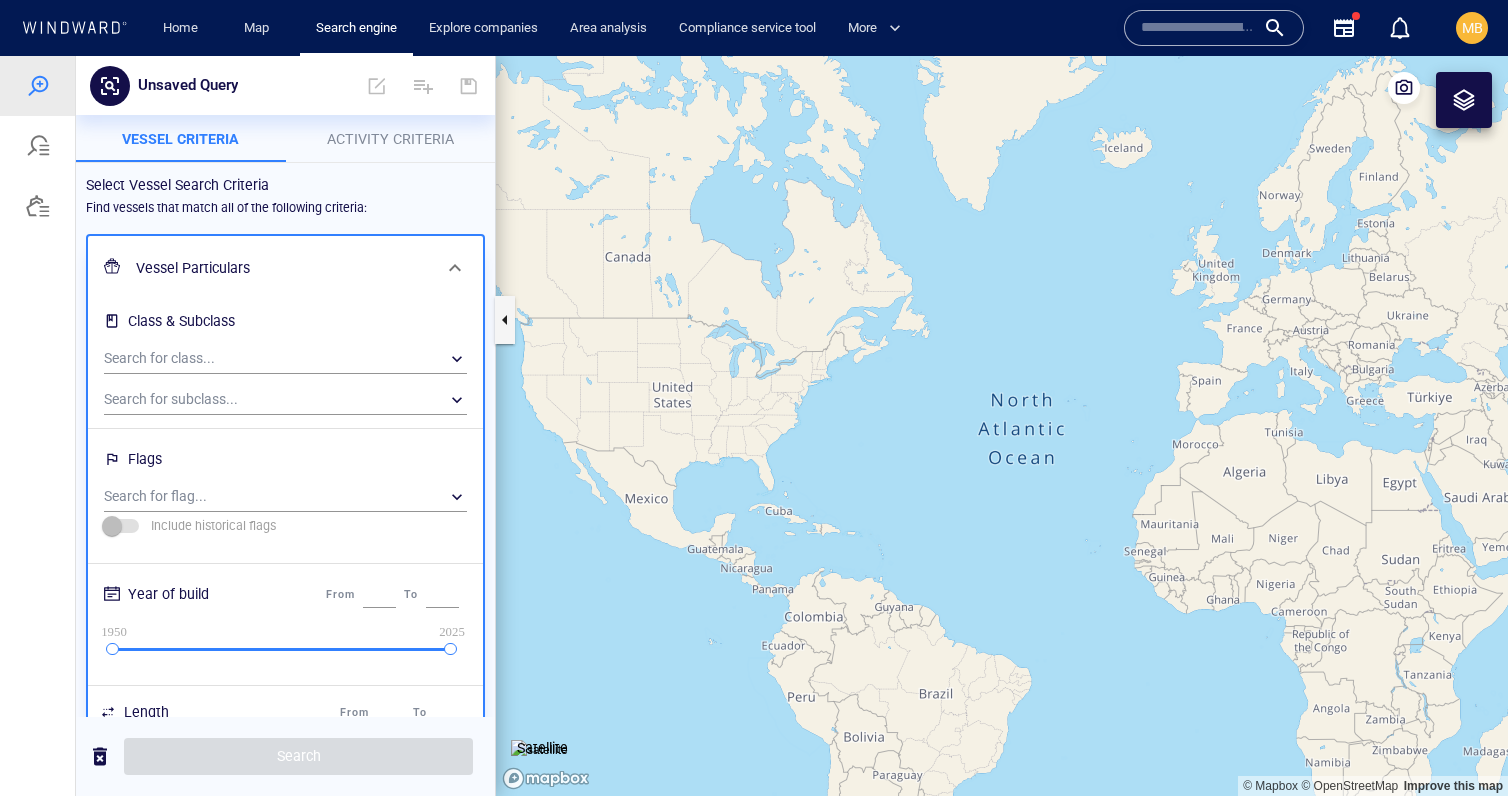click on "Select Vessel Search Criteria Find vessels that match all of the following criteria:" at bounding box center [285, 195] 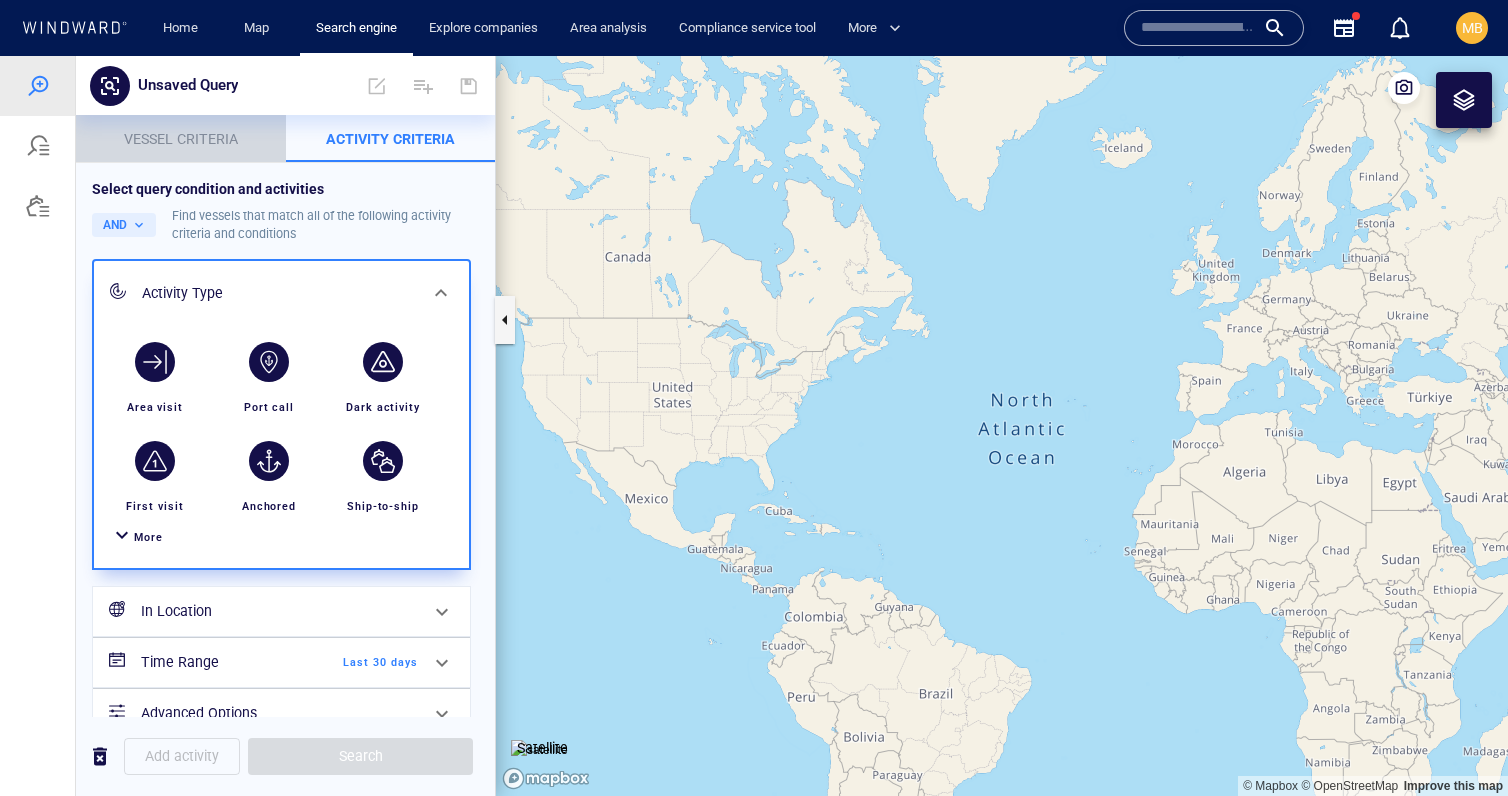 click on "Vessel criteria" at bounding box center [181, 139] 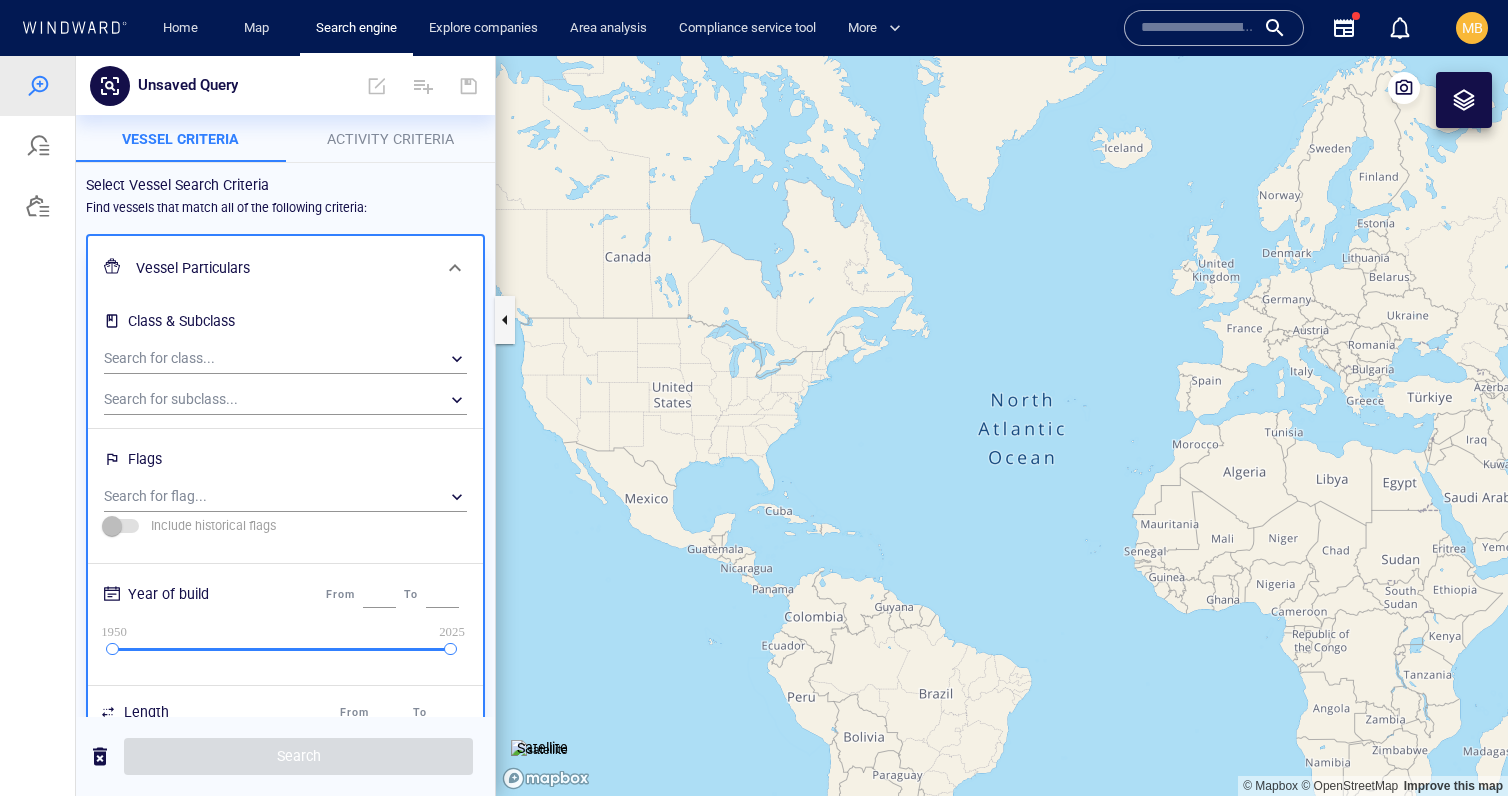 click on "Activity Criteria" at bounding box center [390, 139] 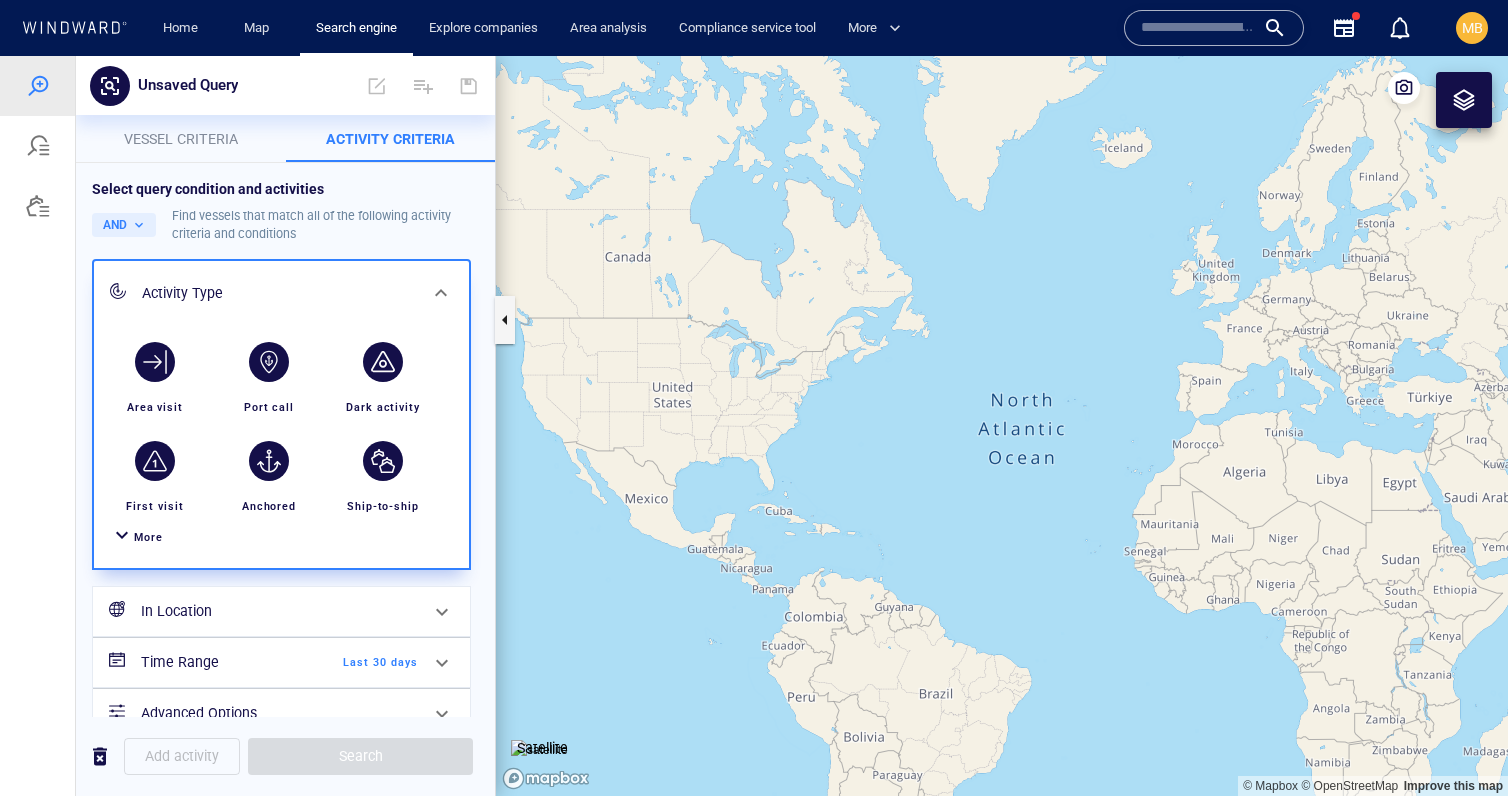 scroll, scrollTop: 0, scrollLeft: 0, axis: both 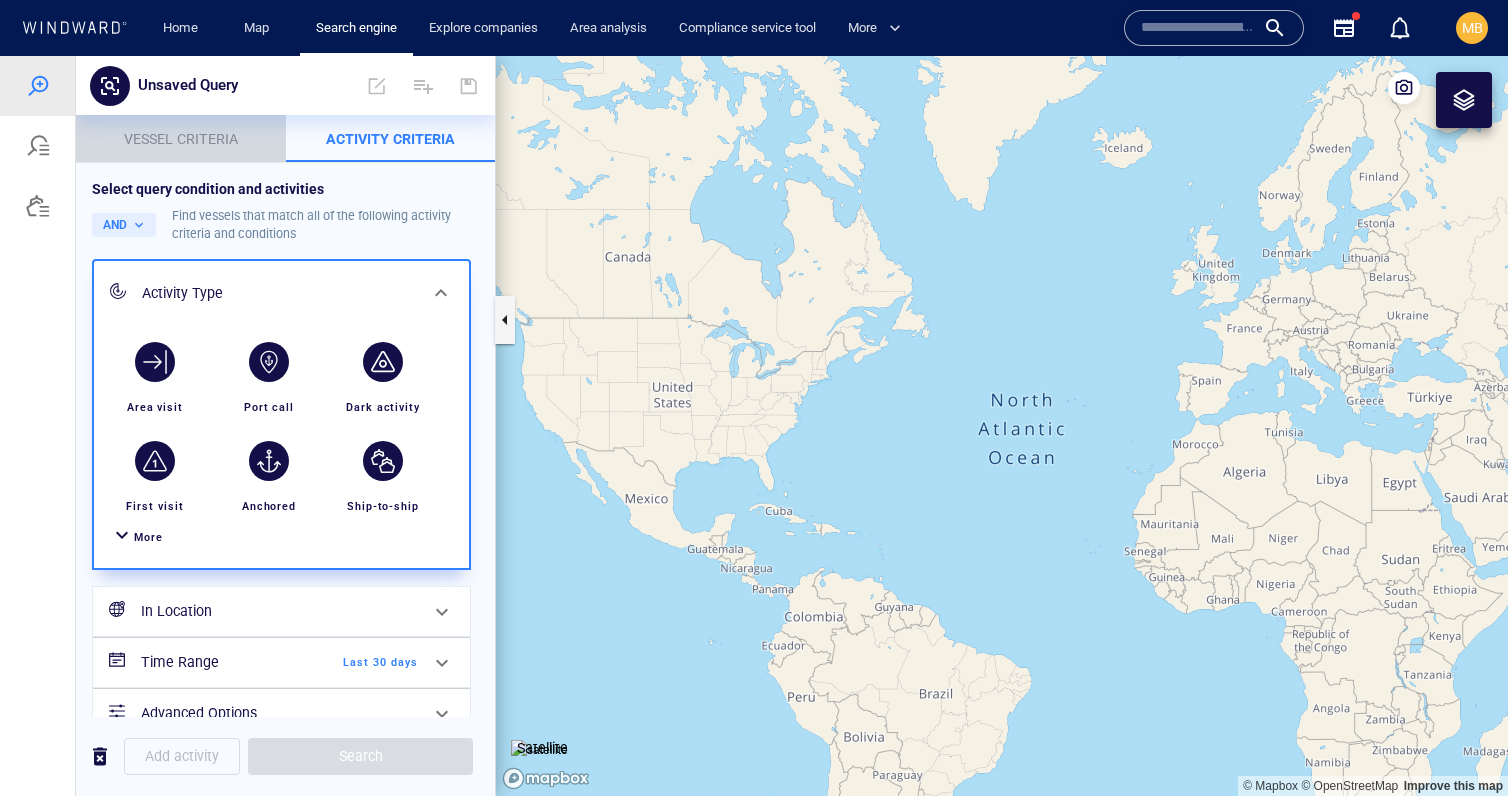 click on "Vessel criteria" at bounding box center [181, 139] 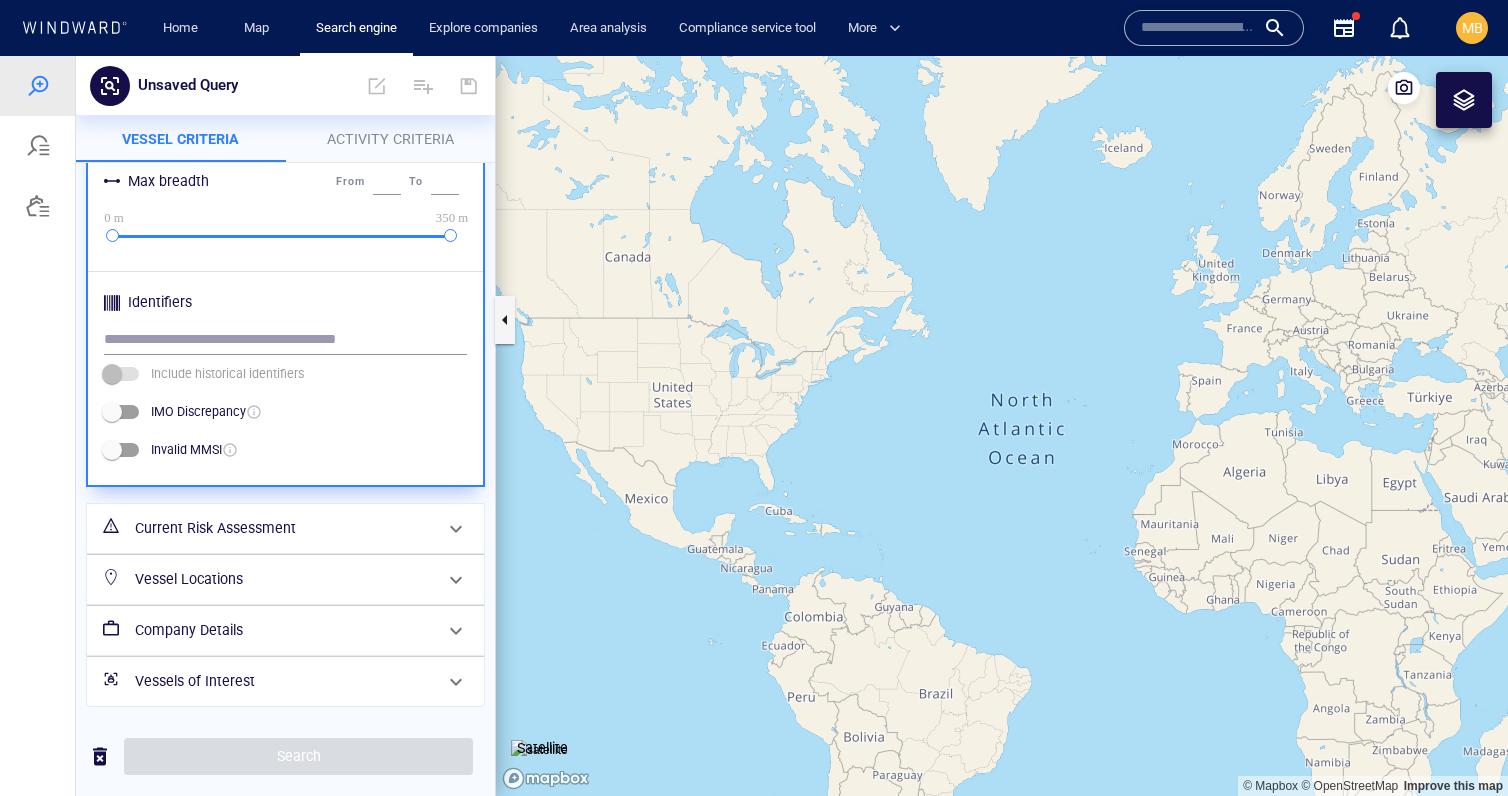 scroll, scrollTop: 952, scrollLeft: 0, axis: vertical 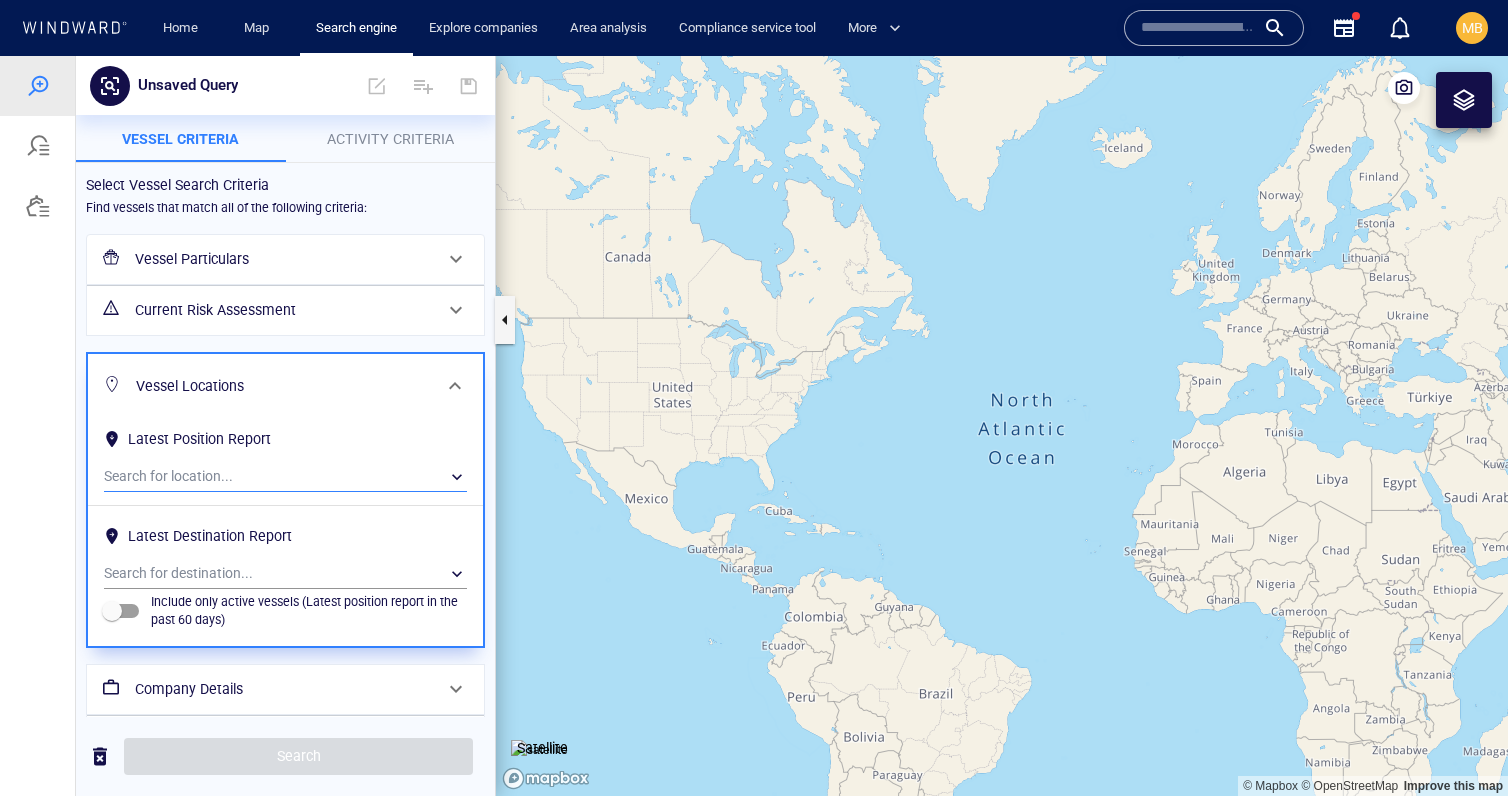 click on "​" at bounding box center (285, 477) 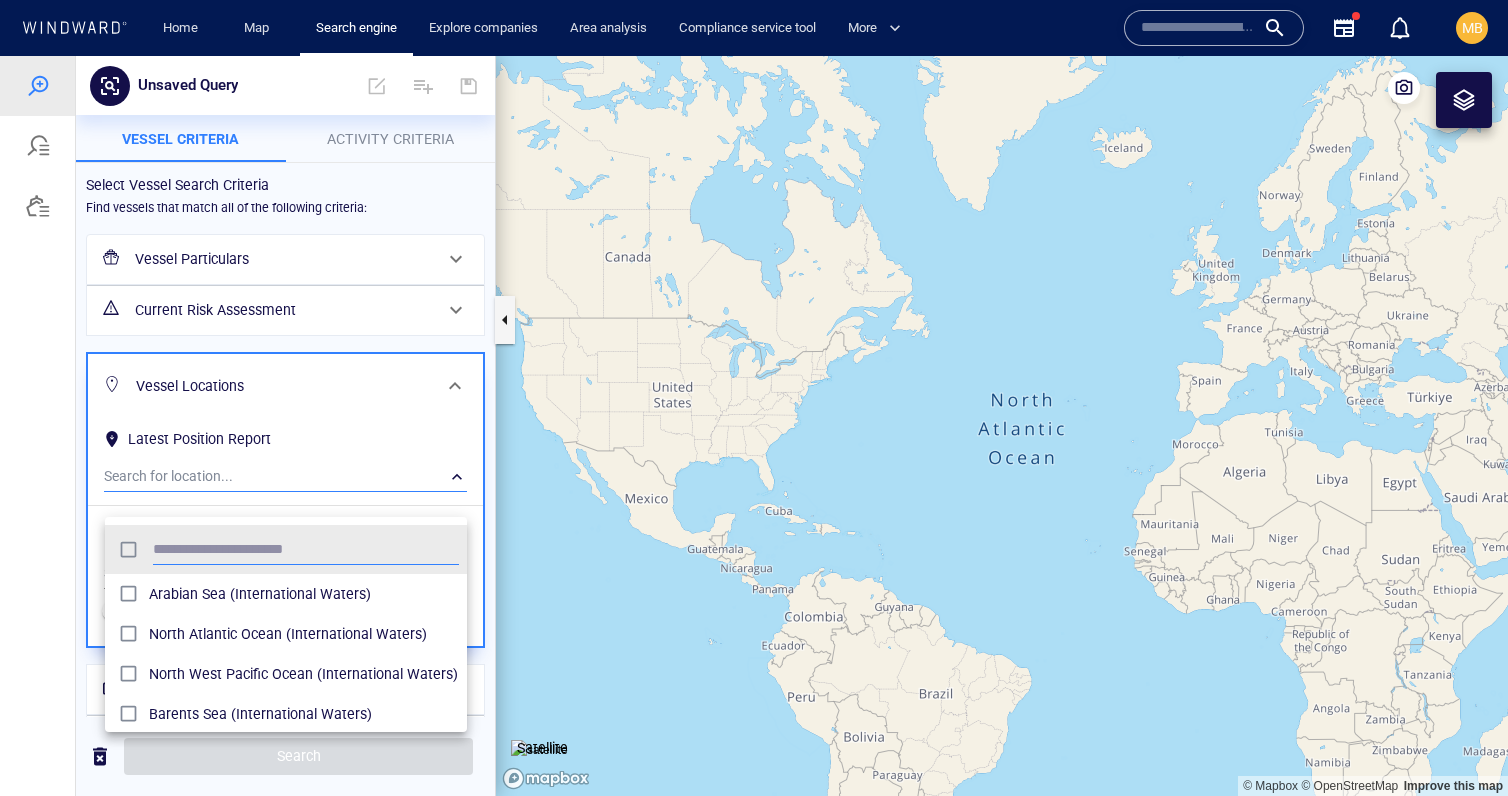 scroll, scrollTop: 1, scrollLeft: 1, axis: both 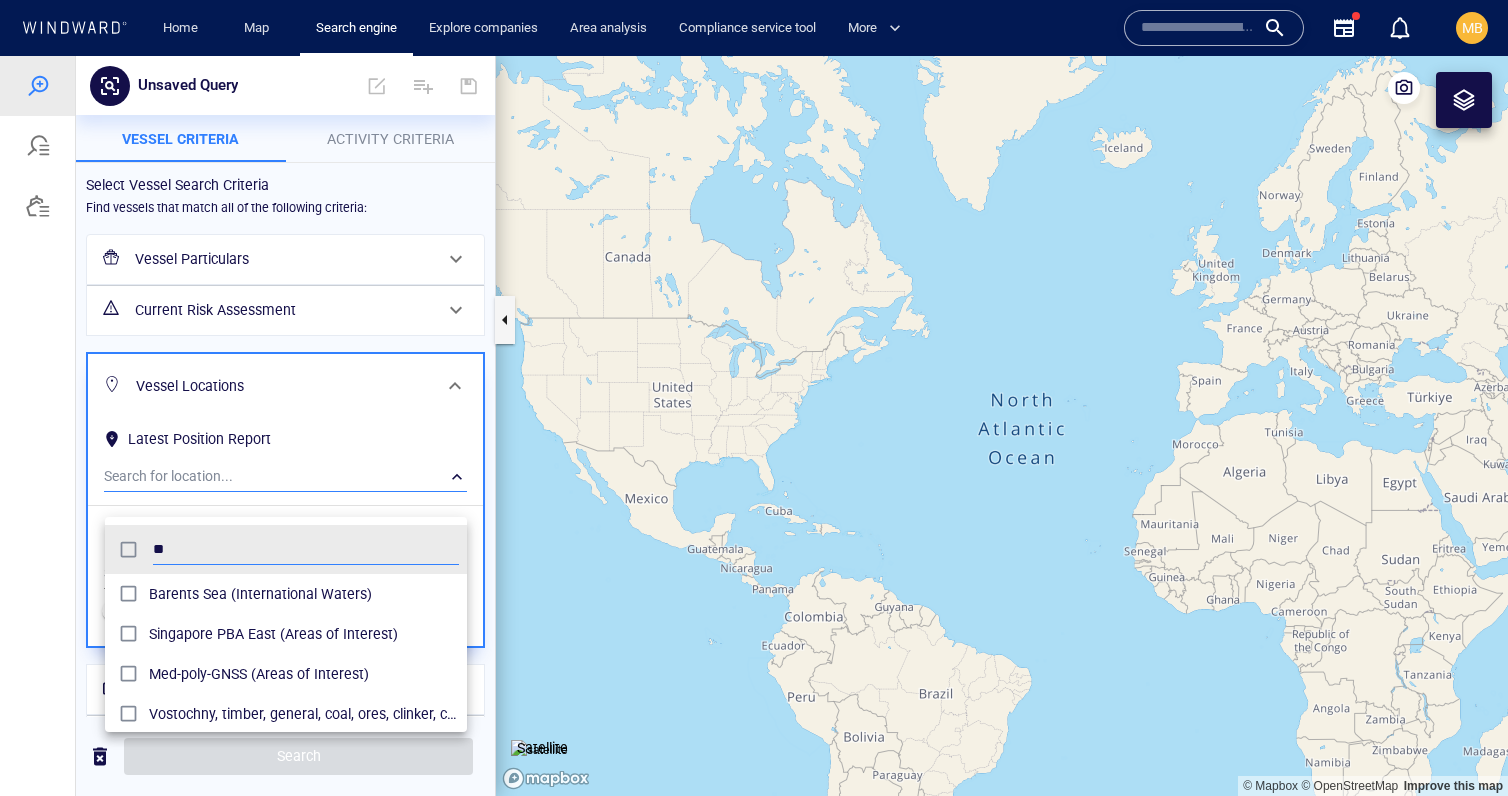 type on "*" 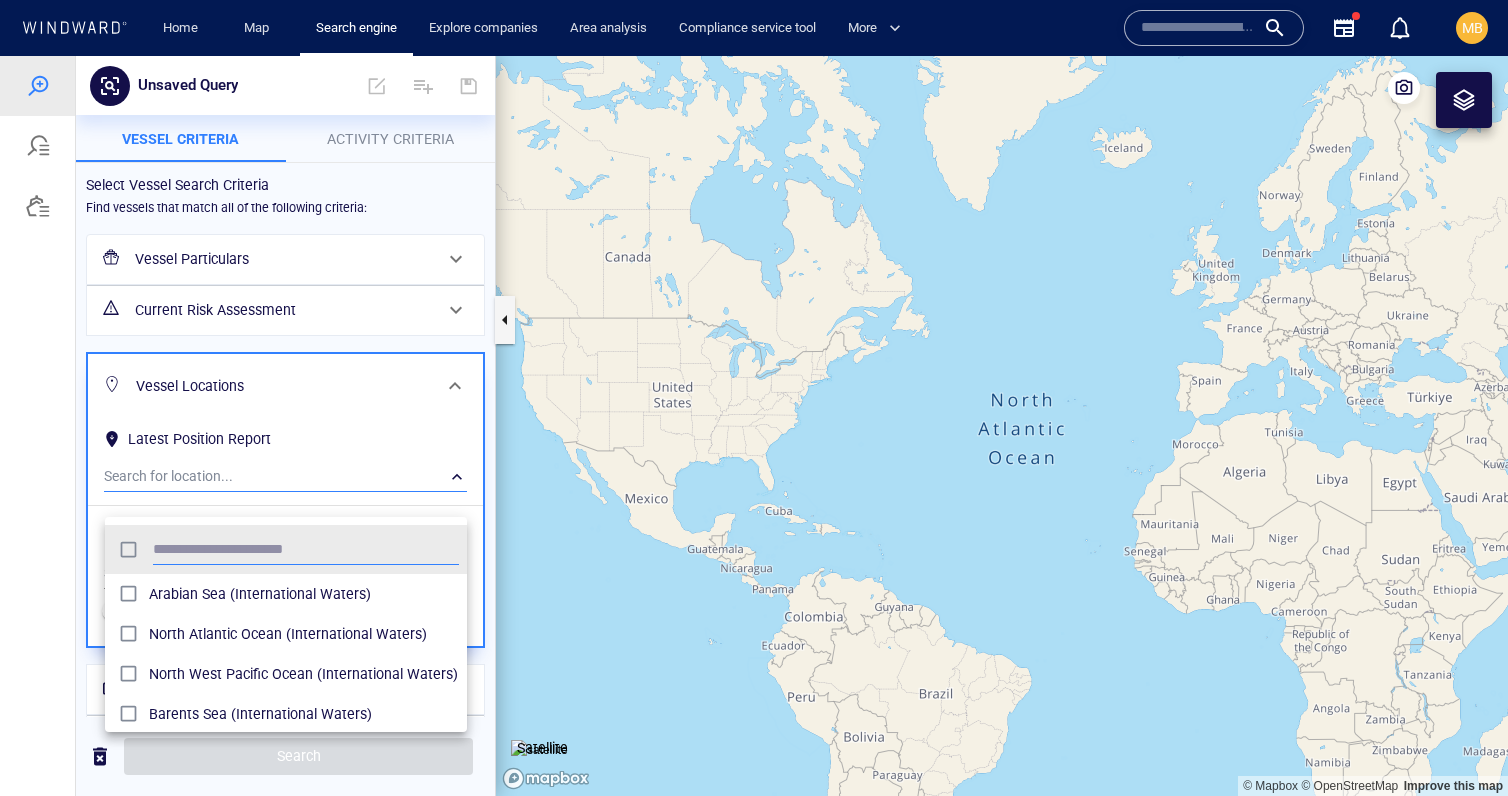 scroll, scrollTop: 1, scrollLeft: 1, axis: both 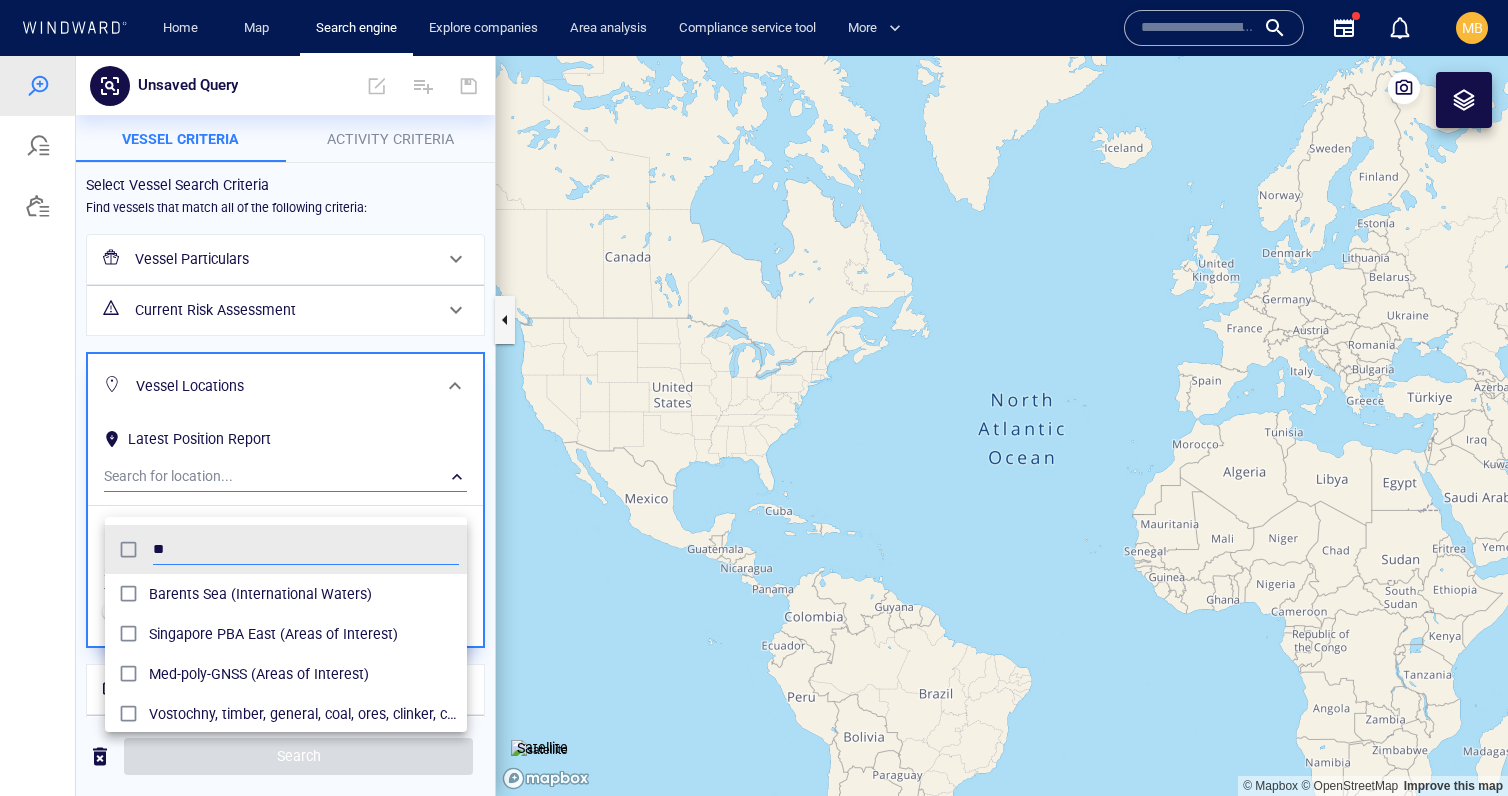 type on "*" 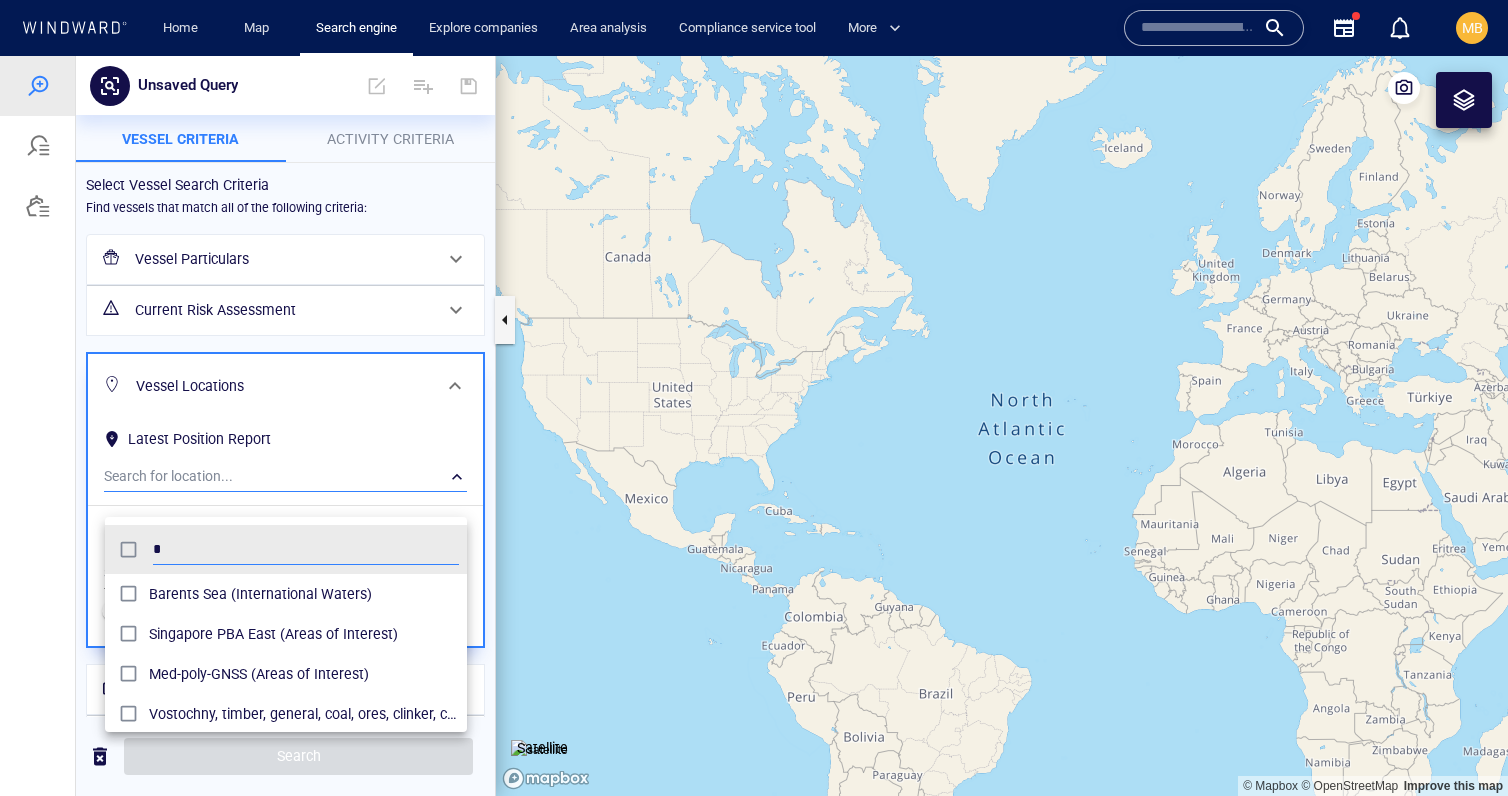type 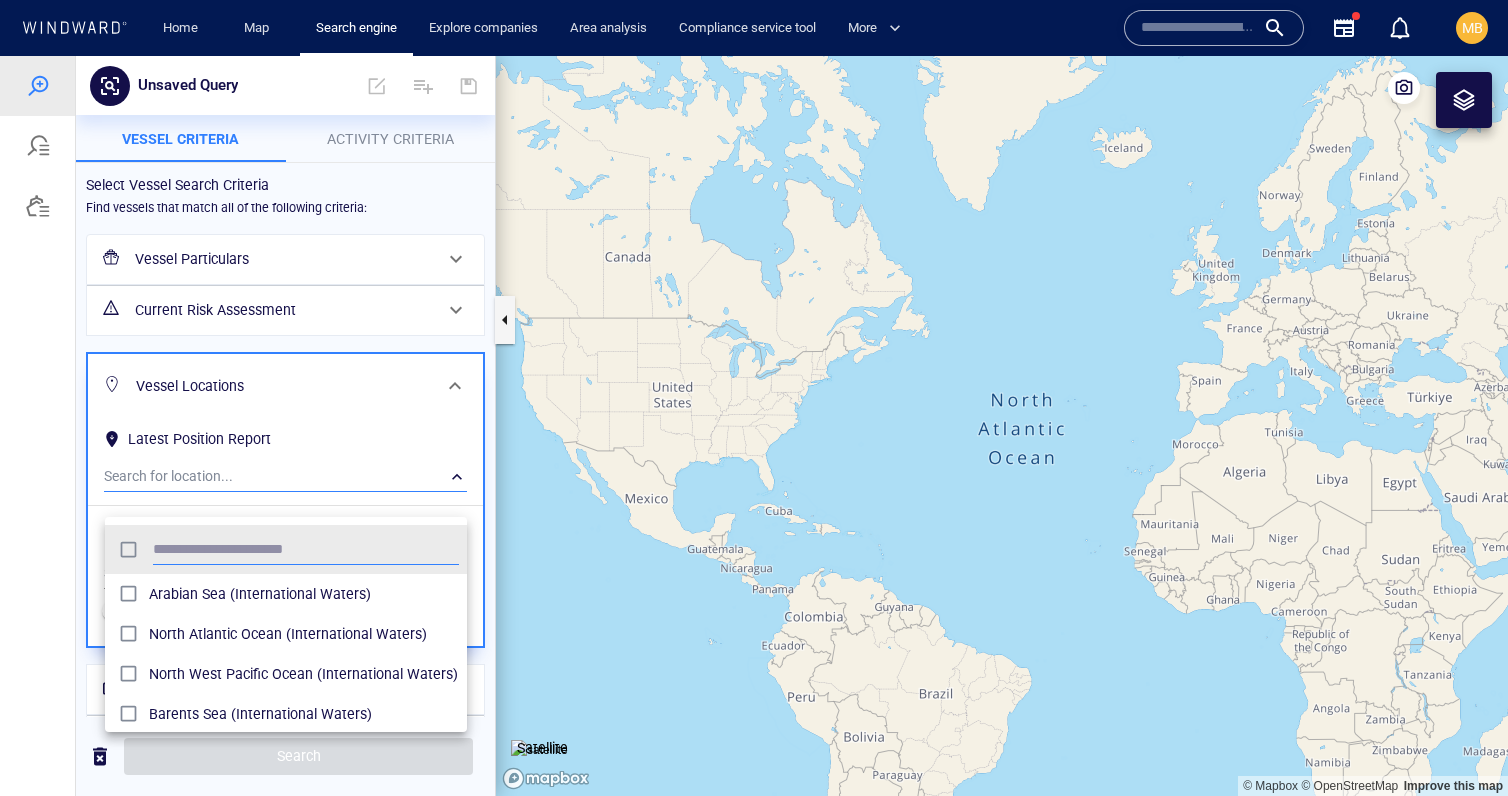 scroll, scrollTop: 1, scrollLeft: 1, axis: both 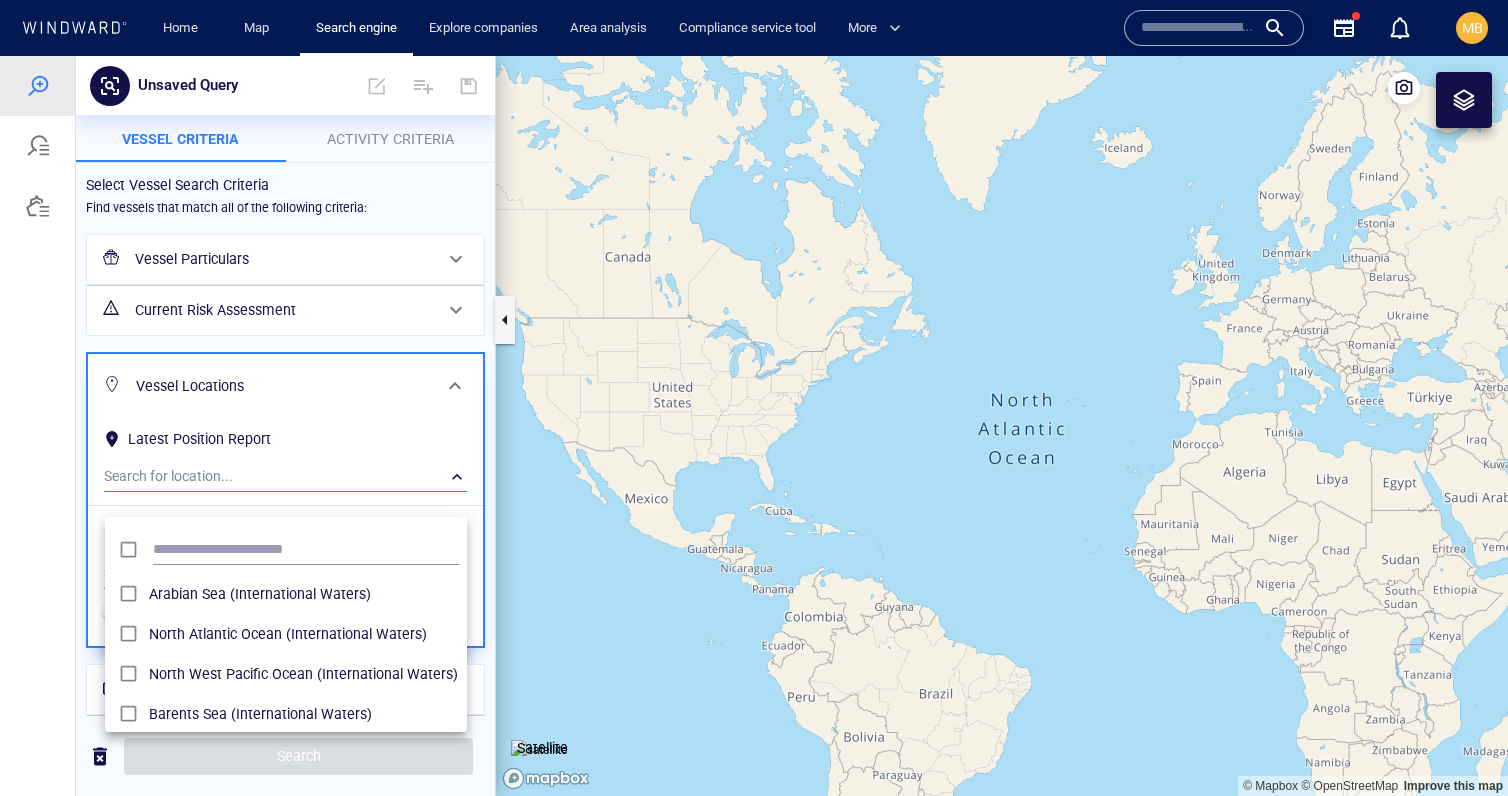 click at bounding box center (754, 426) 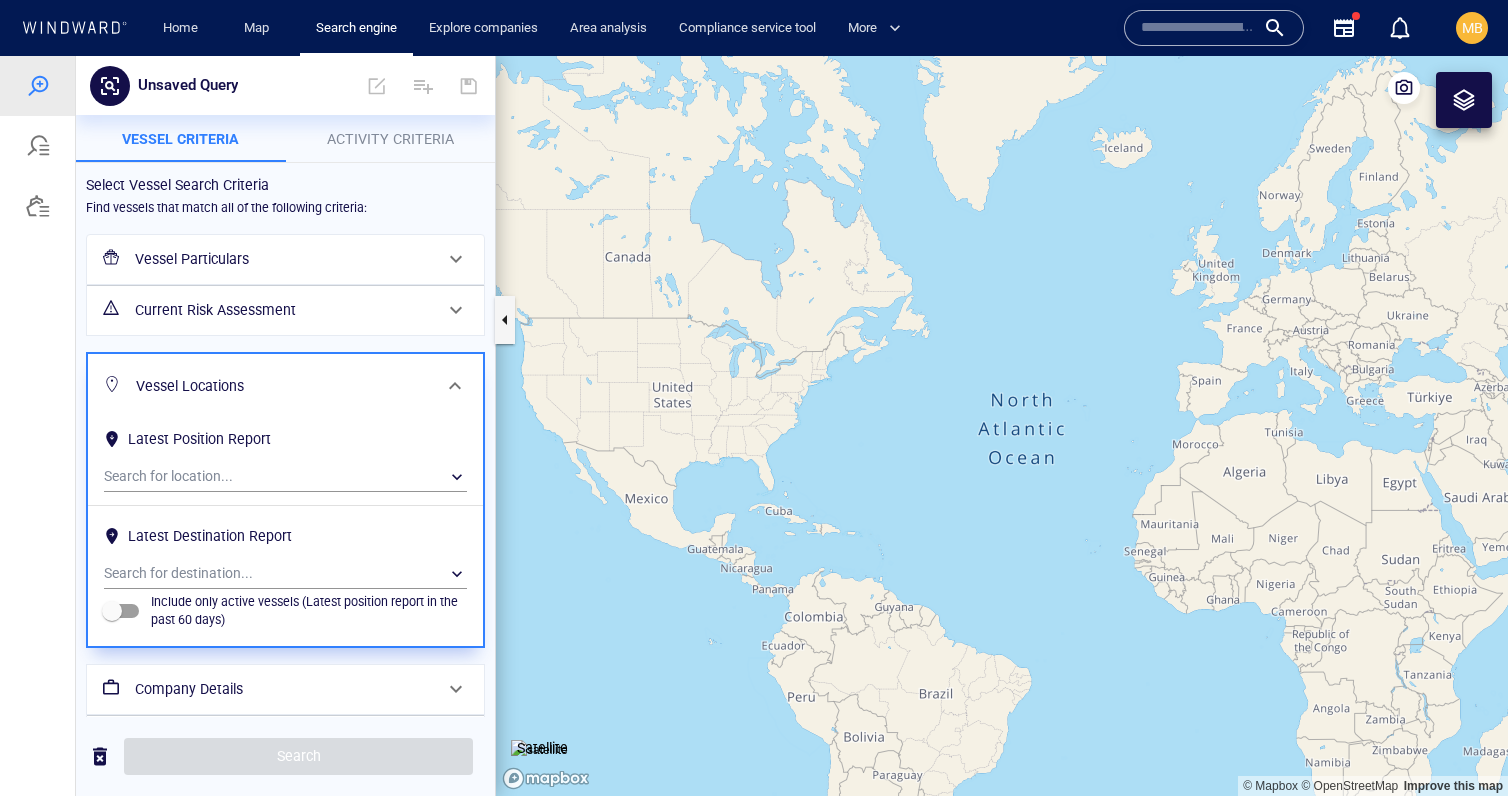 scroll, scrollTop: 95, scrollLeft: 0, axis: vertical 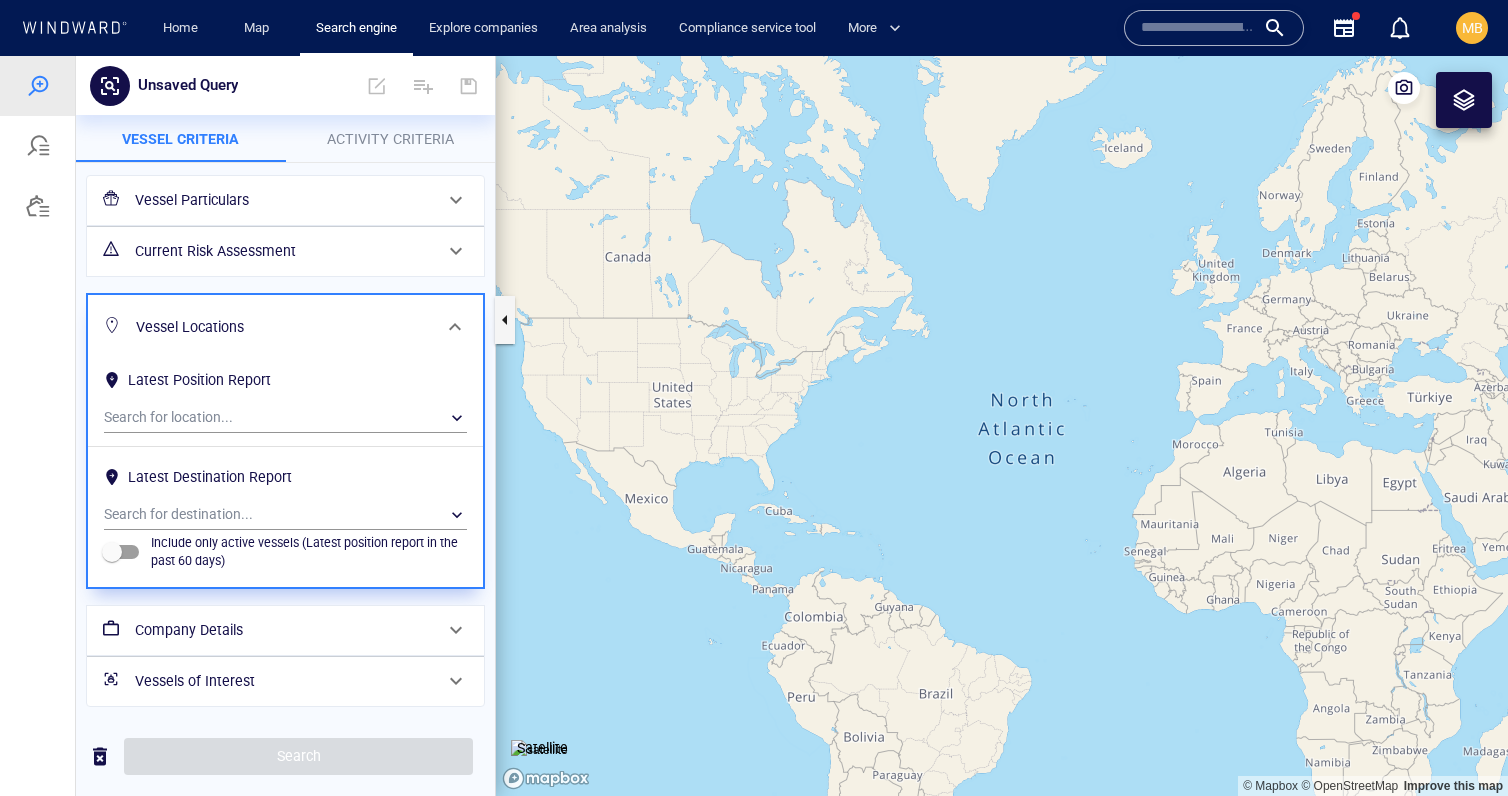 click on "Company Details" at bounding box center [283, 630] 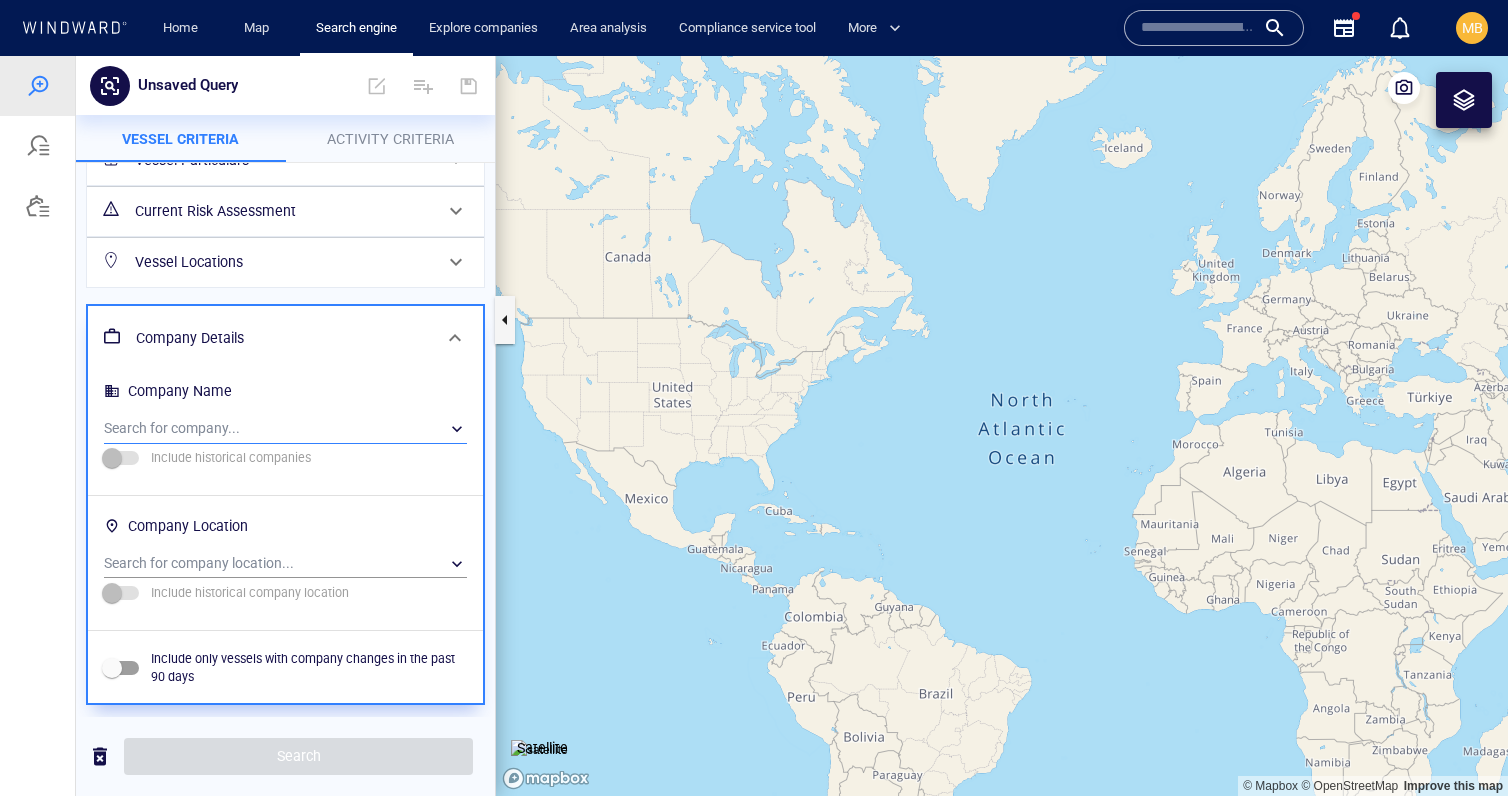 click on "​" at bounding box center [285, 429] 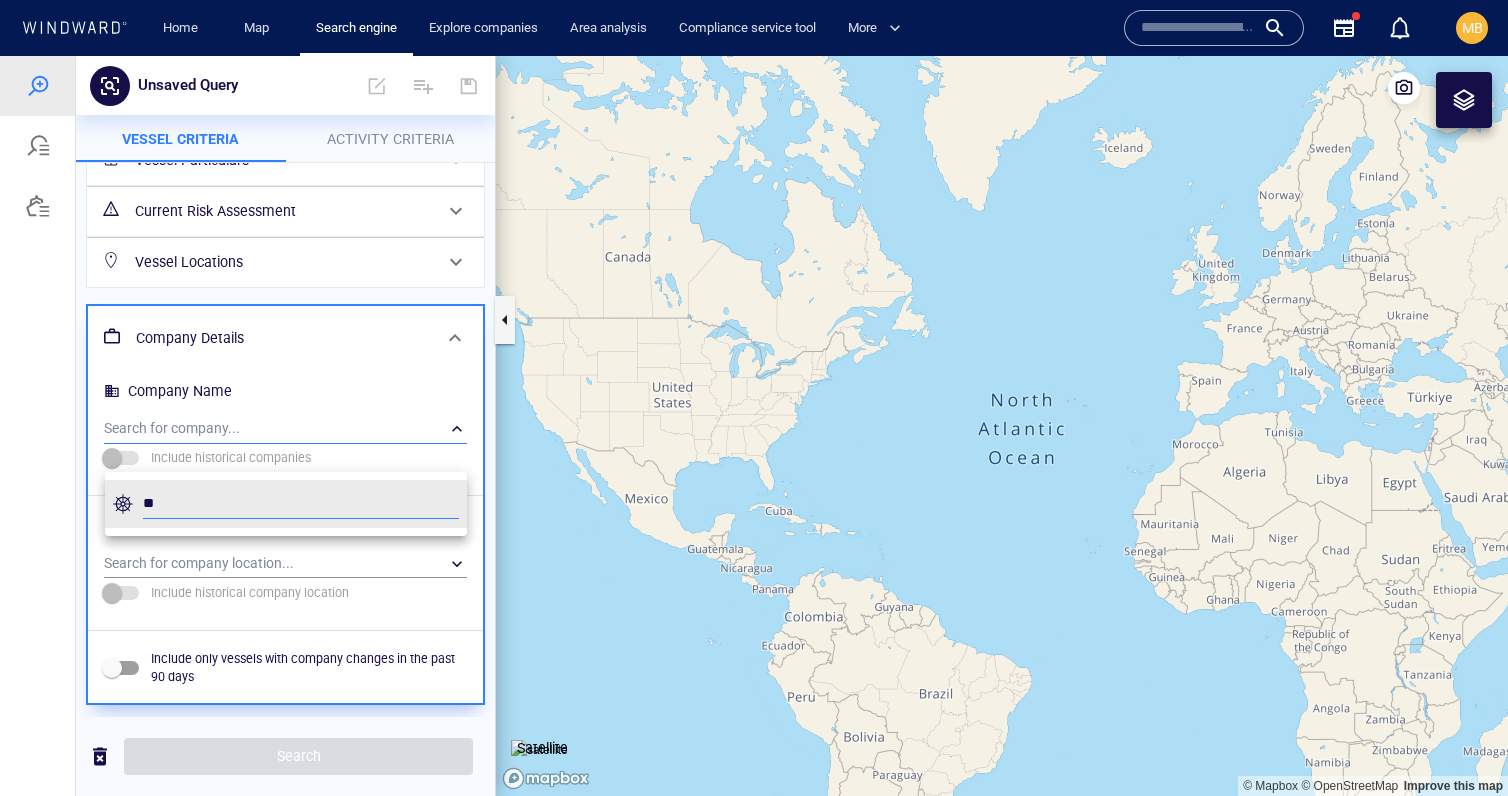 type on "*" 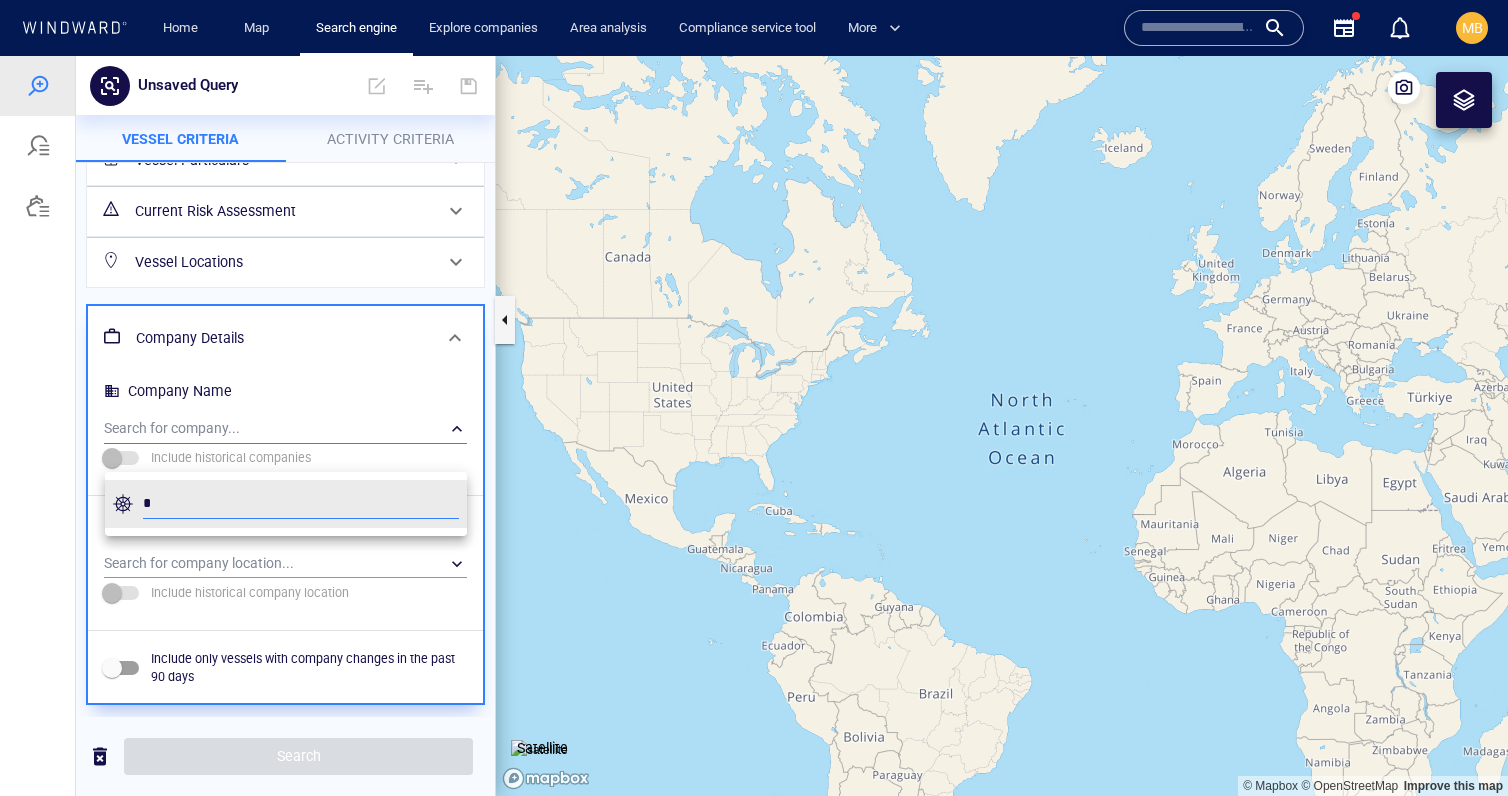 type 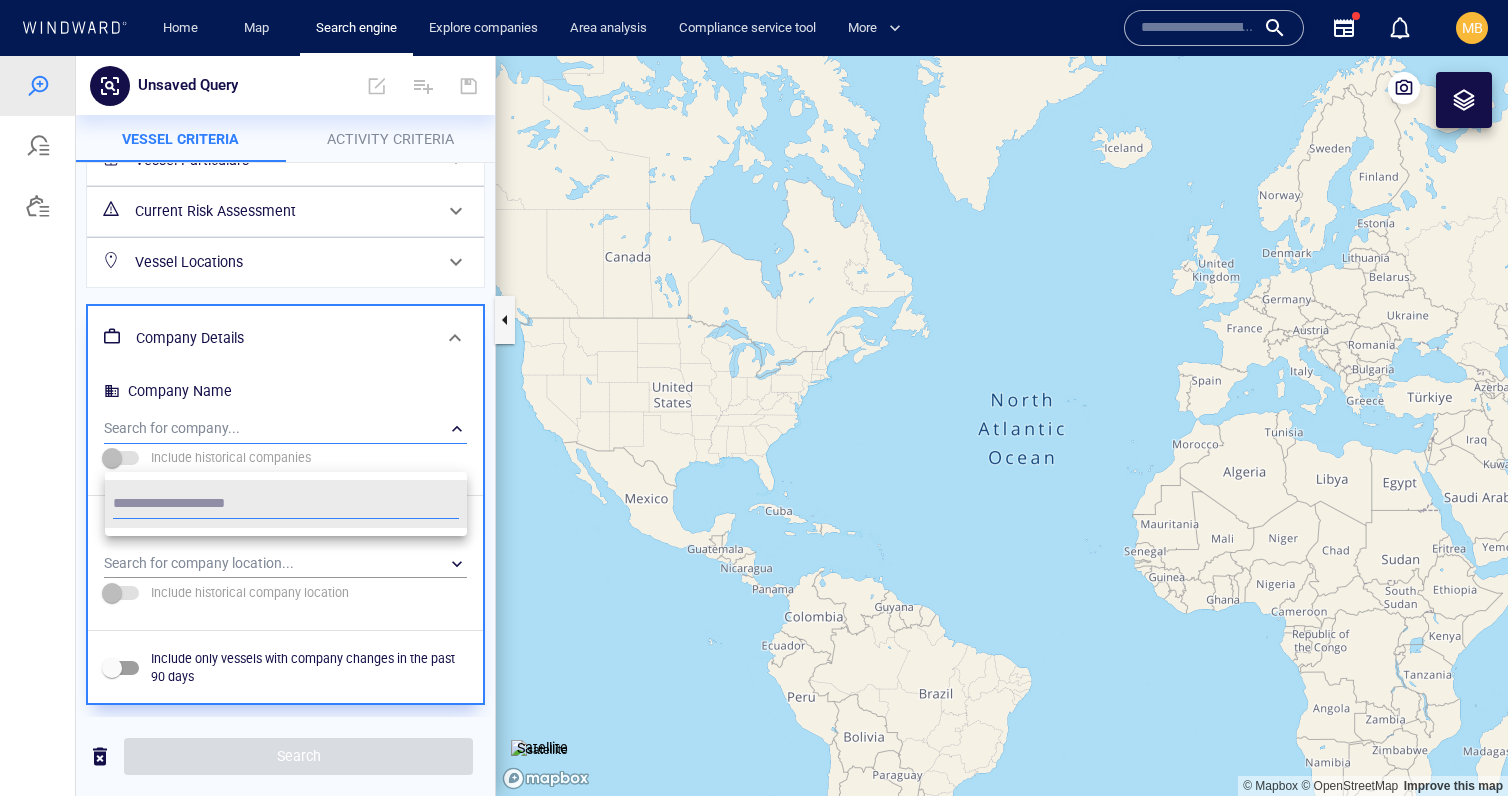click at bounding box center (754, 426) 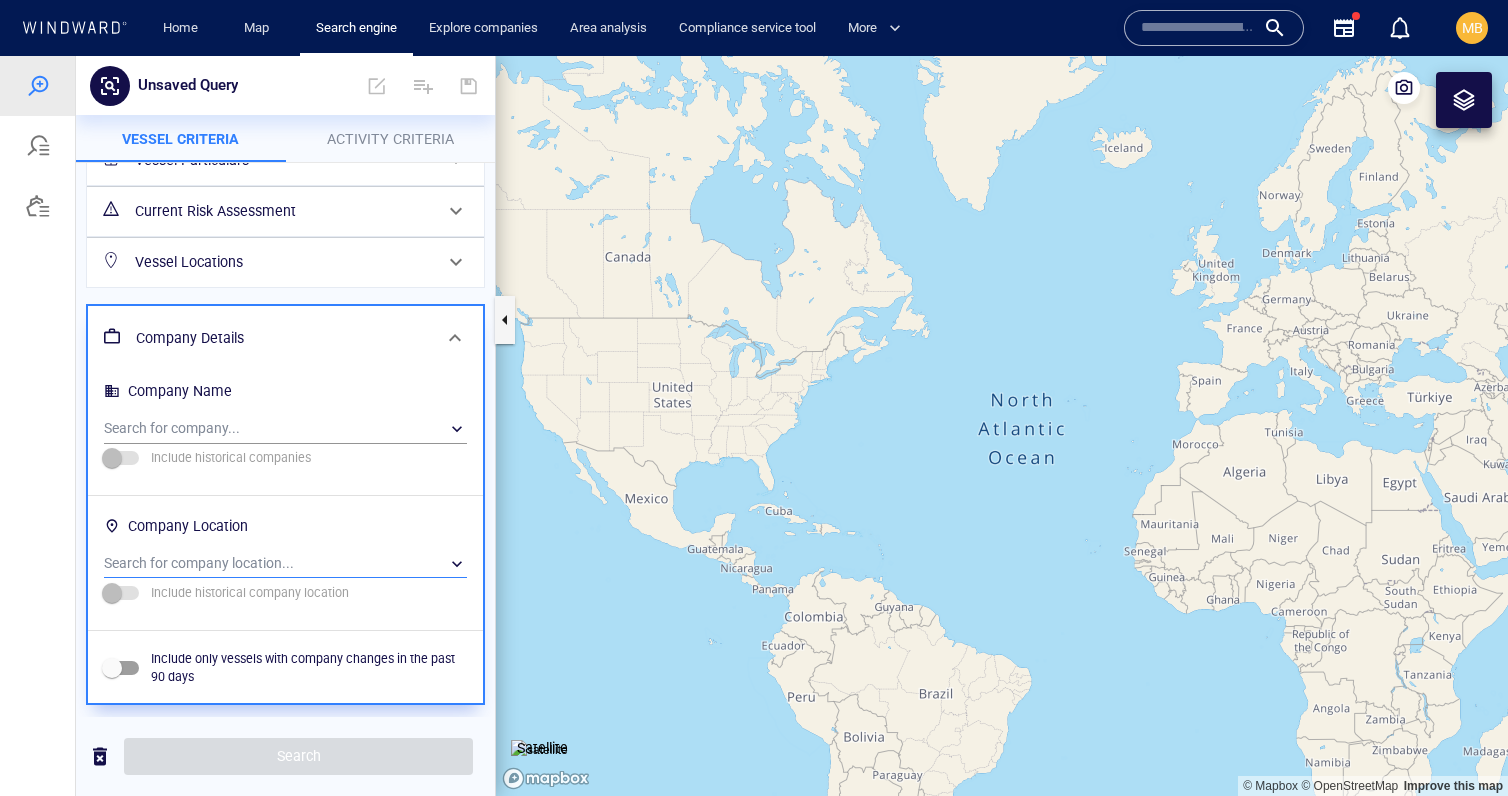 click on "​" at bounding box center (285, 564) 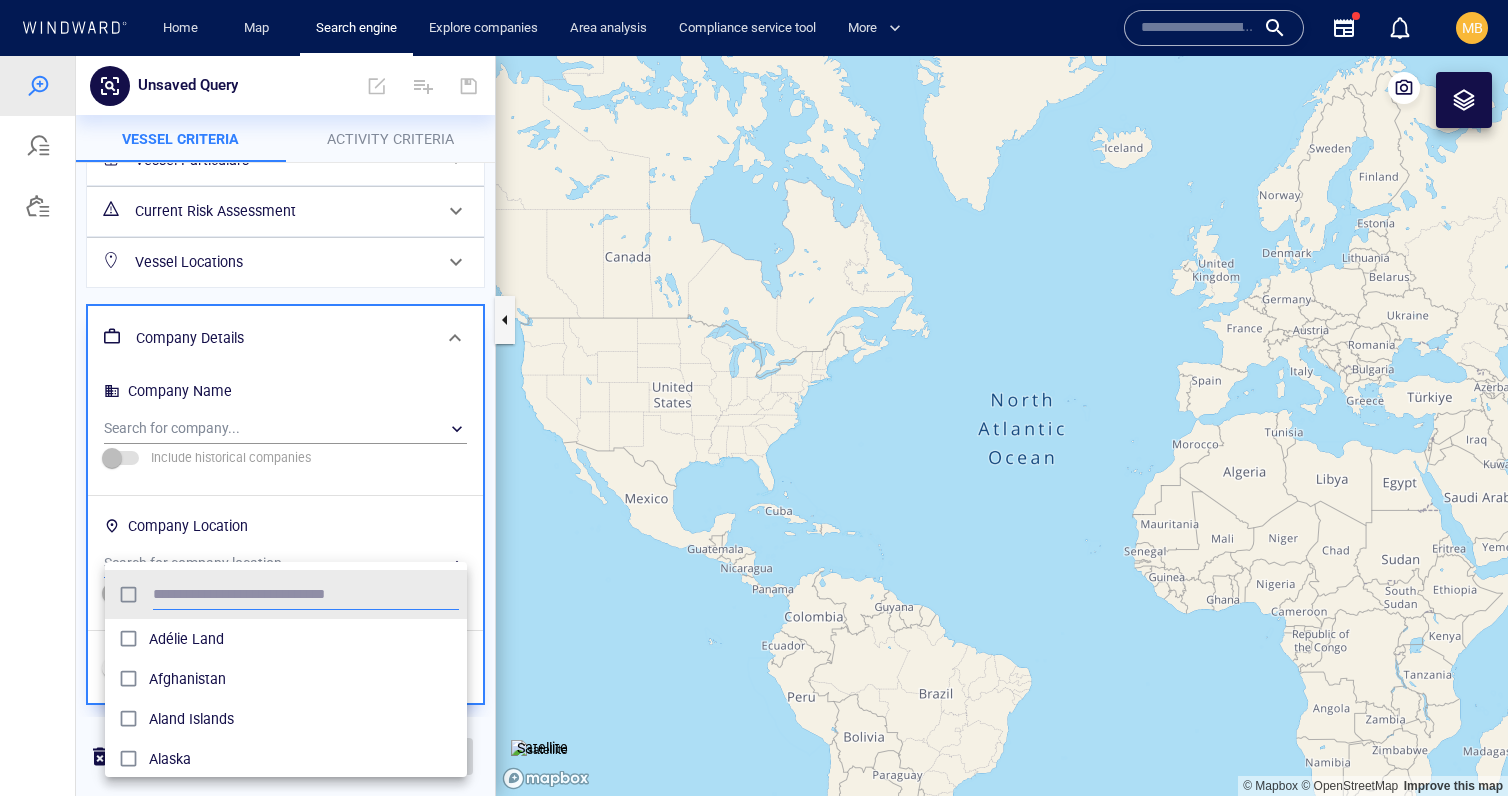 scroll, scrollTop: 1, scrollLeft: 1, axis: both 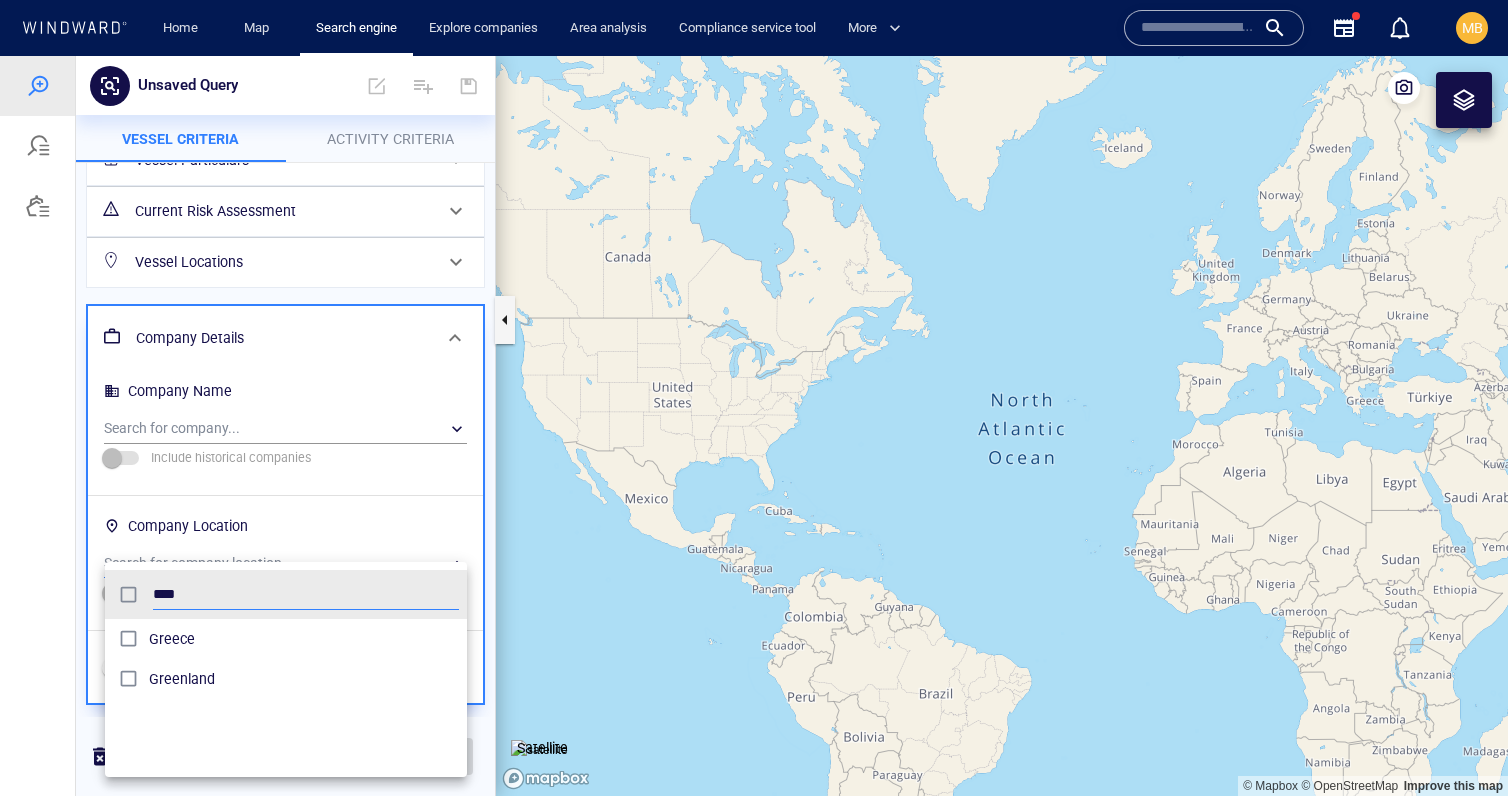 type on "****" 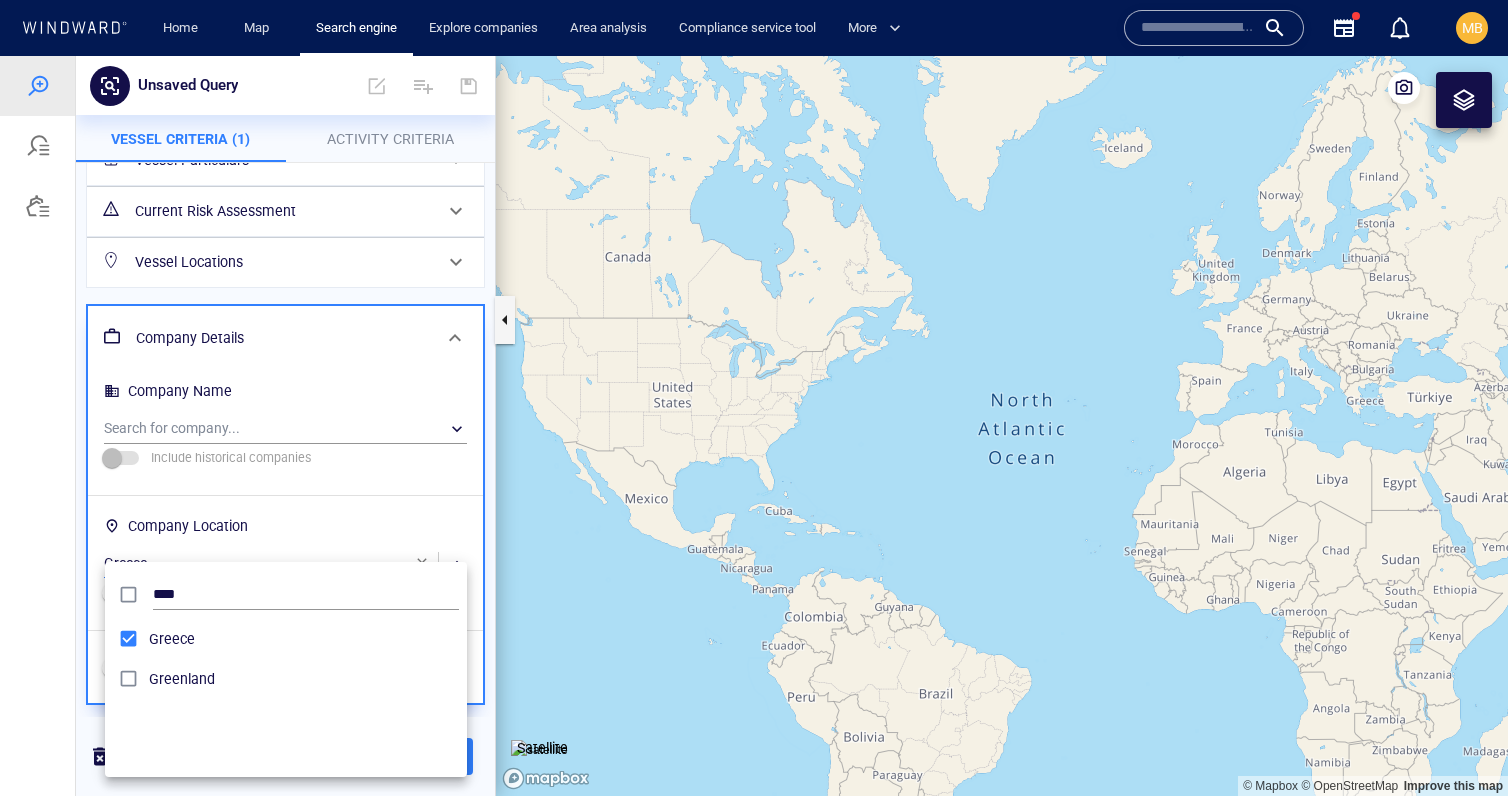 drag, startPoint x: 502, startPoint y: 629, endPoint x: 518, endPoint y: 631, distance: 16.124516 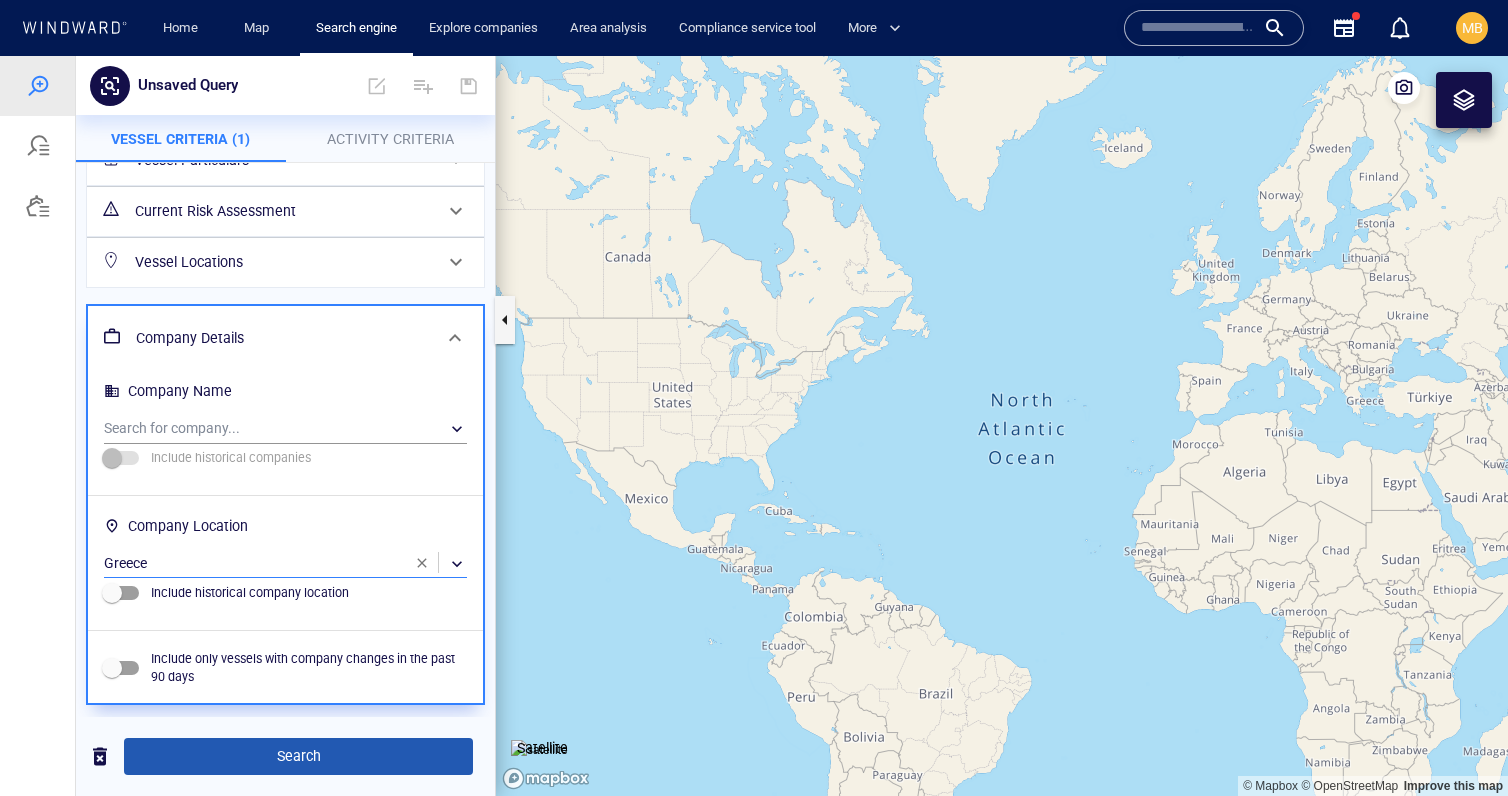click on "Search" at bounding box center [298, 756] 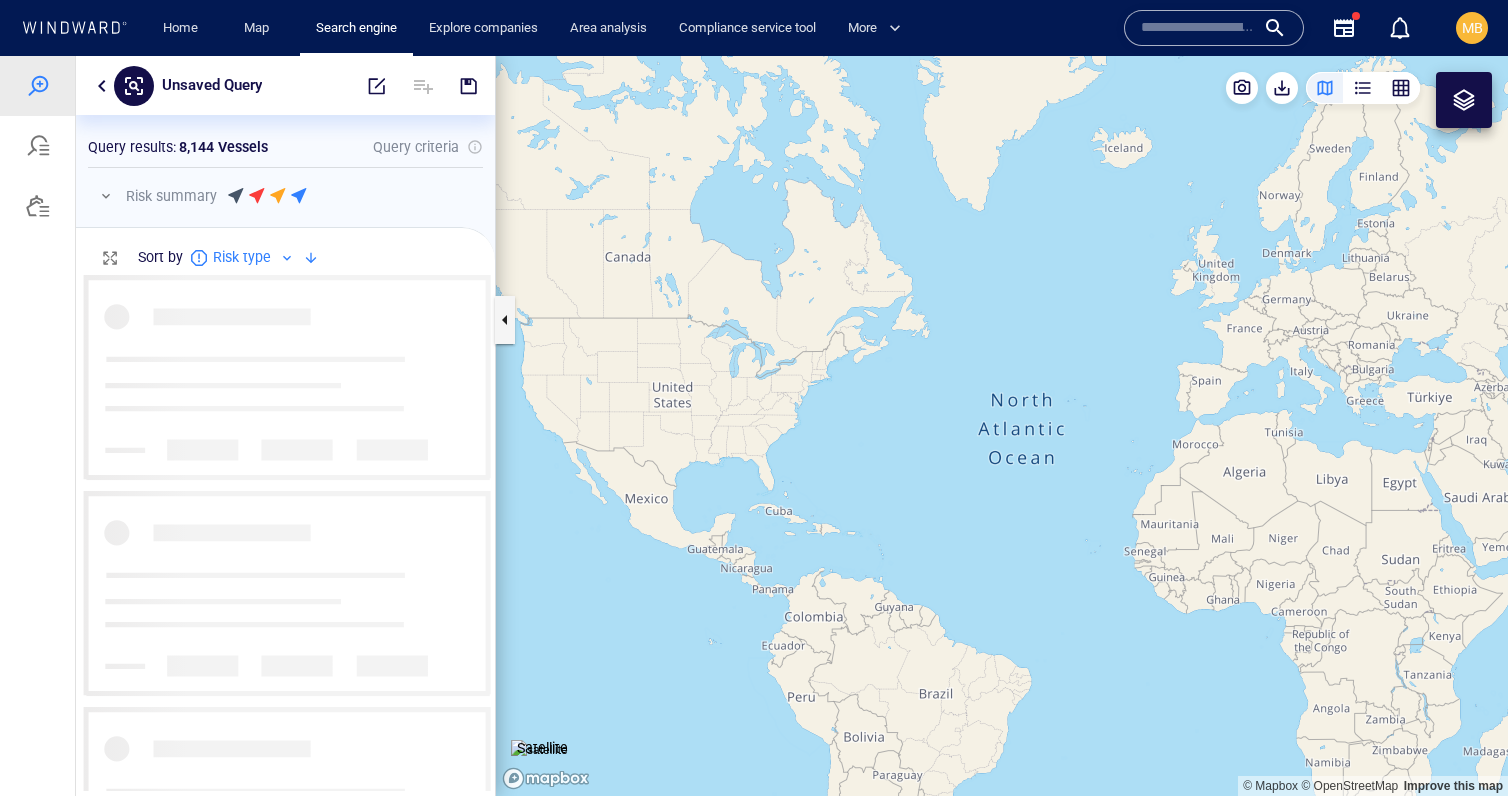 scroll, scrollTop: 1, scrollLeft: 1, axis: both 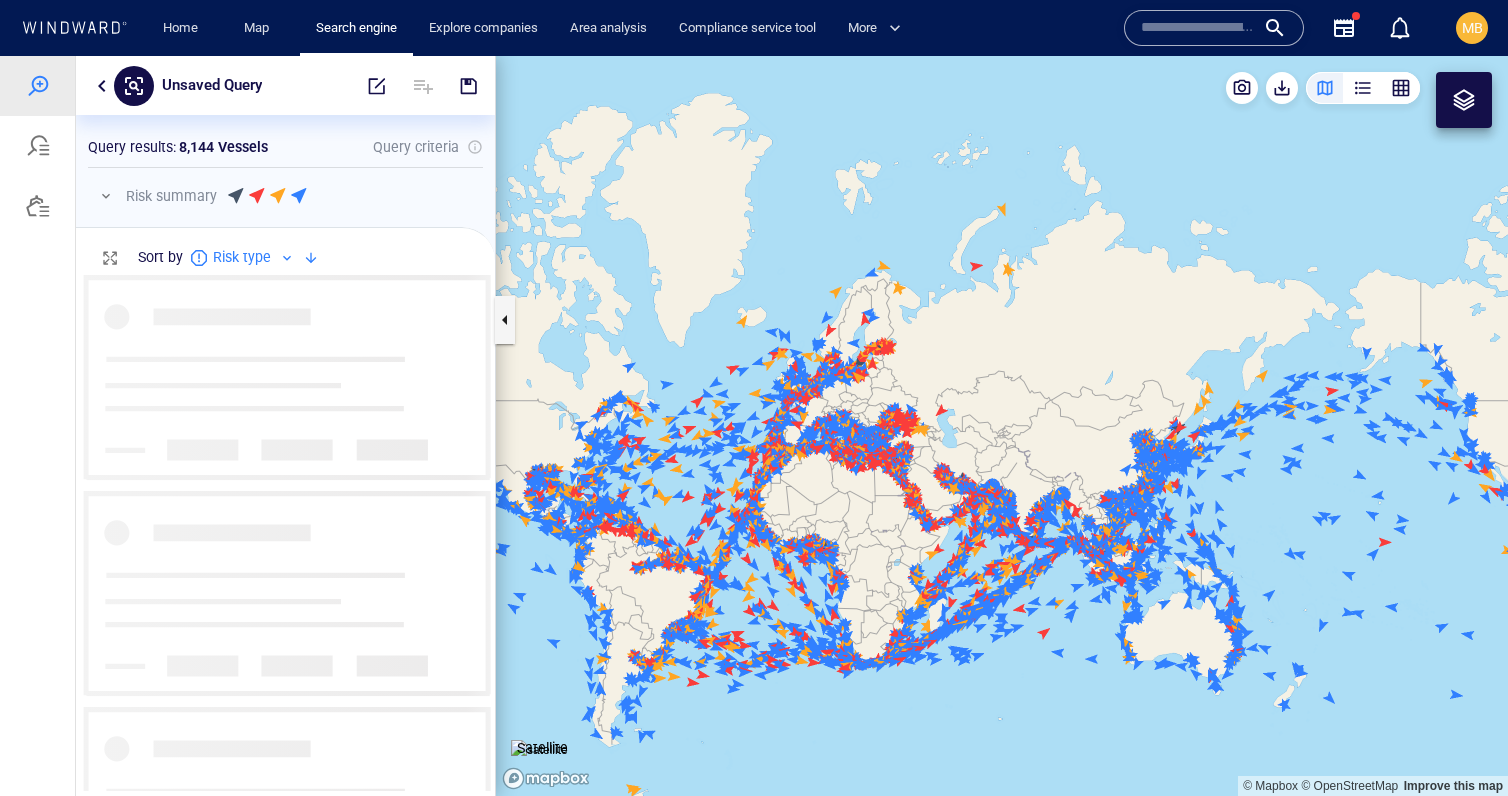 drag, startPoint x: 1100, startPoint y: 504, endPoint x: 903, endPoint y: 580, distance: 211.15161 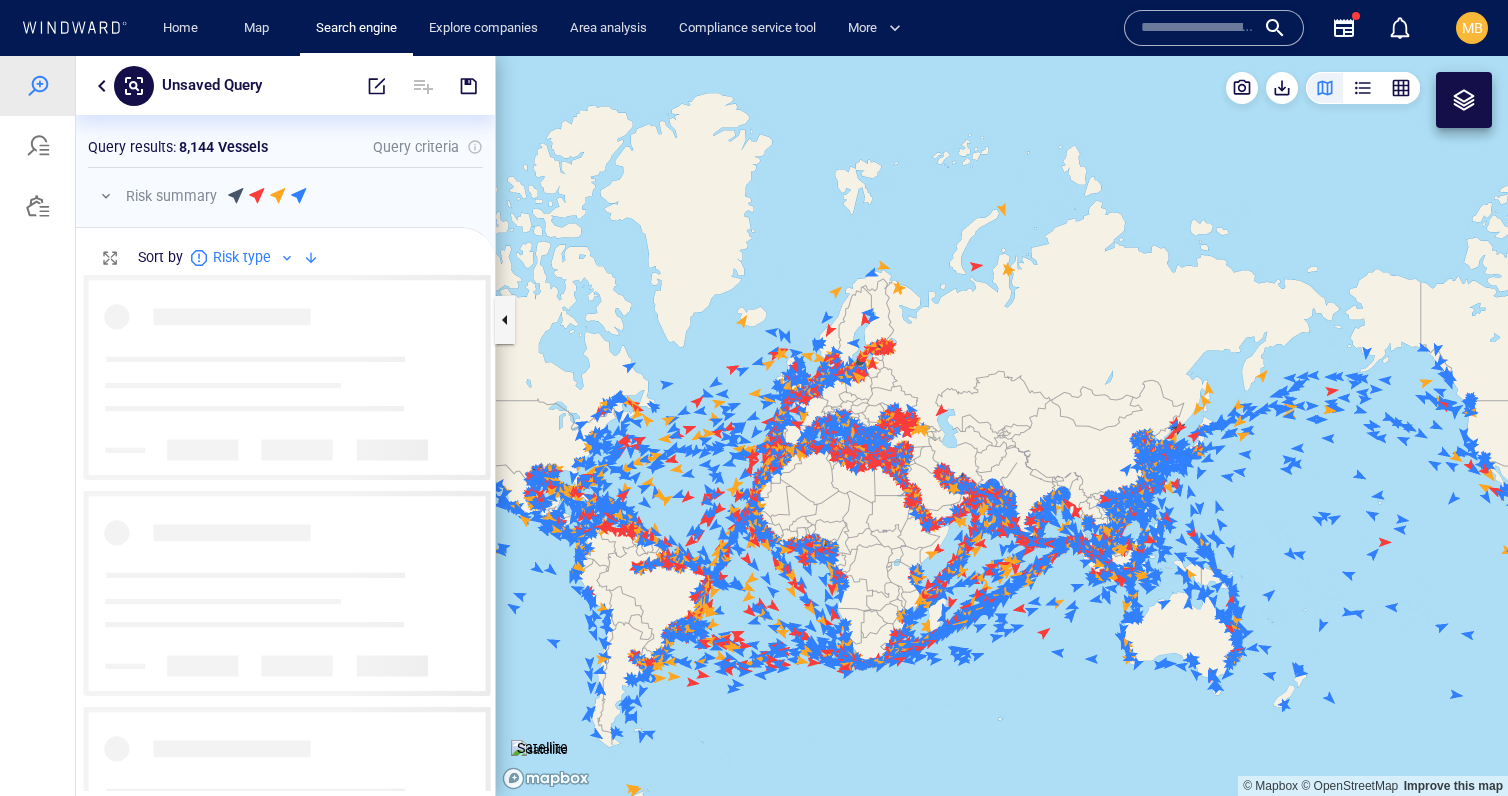 click at bounding box center [1002, 426] 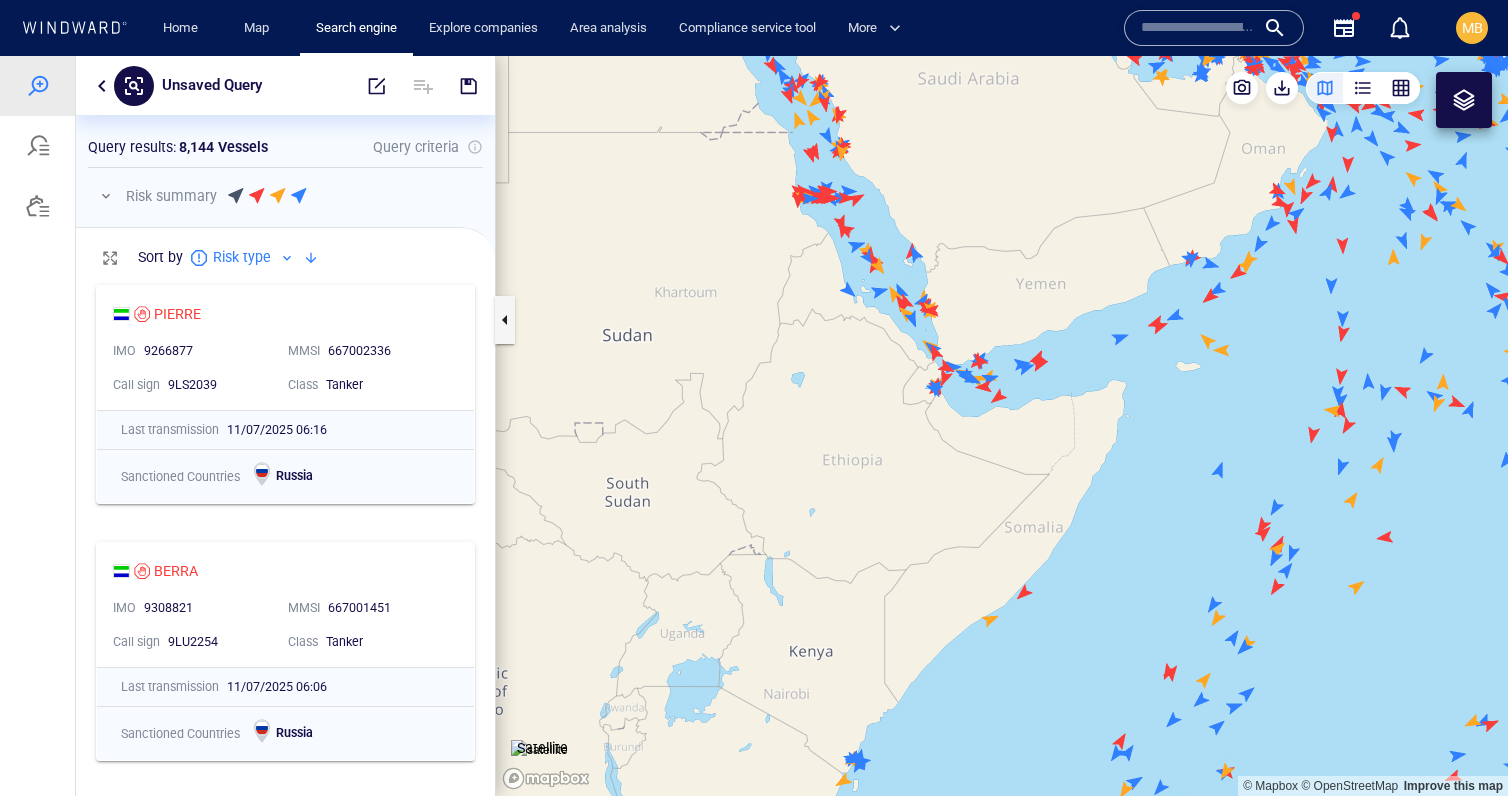 drag, startPoint x: 874, startPoint y: 449, endPoint x: 874, endPoint y: 580, distance: 131 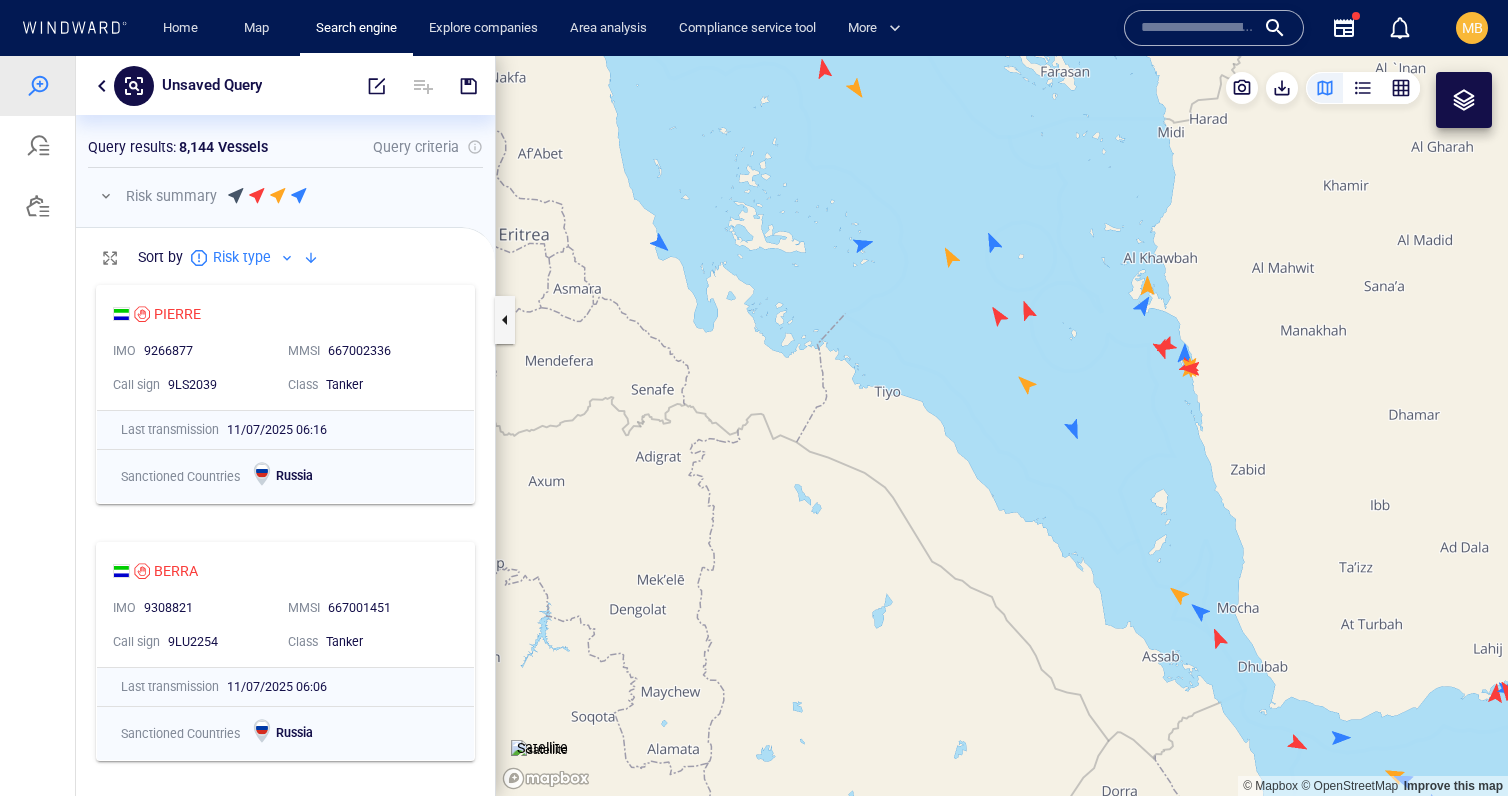 click at bounding box center [1002, 426] 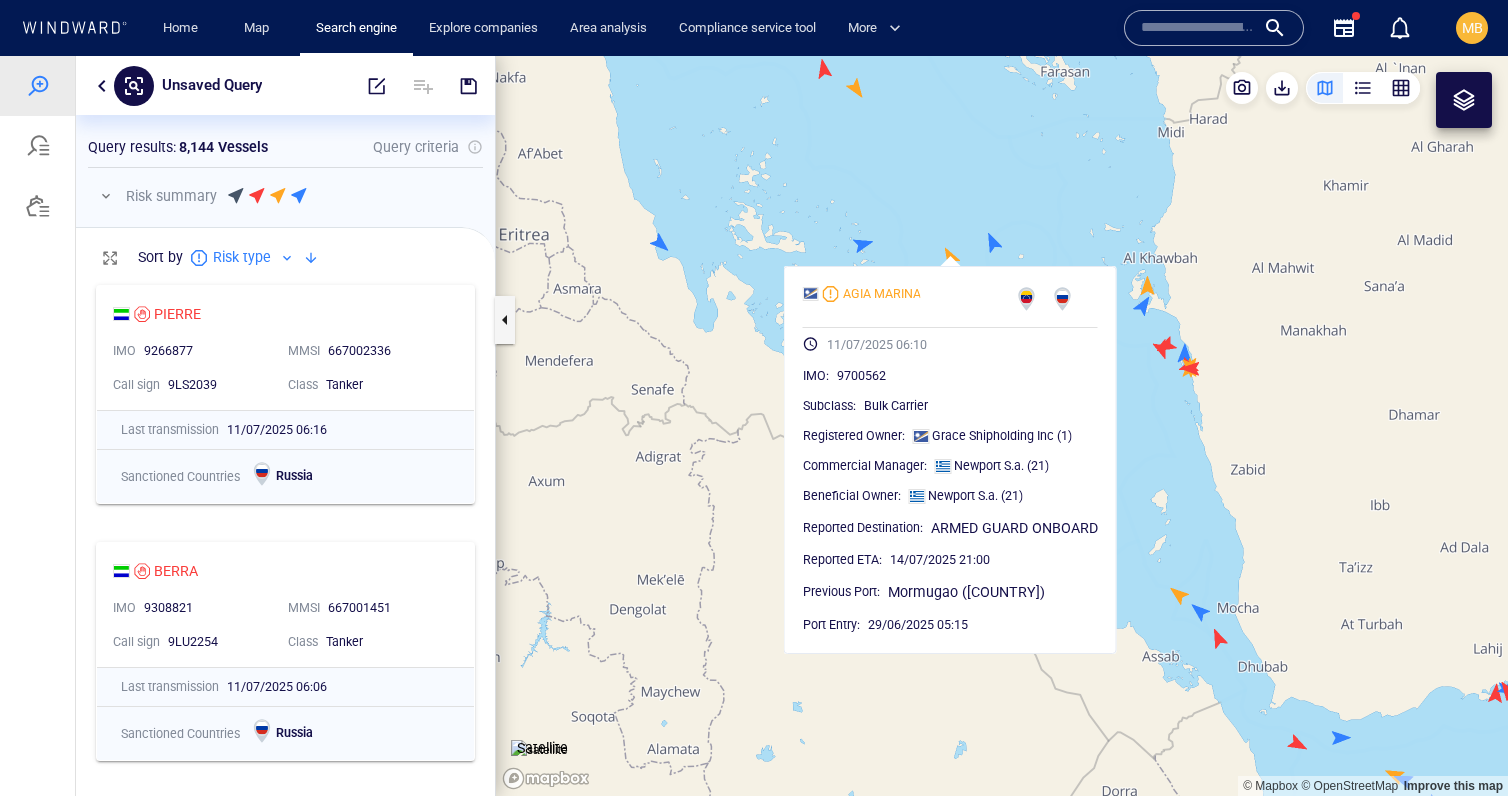 click at bounding box center [1002, 426] 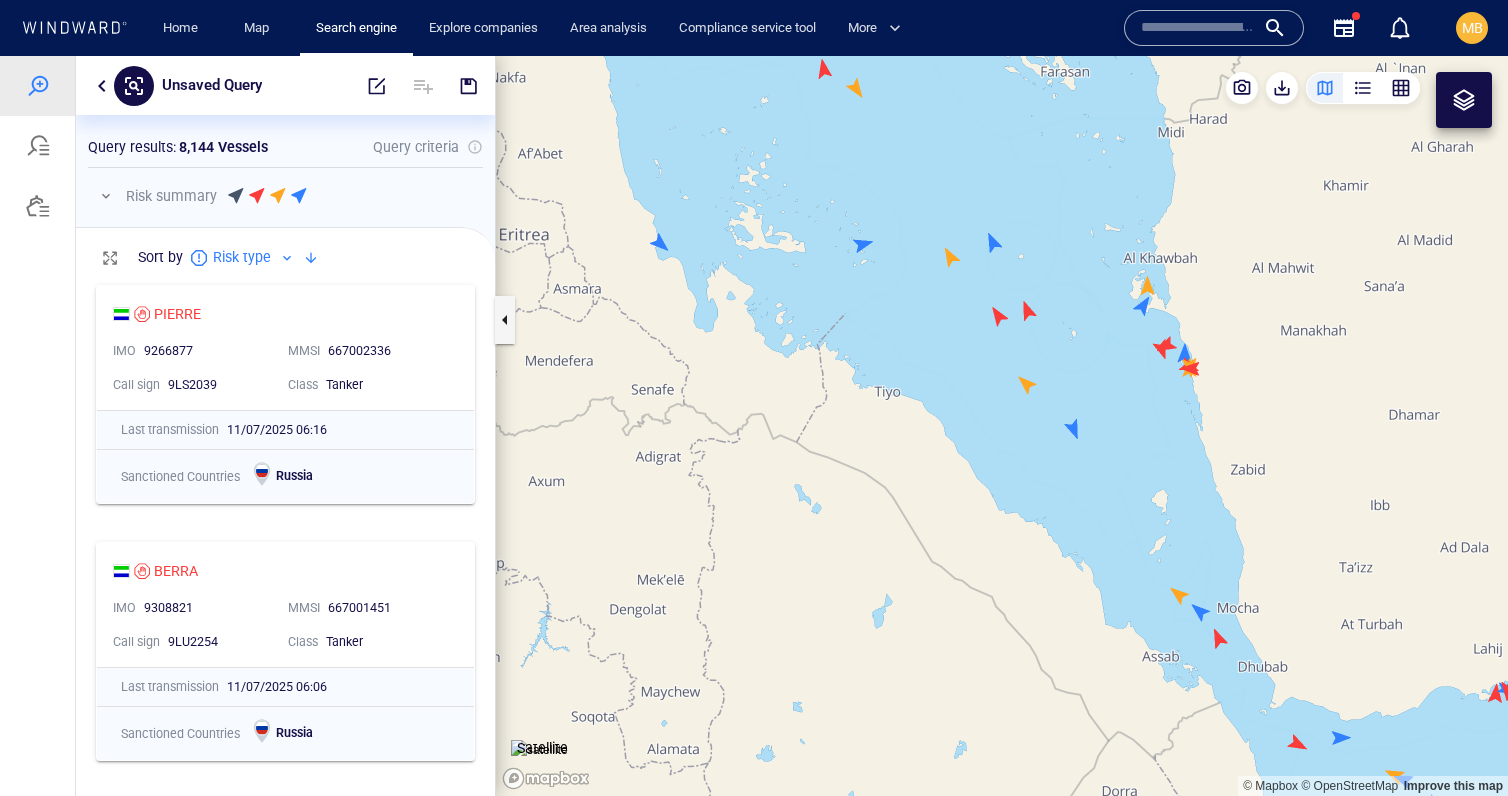 scroll, scrollTop: 0, scrollLeft: 0, axis: both 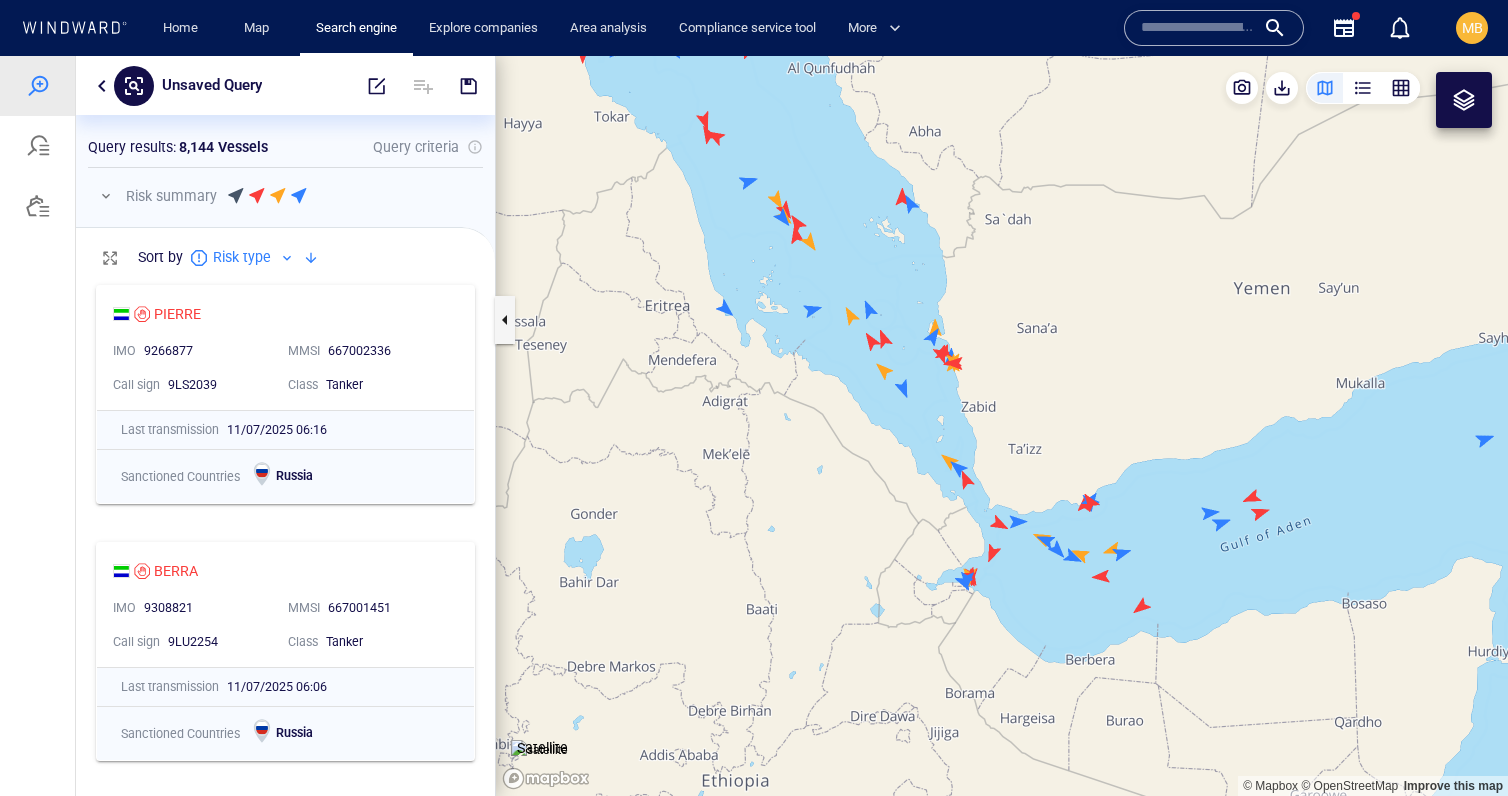drag, startPoint x: 901, startPoint y: 388, endPoint x: 792, endPoint y: 396, distance: 109.29318 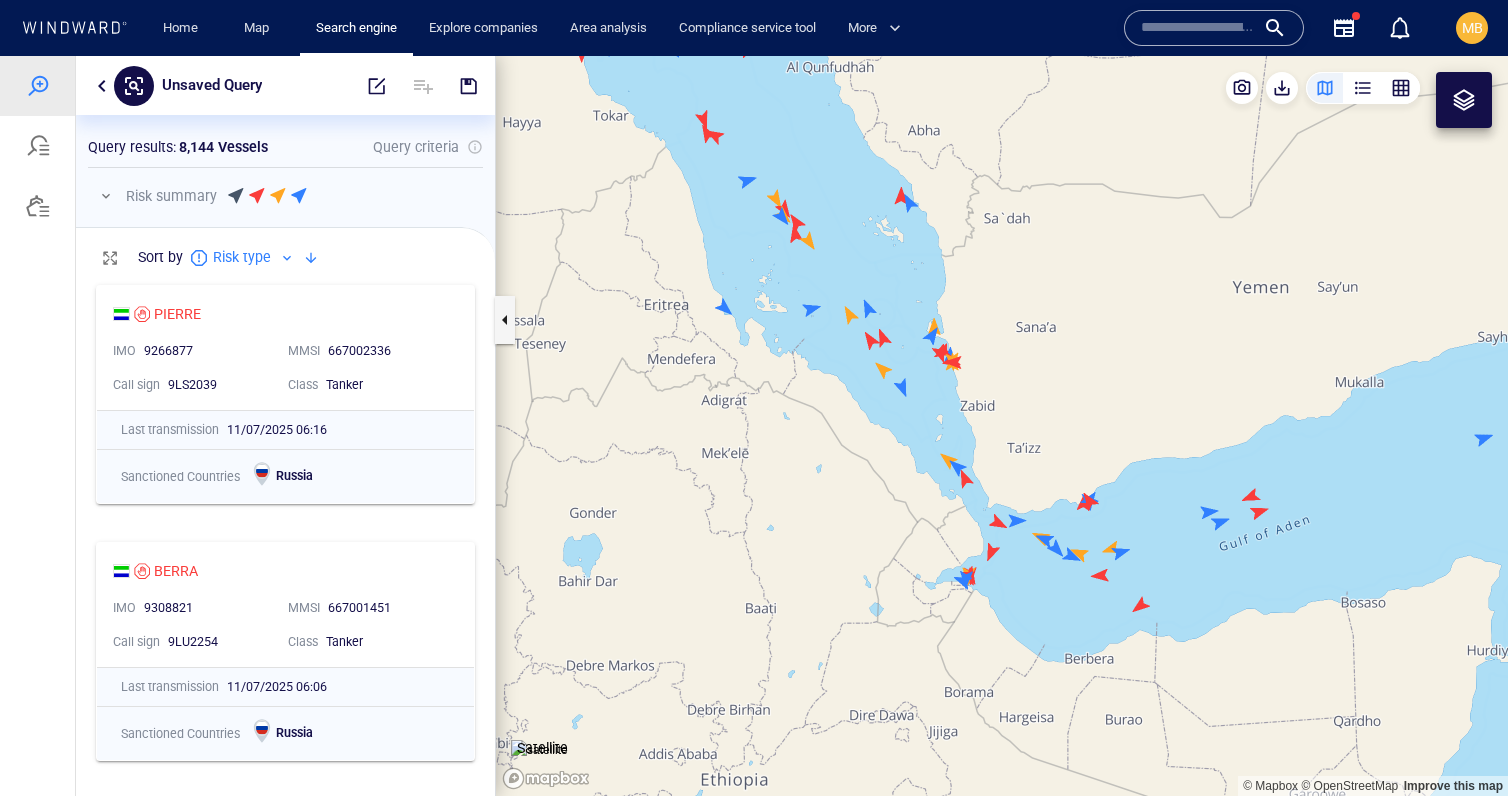 click at bounding box center [1002, 426] 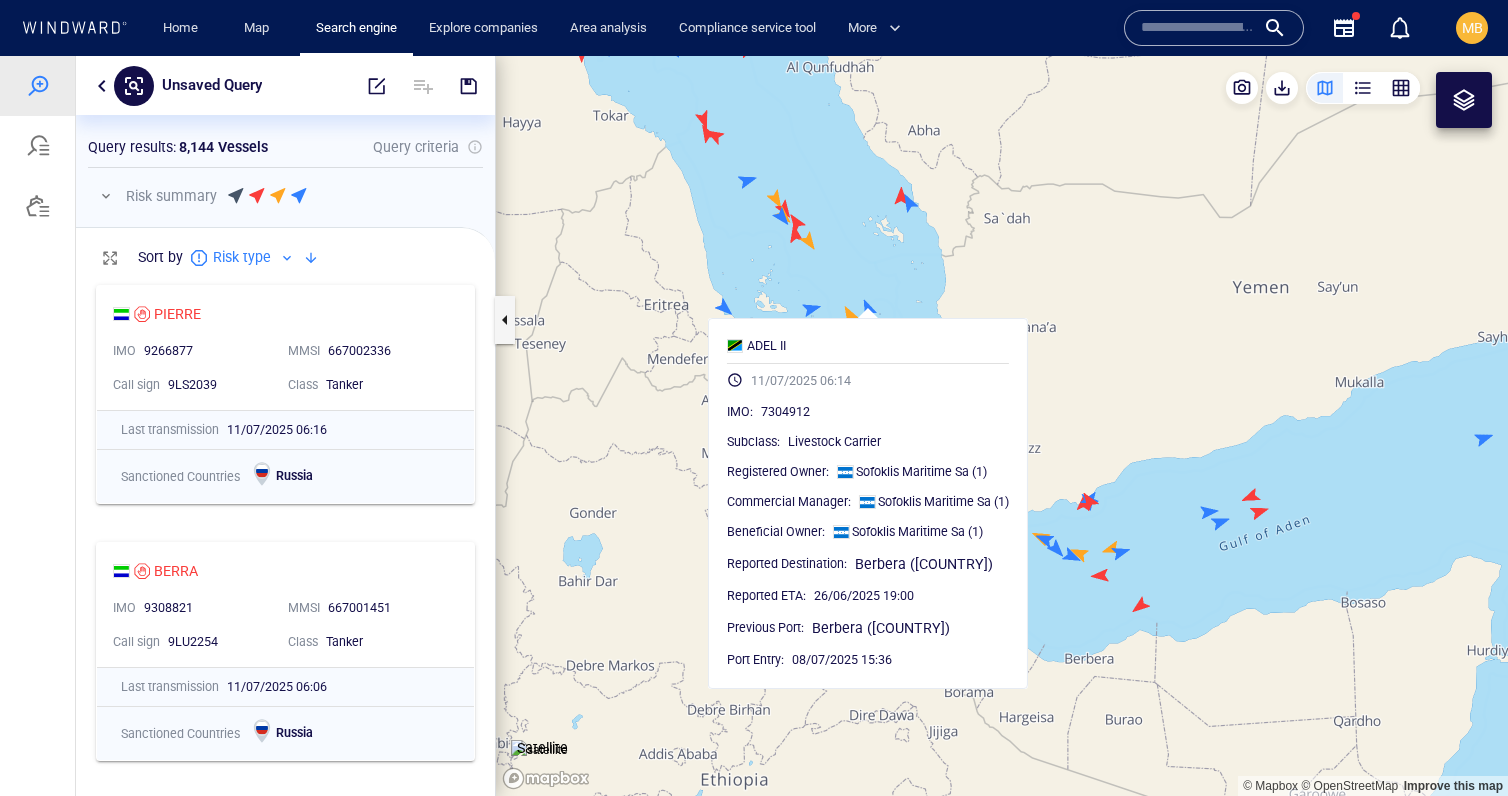 click at bounding box center [1002, 426] 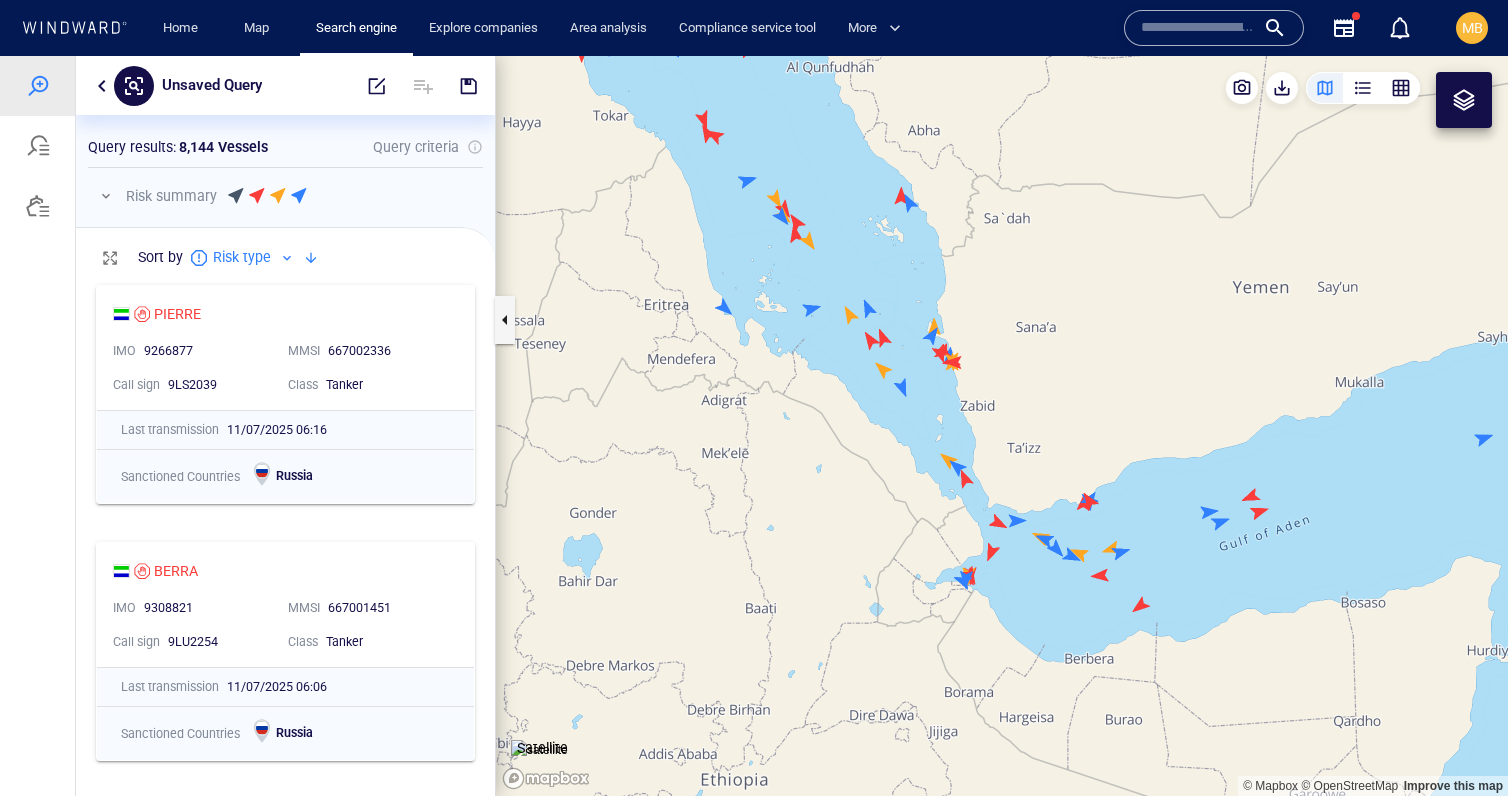 click at bounding box center (1002, 426) 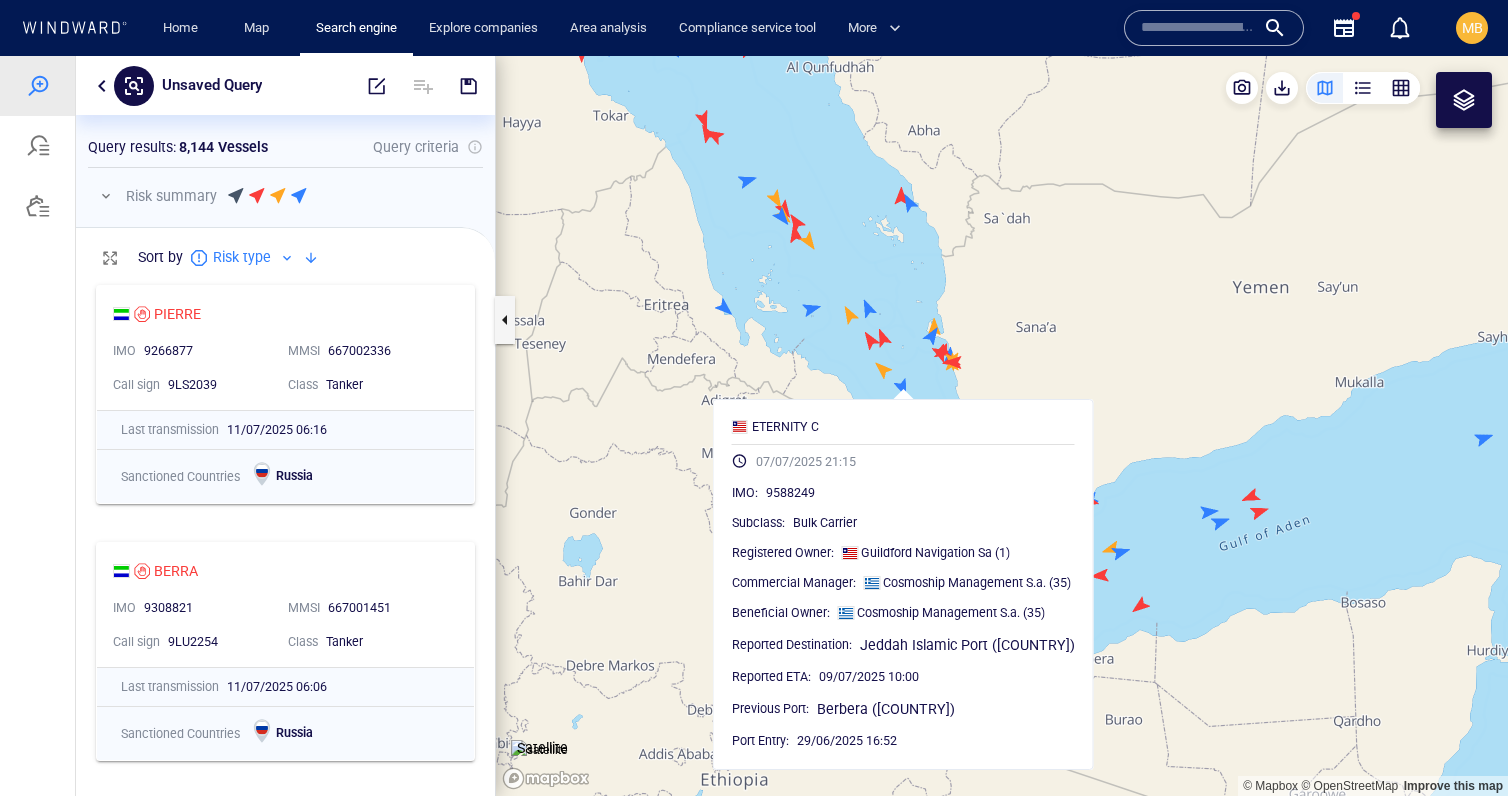 click at bounding box center (1002, 426) 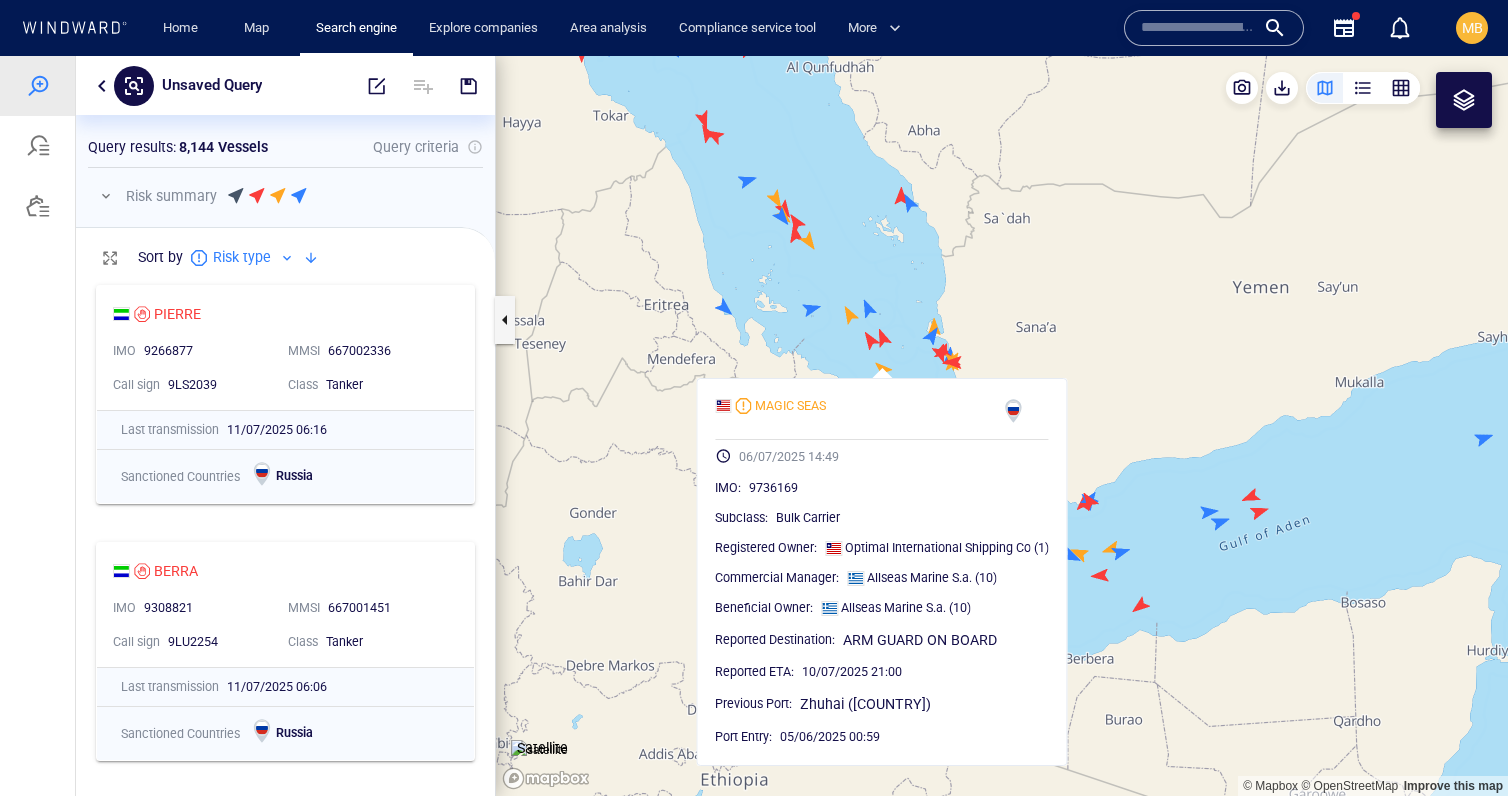 click at bounding box center [1002, 426] 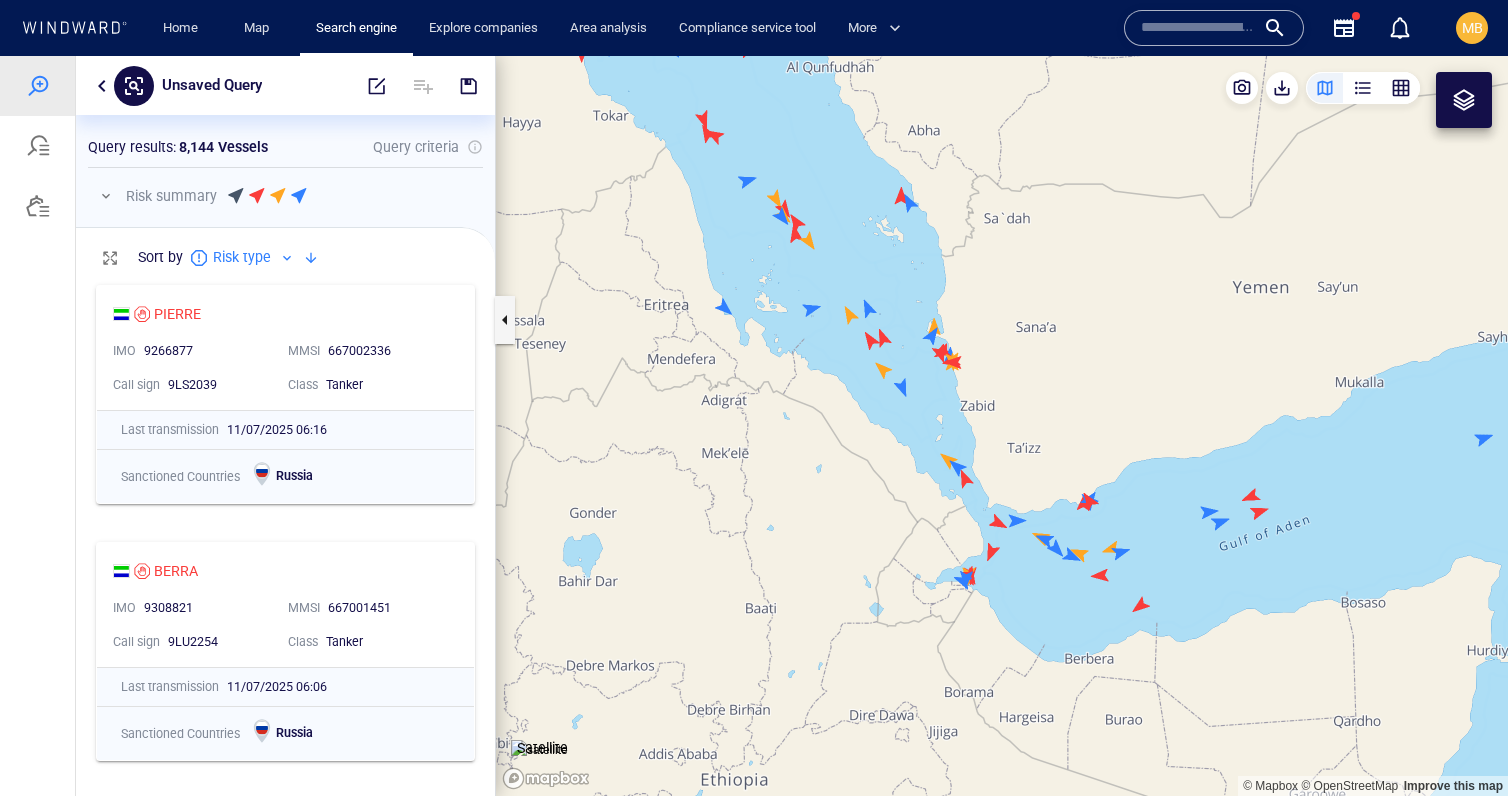 click at bounding box center (1002, 426) 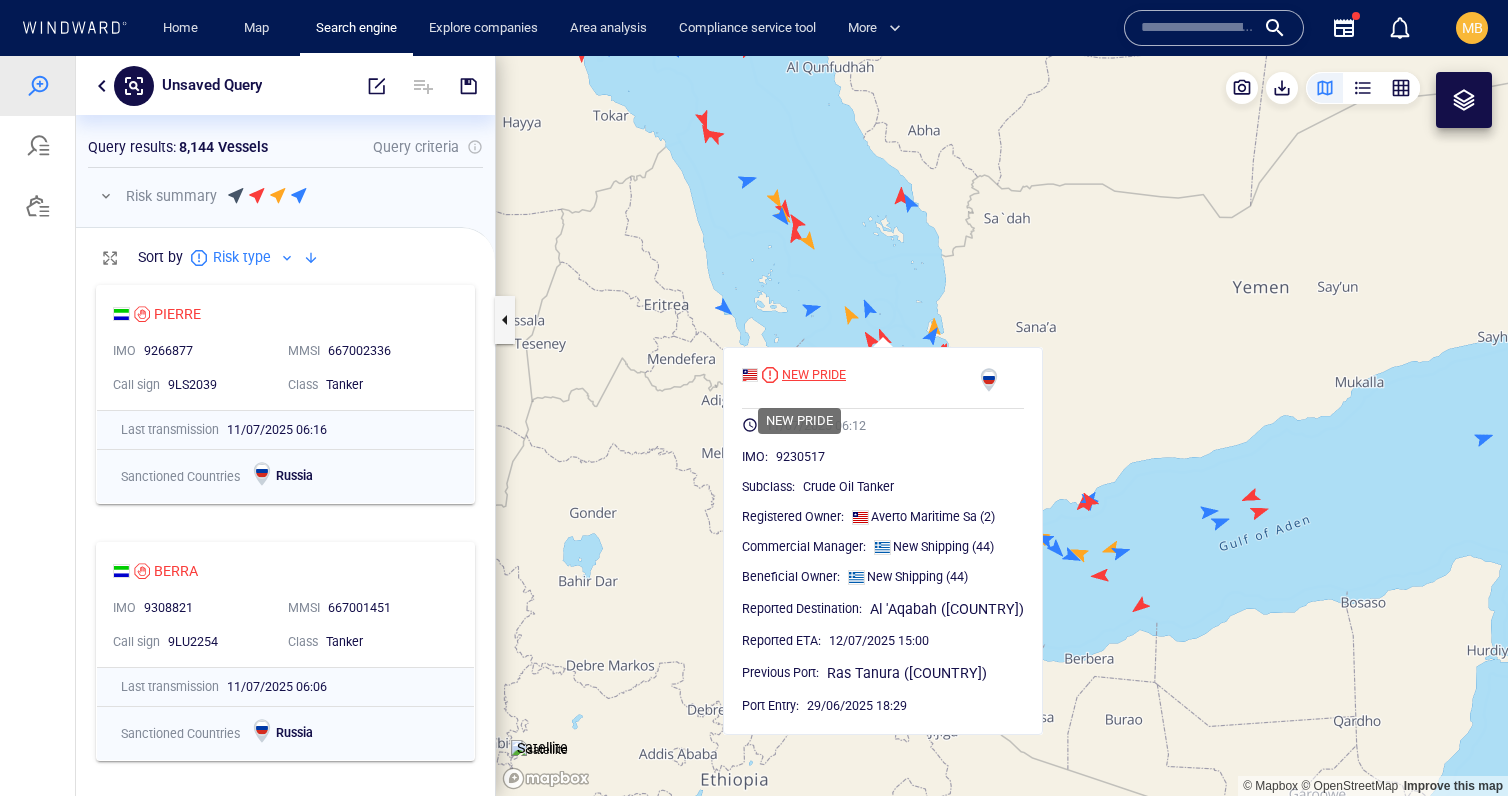 click on "NEW PRIDE" at bounding box center [814, 375] 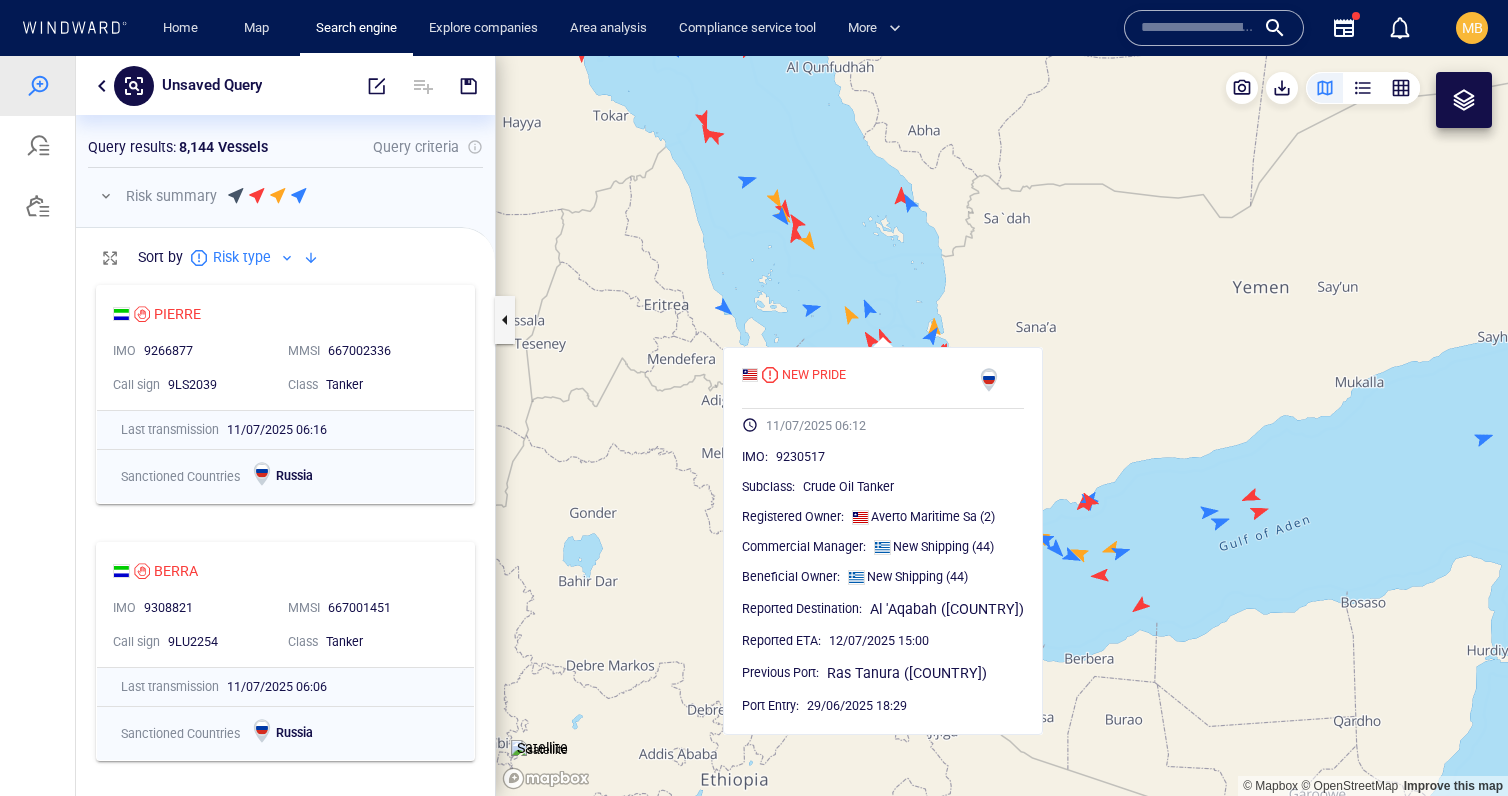 click at bounding box center [1002, 426] 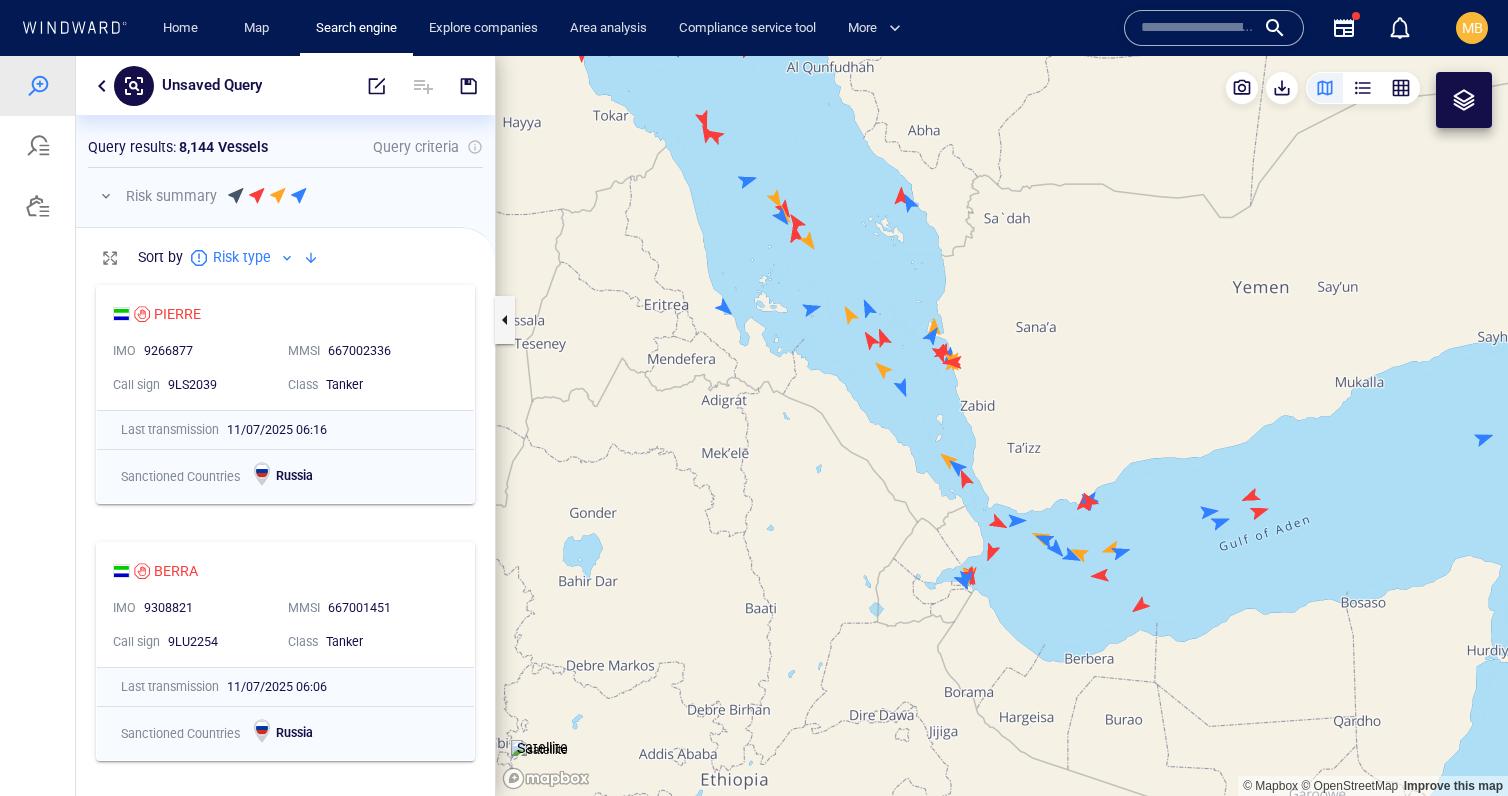 click at bounding box center [1002, 426] 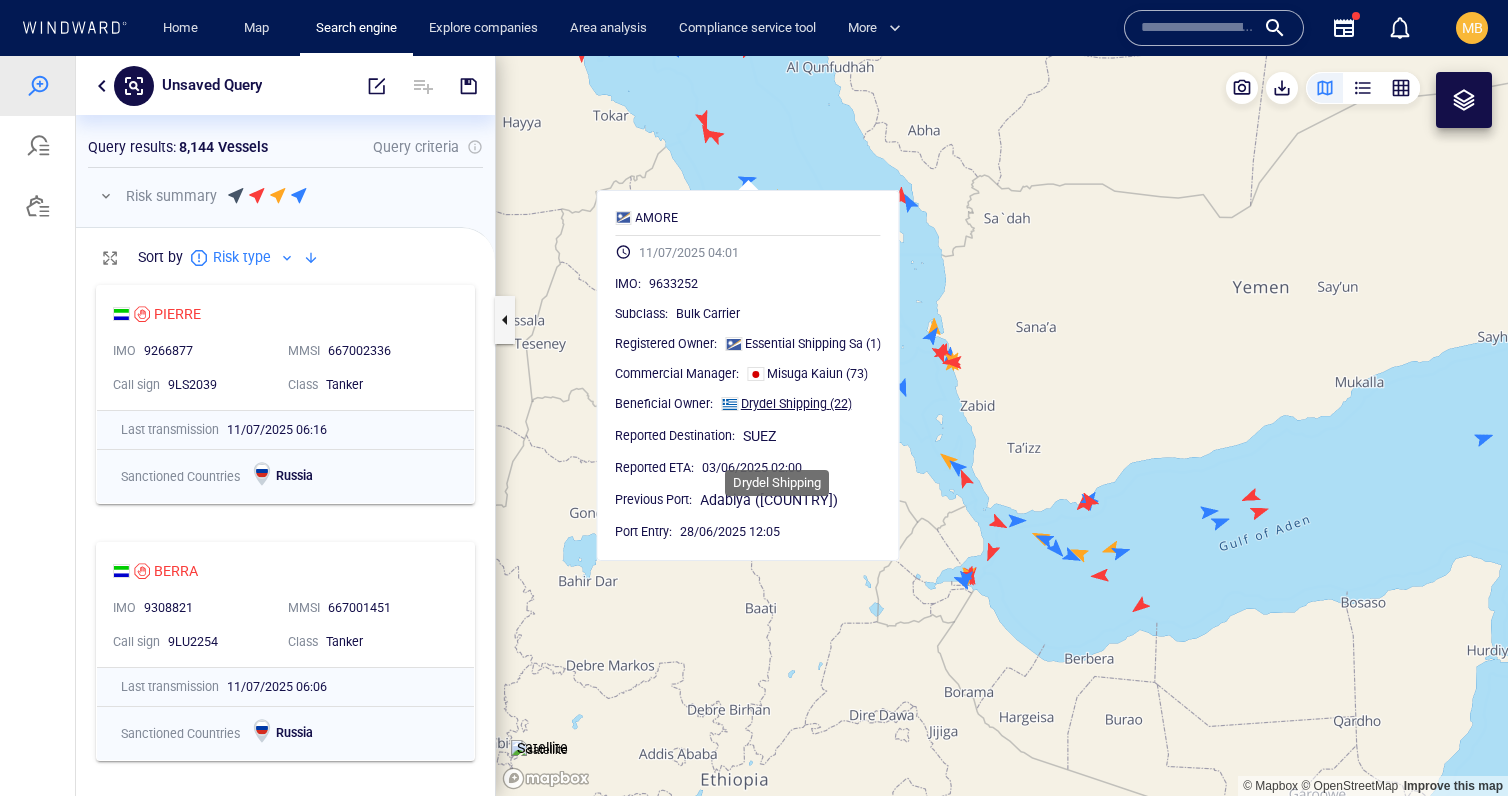 click on "Drydel Shipping" at bounding box center (784, 403) 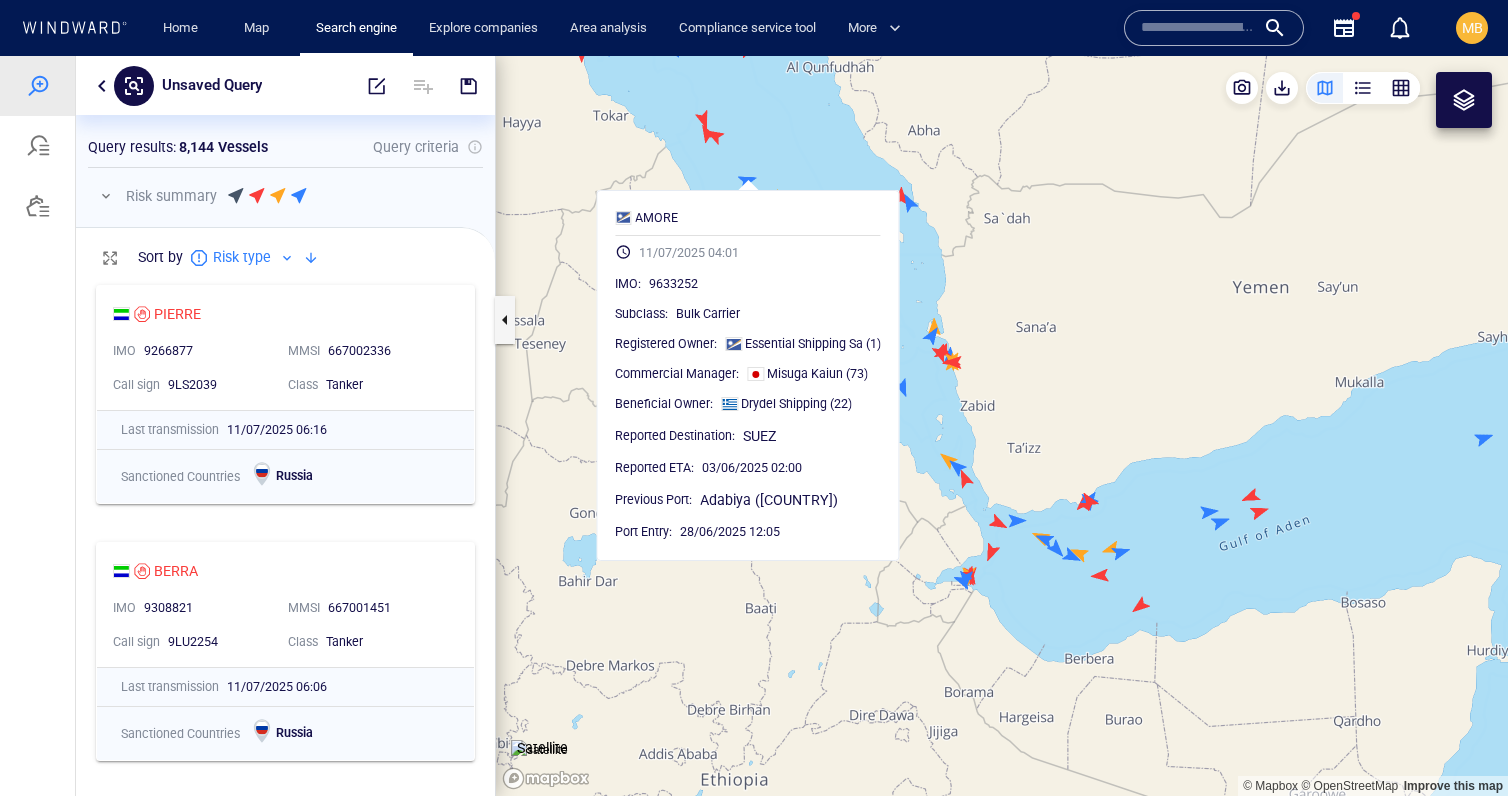 click at bounding box center [1002, 426] 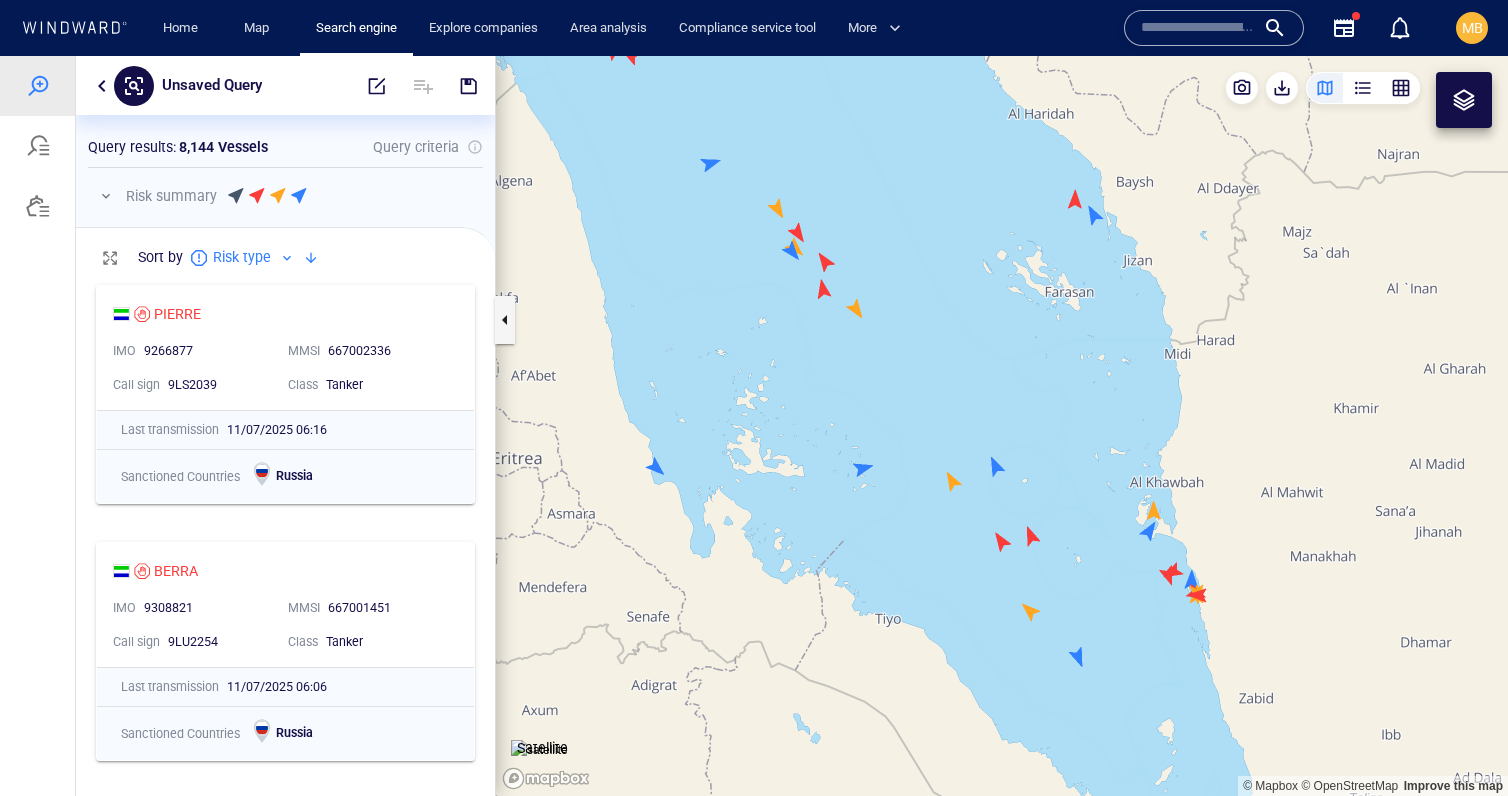 click at bounding box center [1002, 426] 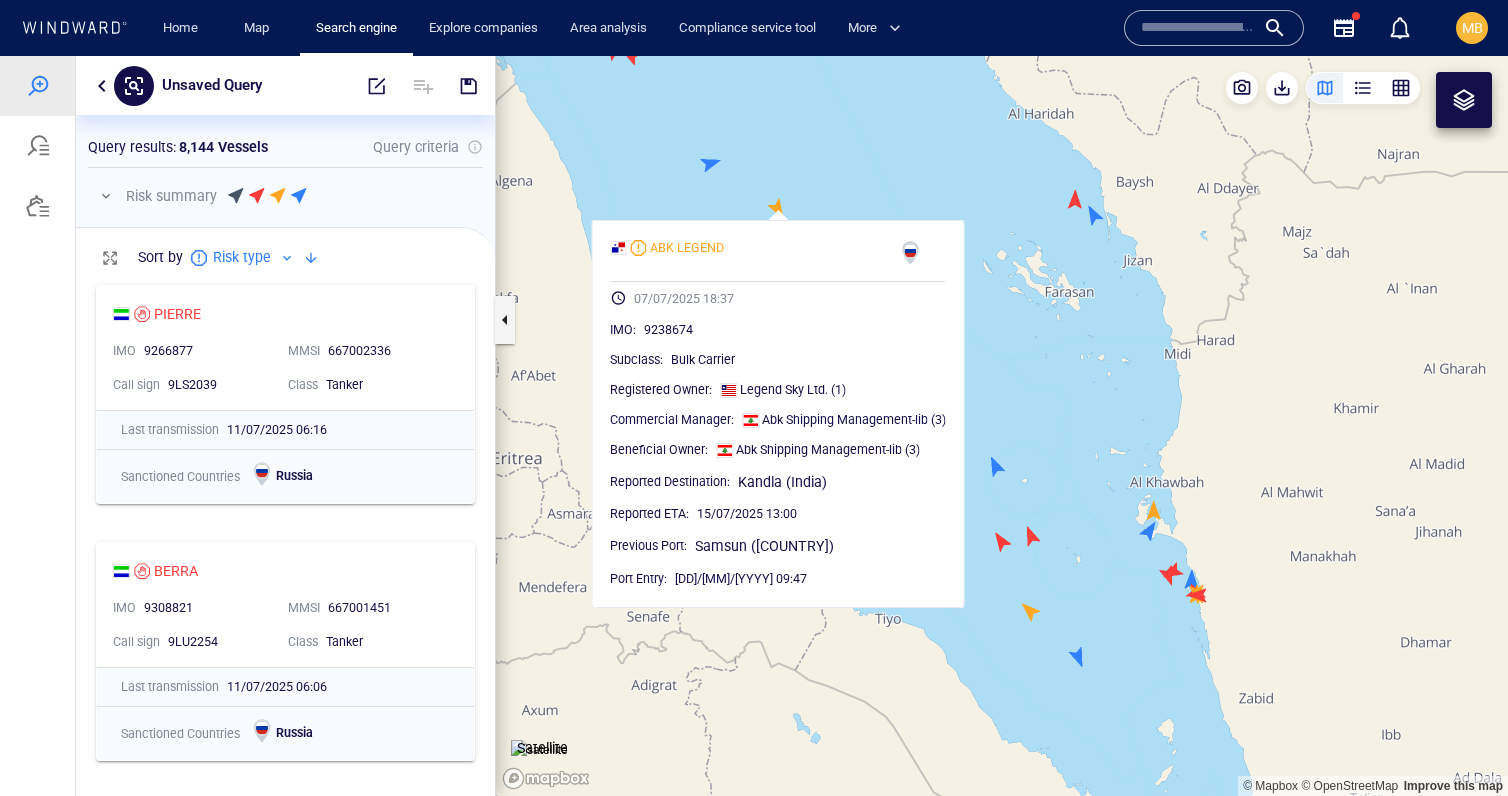 click at bounding box center (1002, 426) 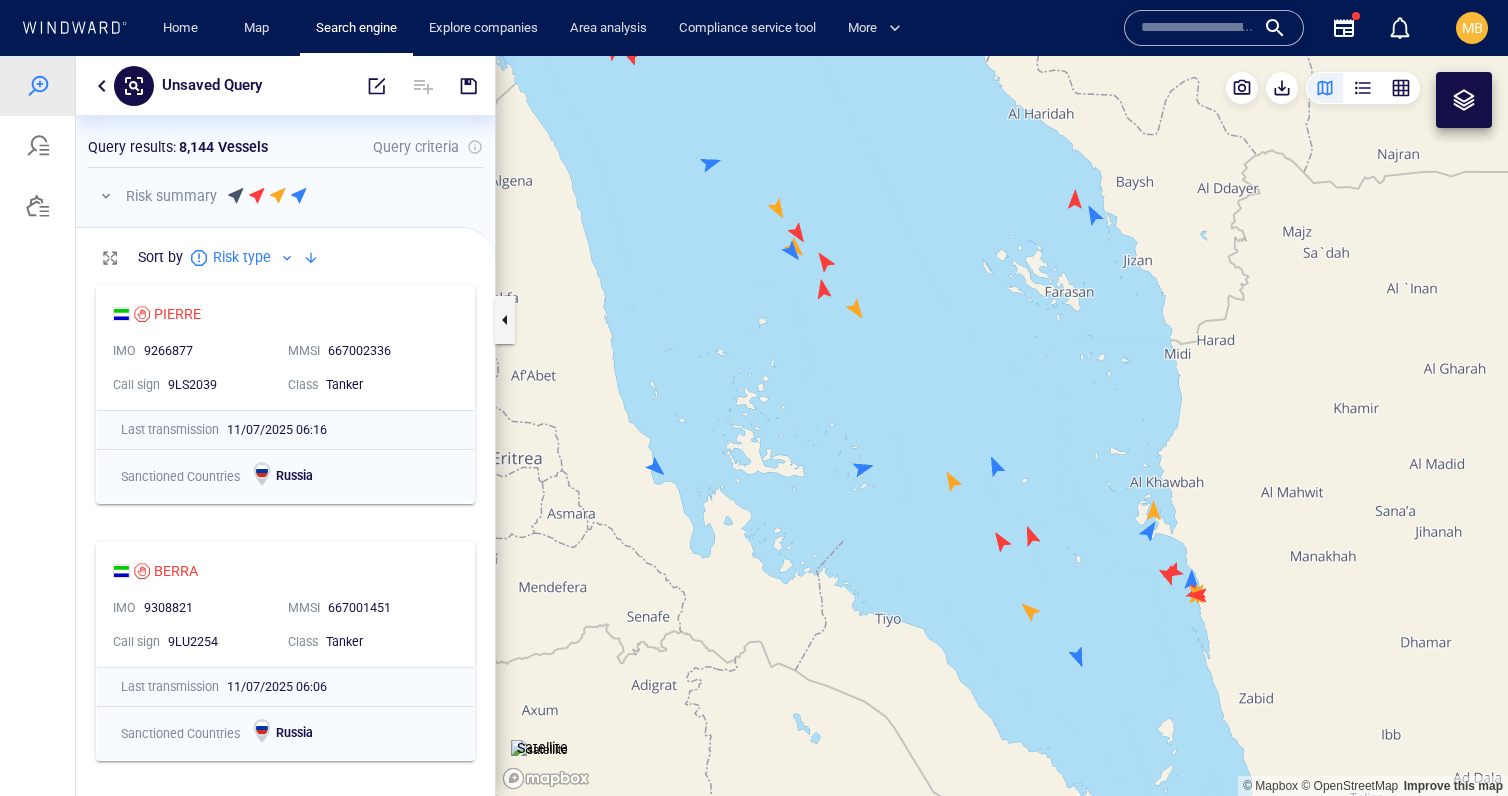 click at bounding box center [1002, 426] 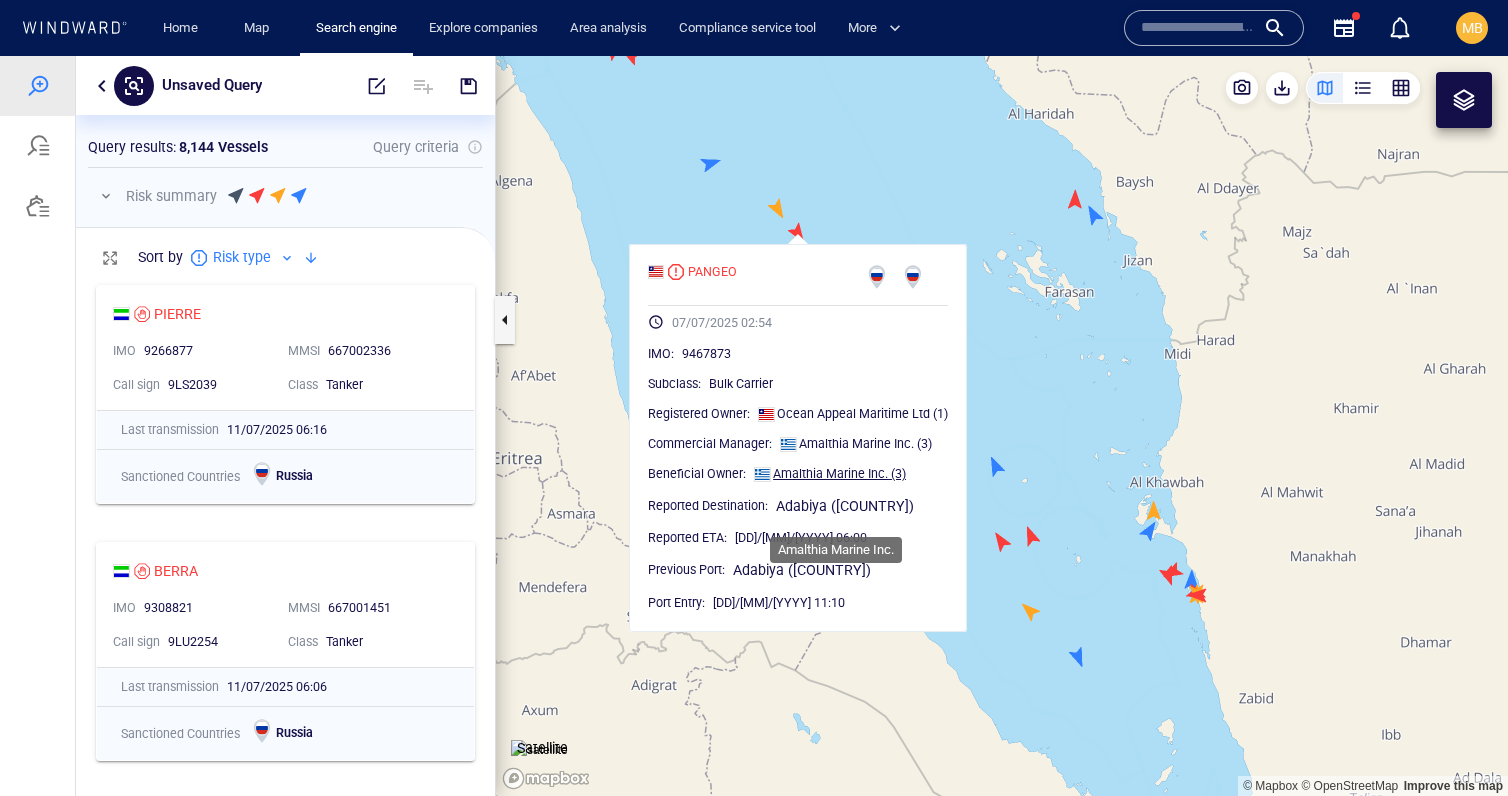 click on "Amalthia Marine Inc." at bounding box center (830, 473) 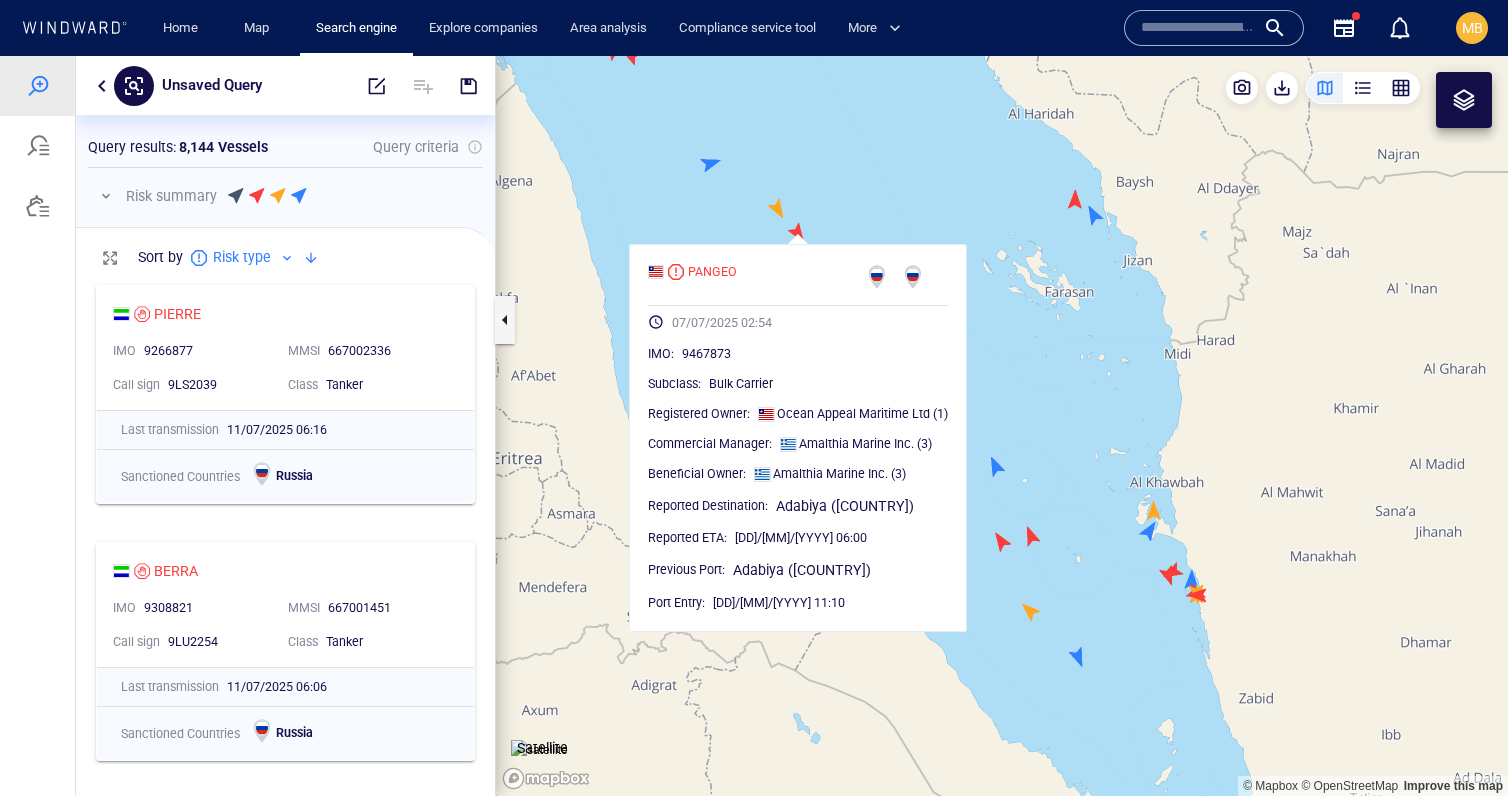 click at bounding box center (1002, 426) 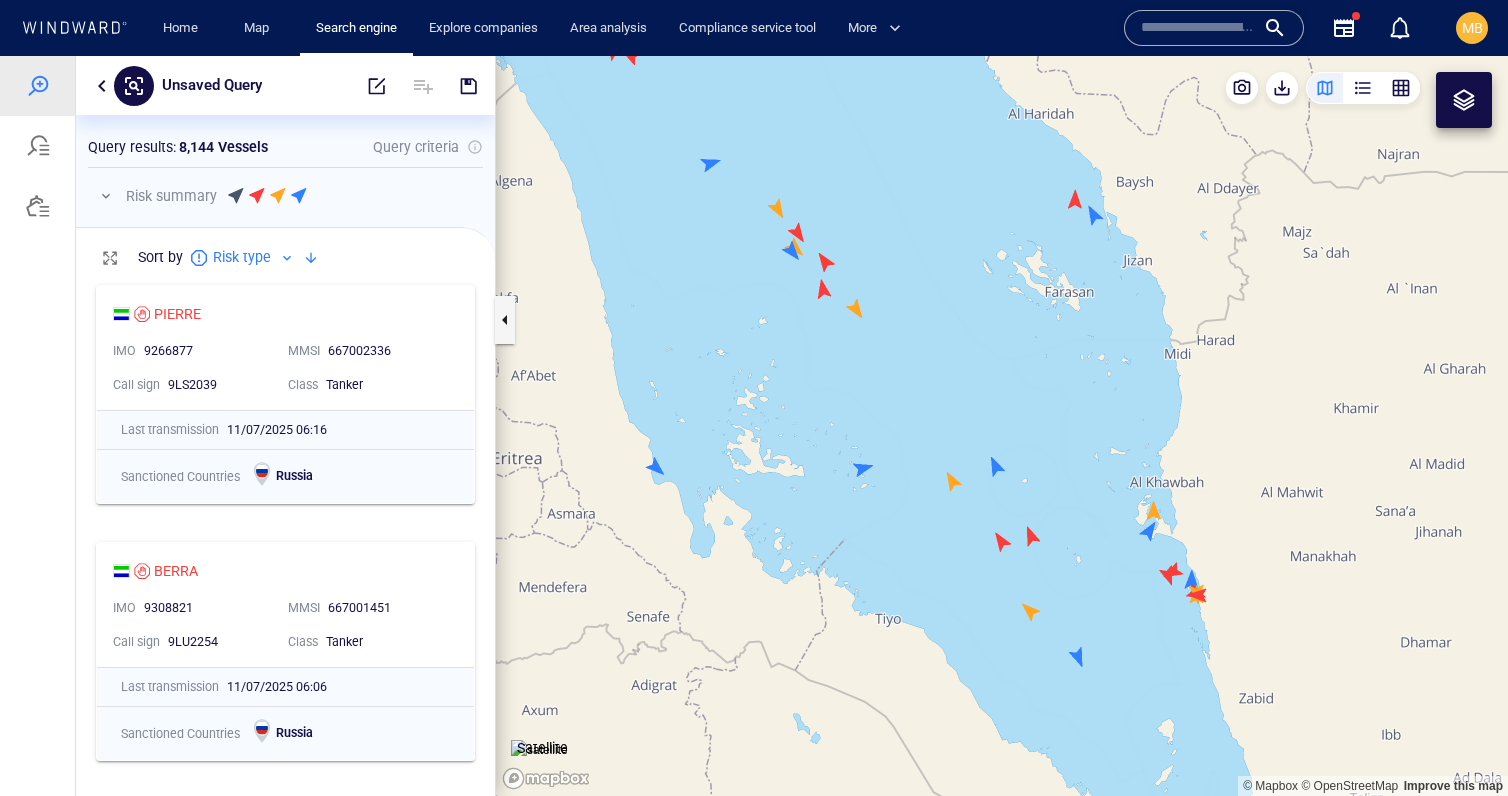 click at bounding box center (1002, 426) 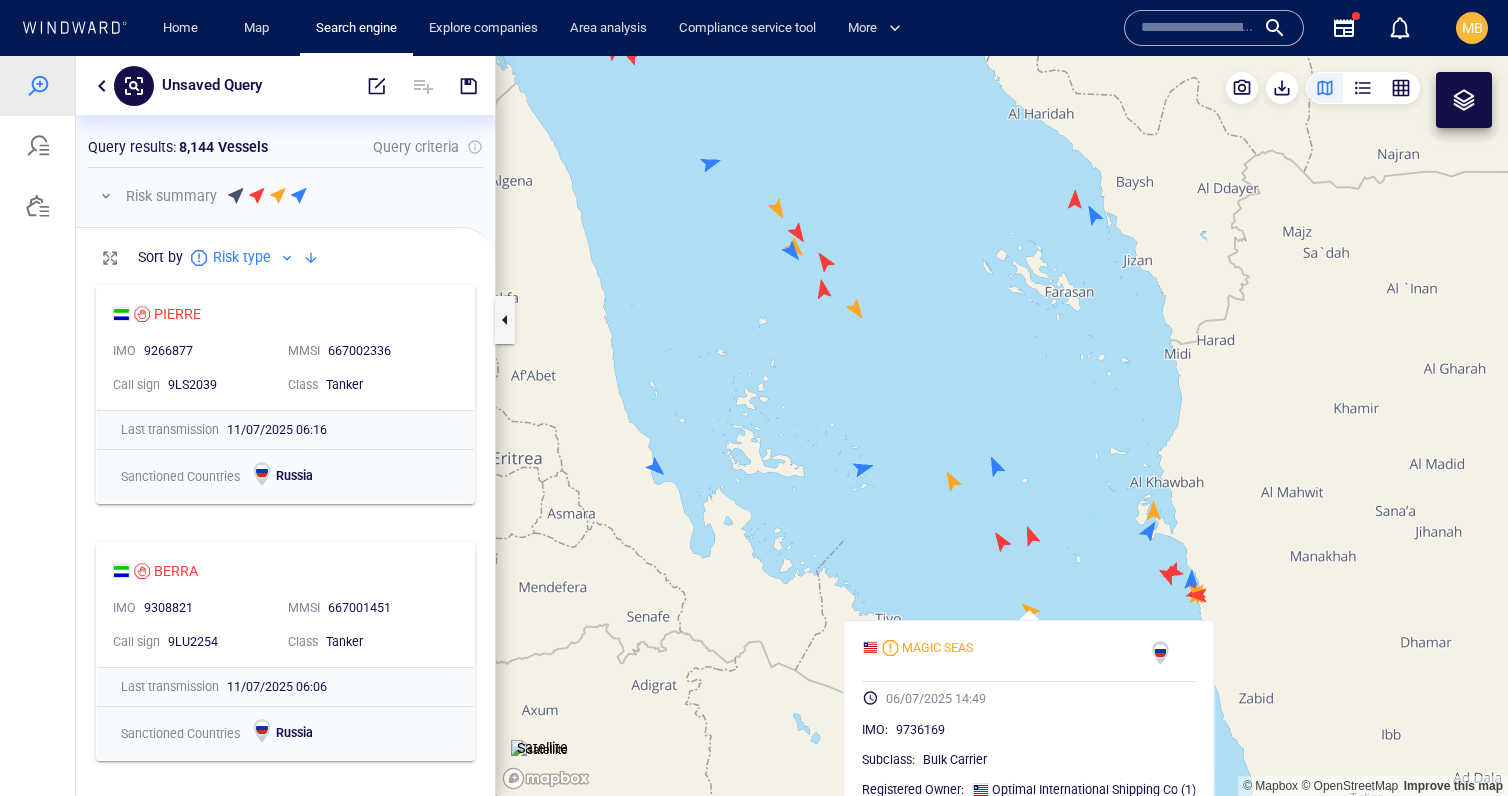 click at bounding box center (1002, 426) 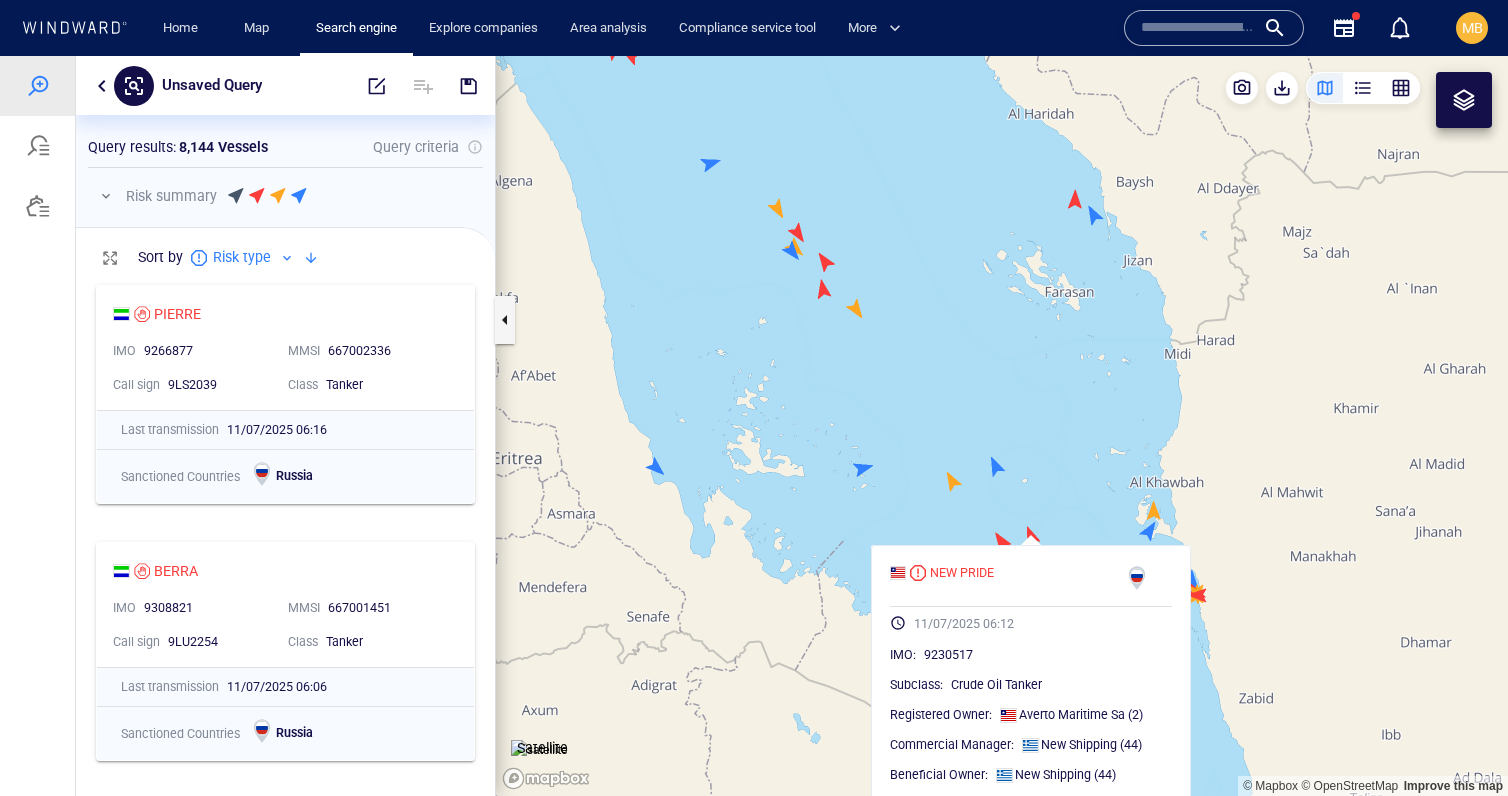 click at bounding box center [1002, 426] 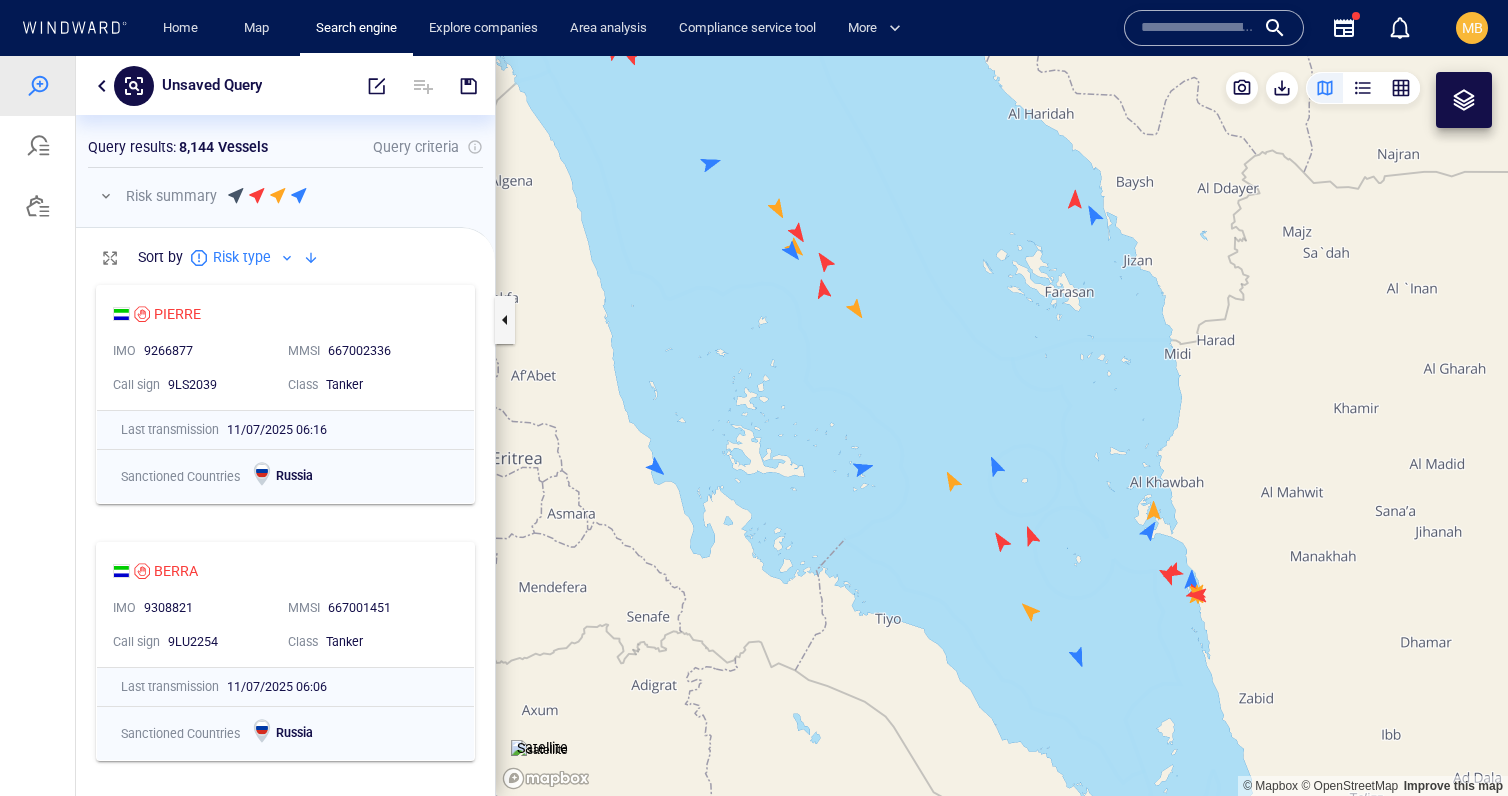 click at bounding box center (1002, 426) 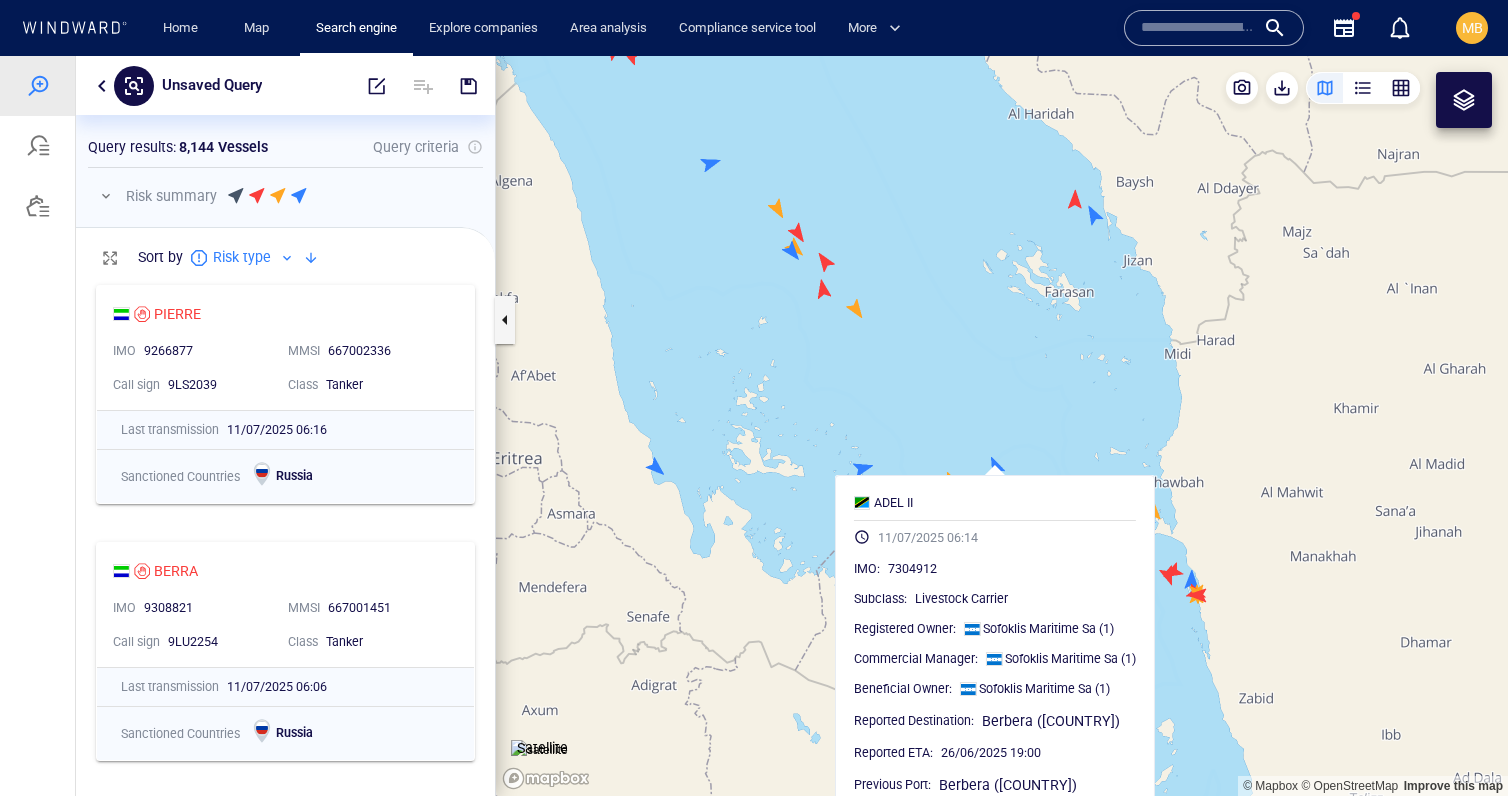 click at bounding box center (1002, 426) 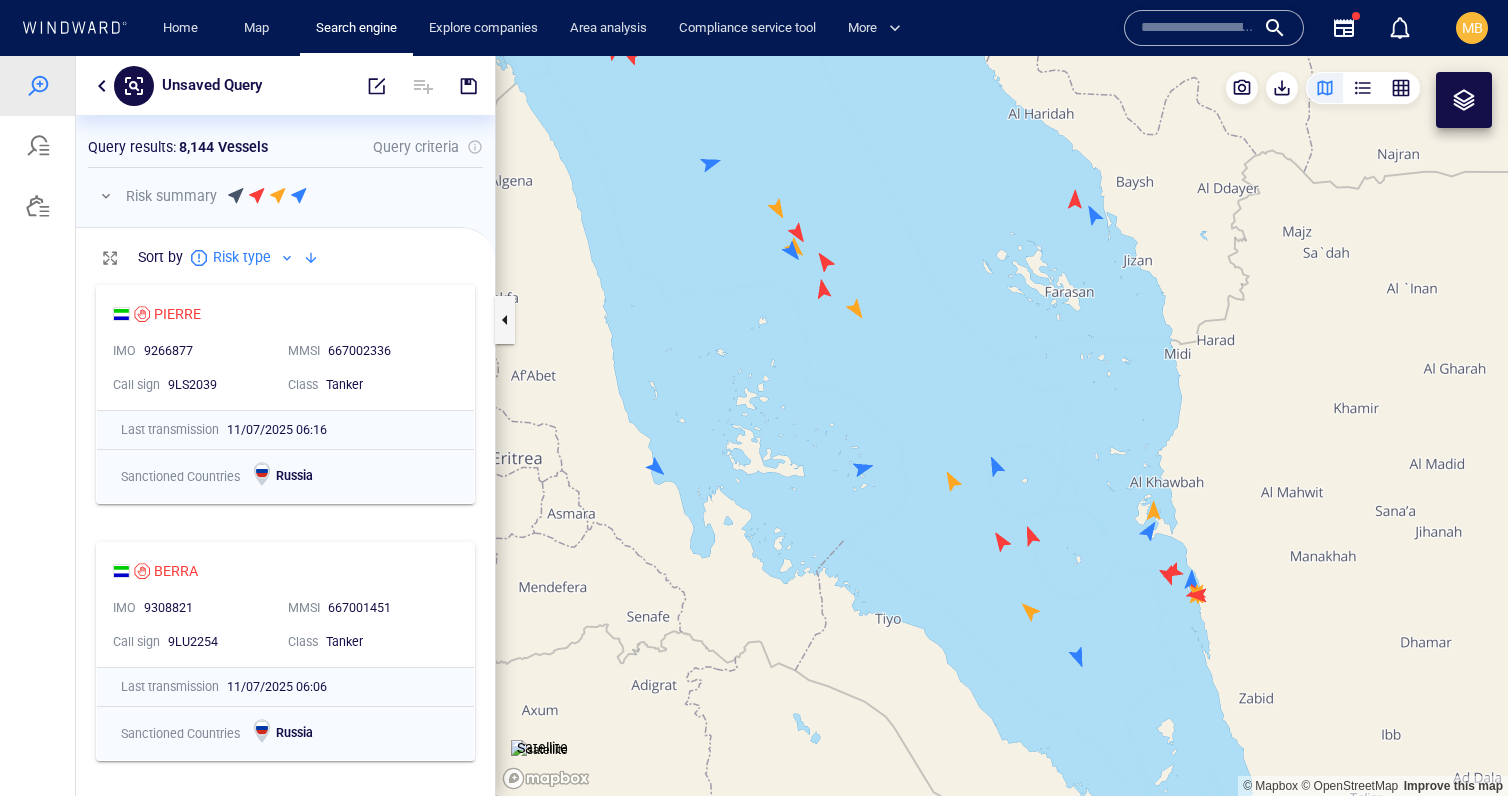 click at bounding box center [1002, 426] 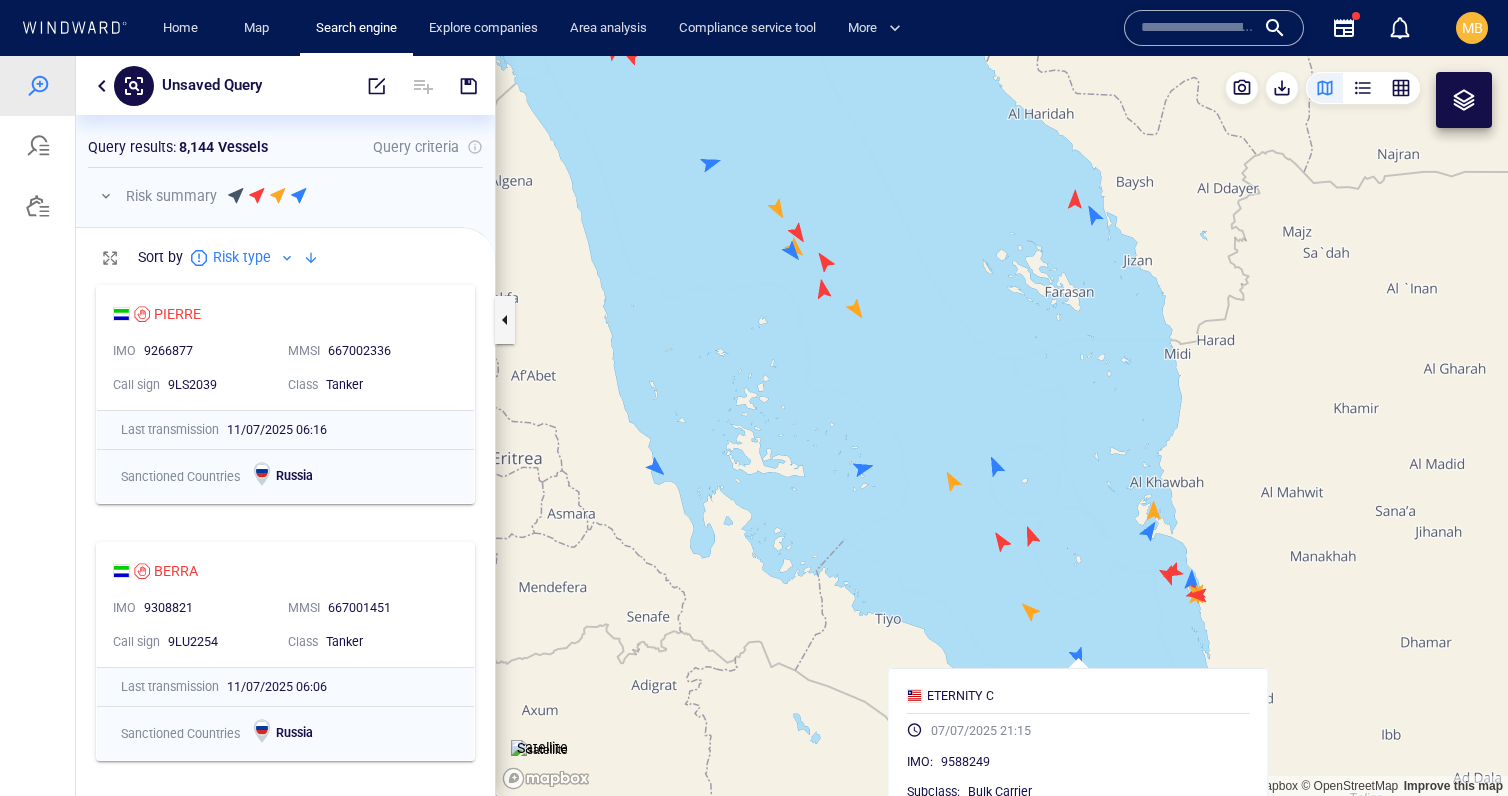click at bounding box center (1002, 426) 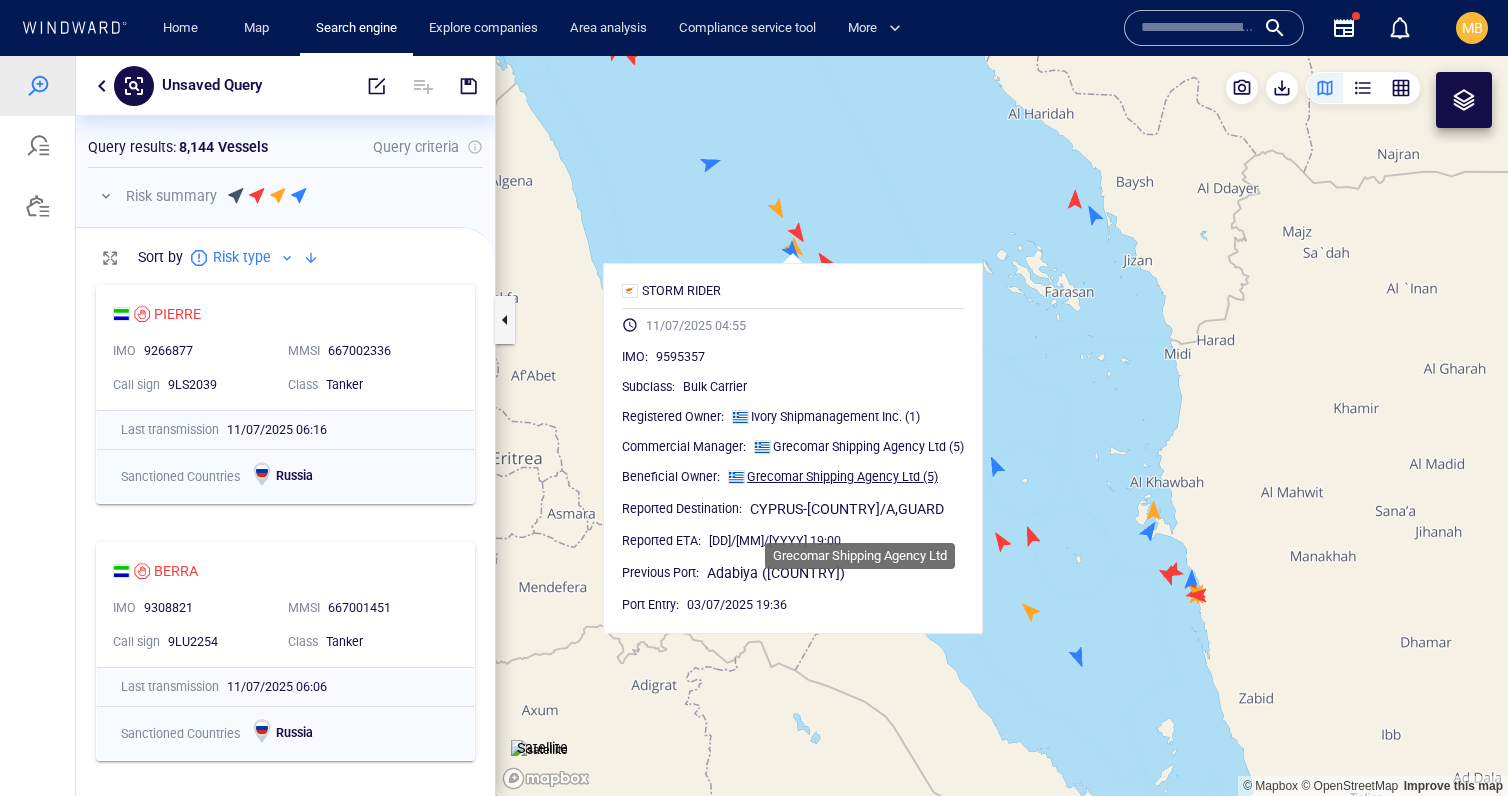 click on "Grecomar Shipping Agency Ltd" at bounding box center (833, 476) 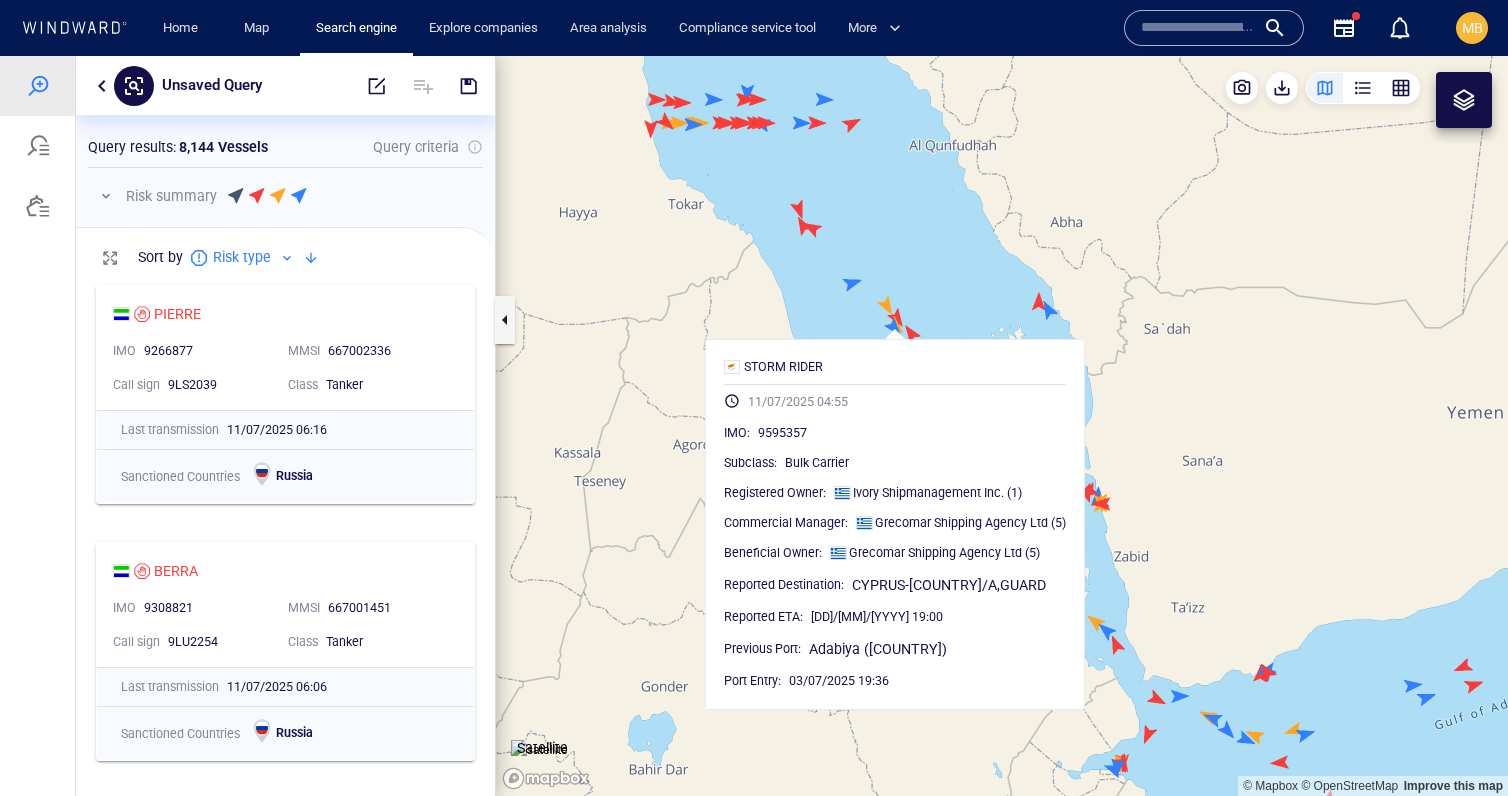 scroll, scrollTop: 0, scrollLeft: 0, axis: both 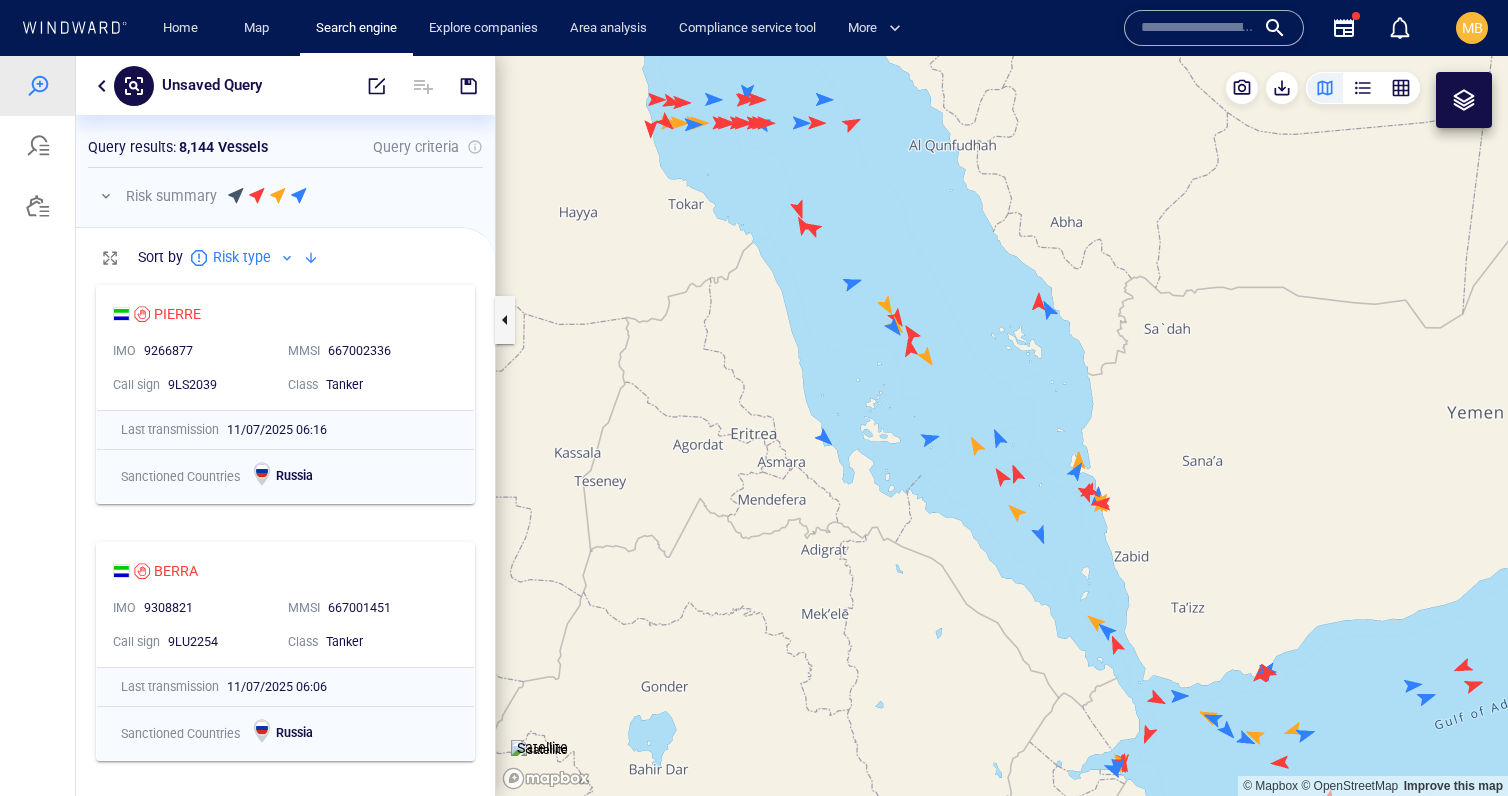click at bounding box center [1002, 426] 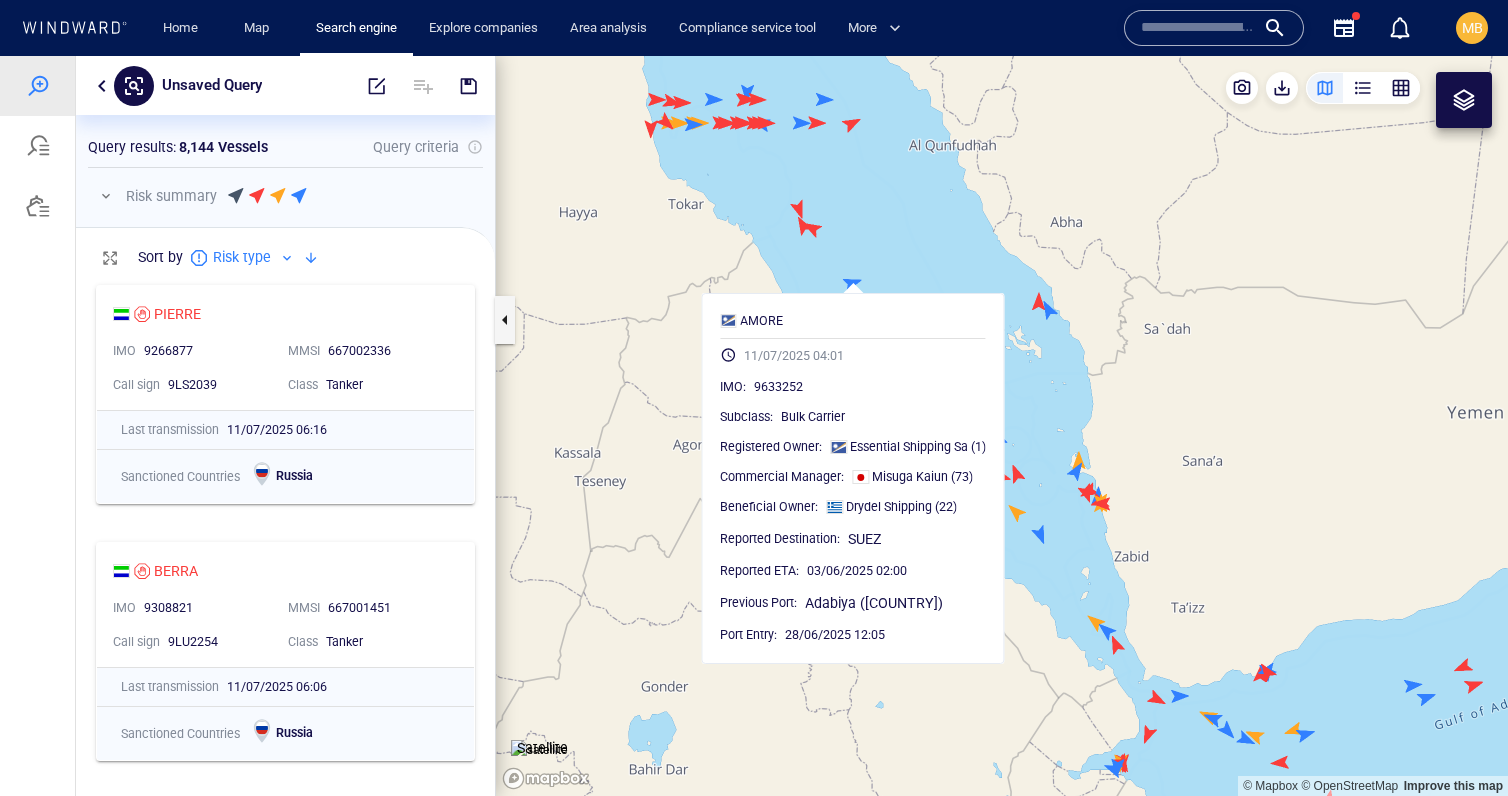 click at bounding box center [1002, 426] 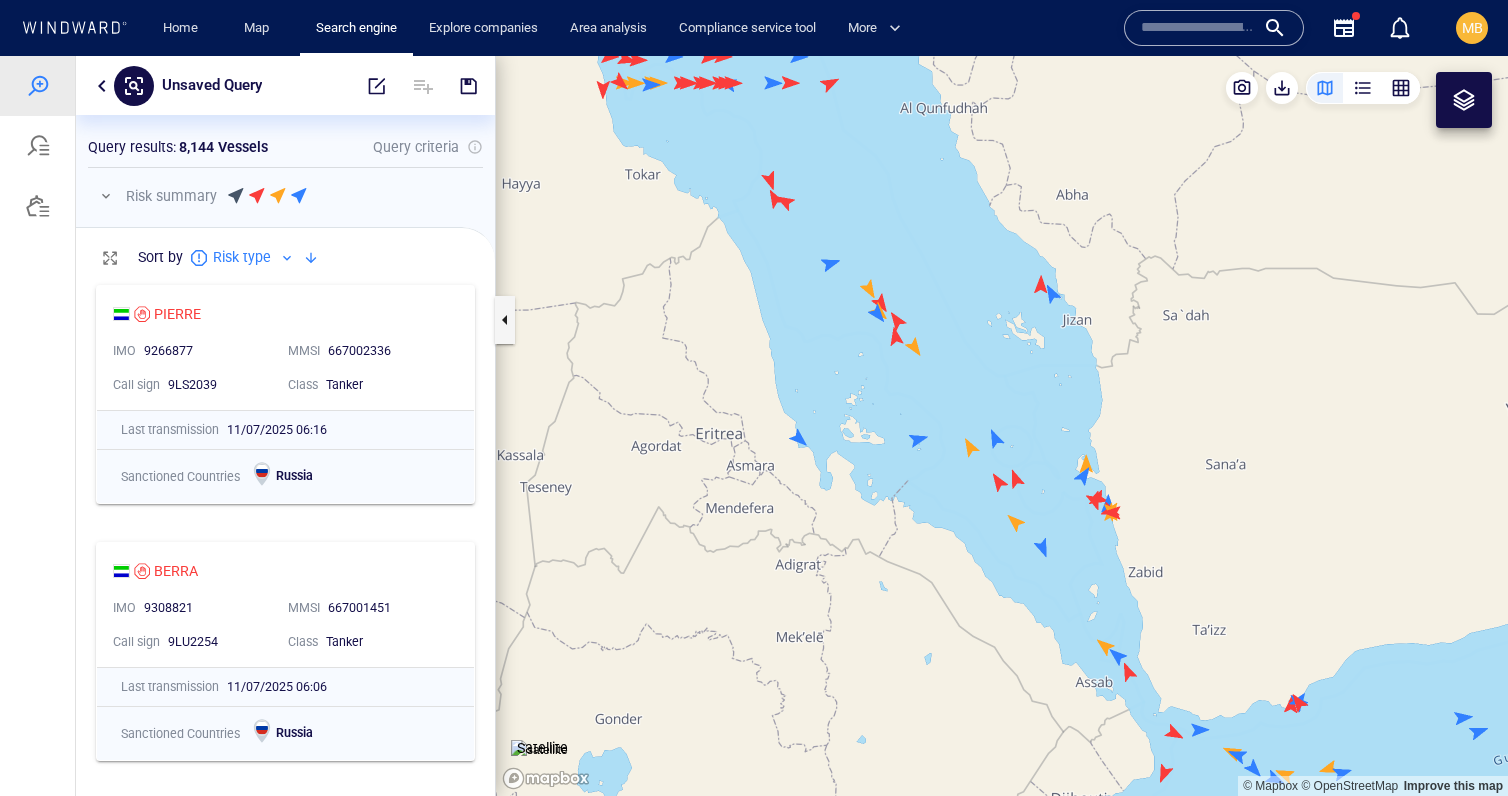 drag, startPoint x: 1022, startPoint y: 434, endPoint x: 903, endPoint y: 360, distance: 140.13208 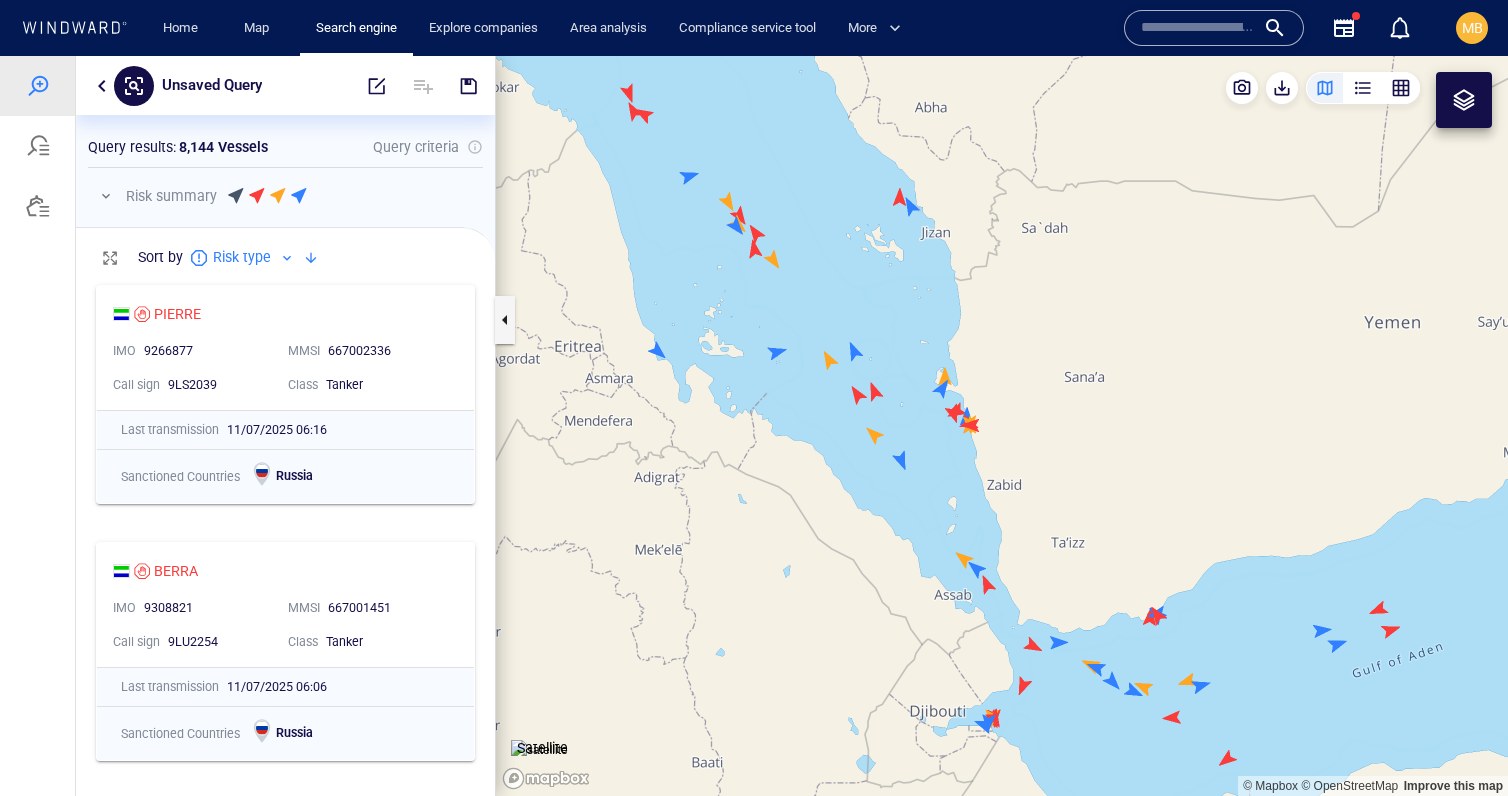 drag, startPoint x: 960, startPoint y: 499, endPoint x: 929, endPoint y: 413, distance: 91.416626 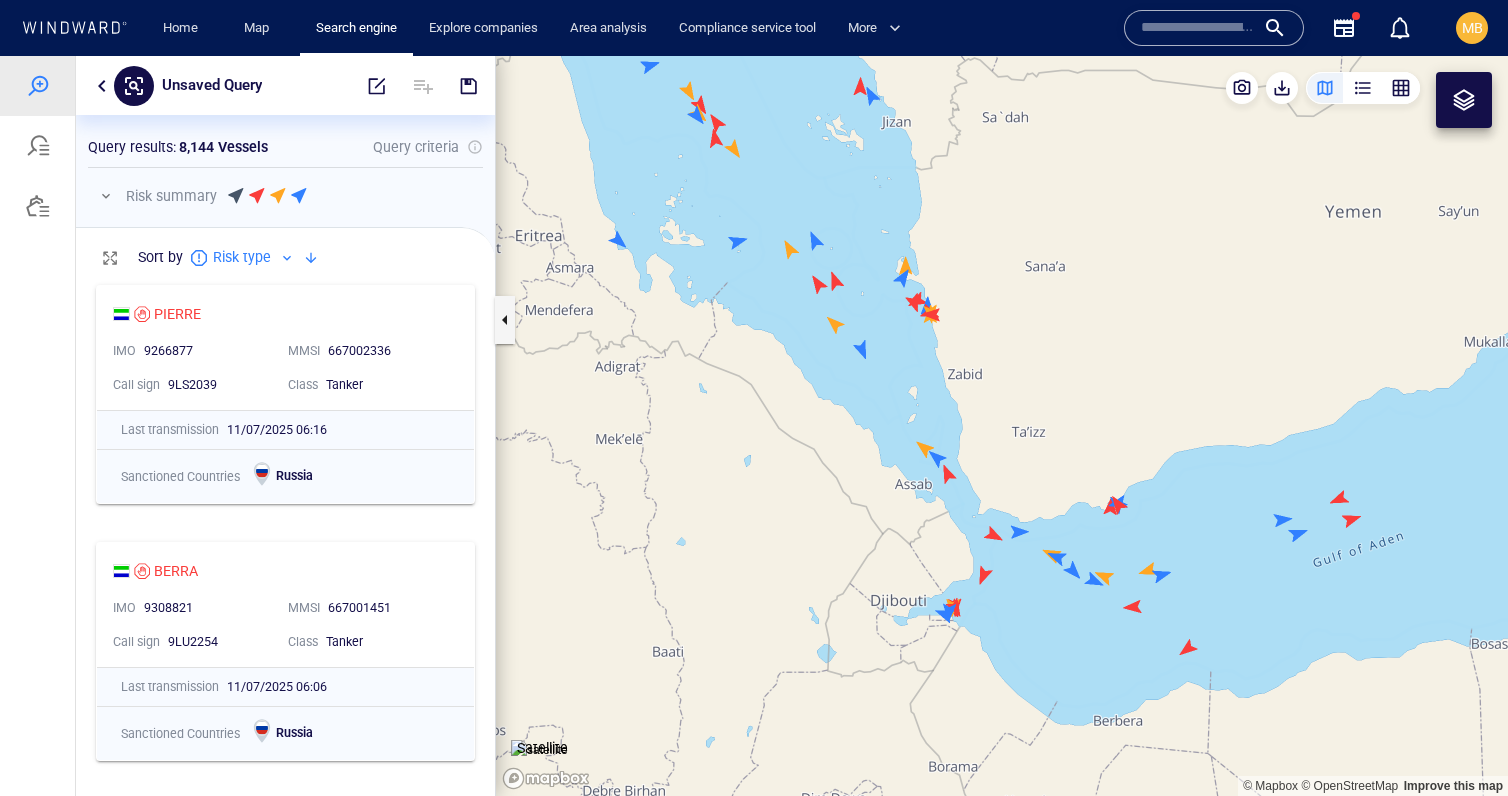 click at bounding box center (1002, 426) 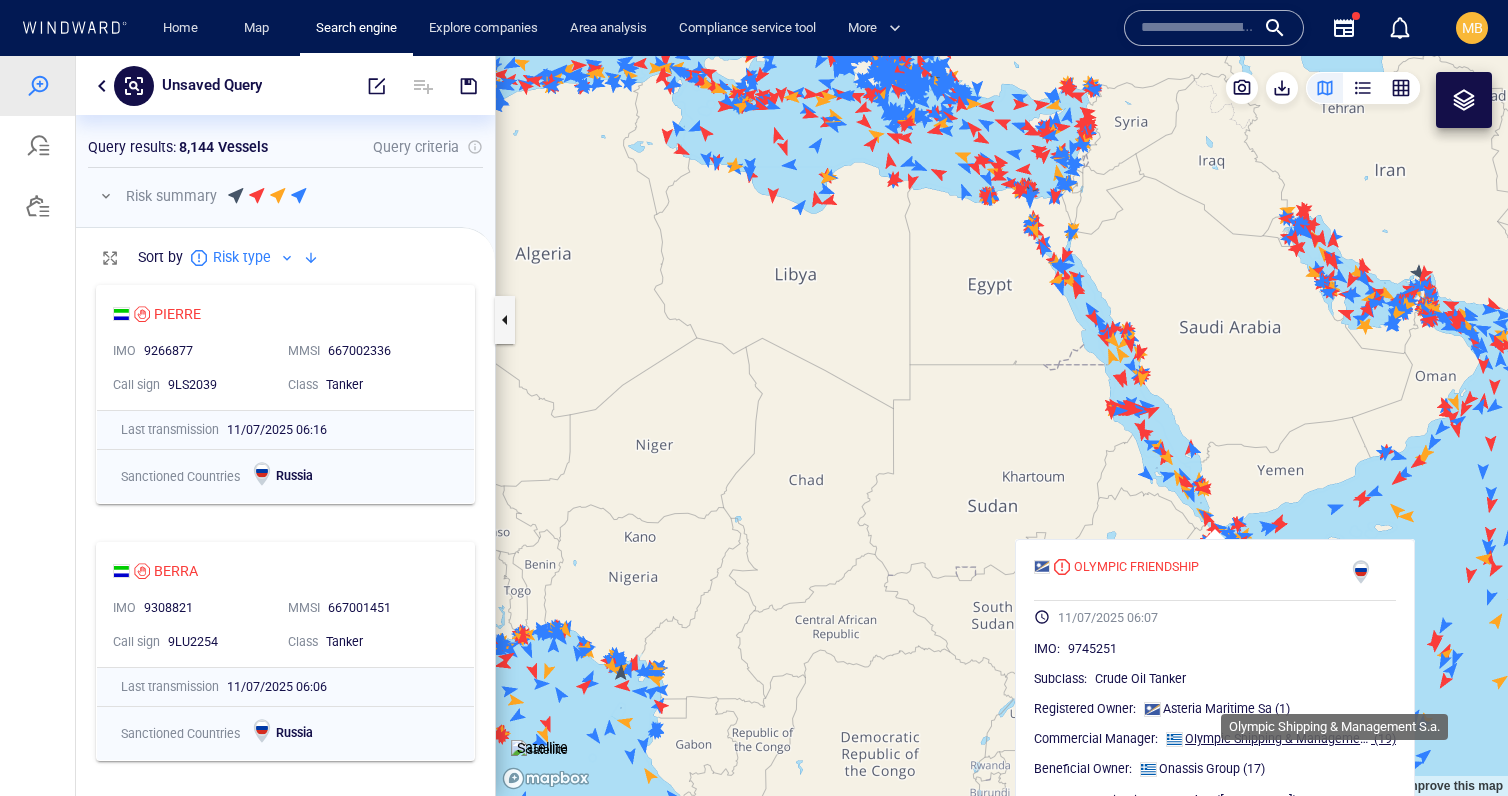 click on "Olympic Shipping & Management S.a." at bounding box center (1289, 738) 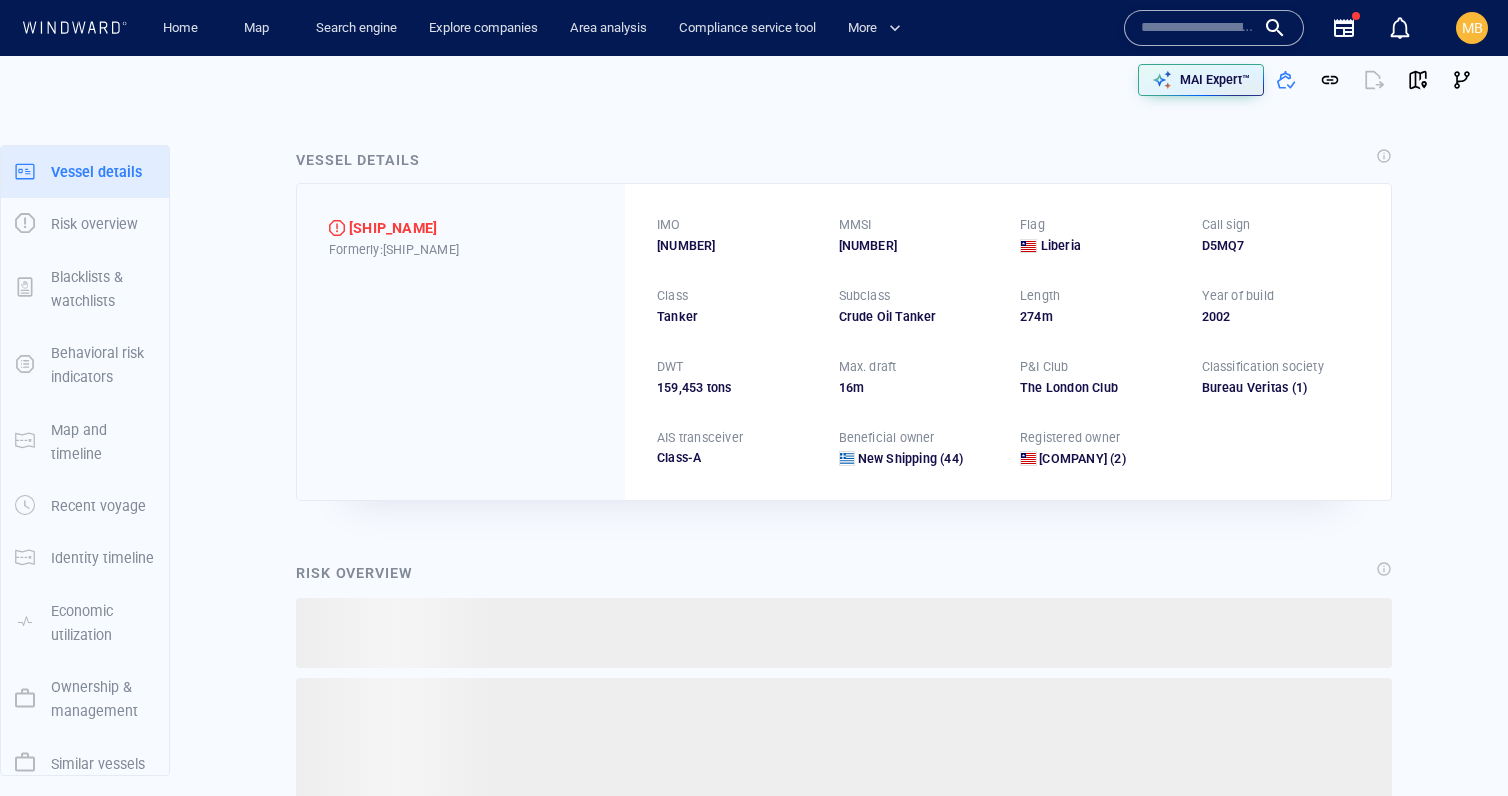scroll, scrollTop: 0, scrollLeft: 0, axis: both 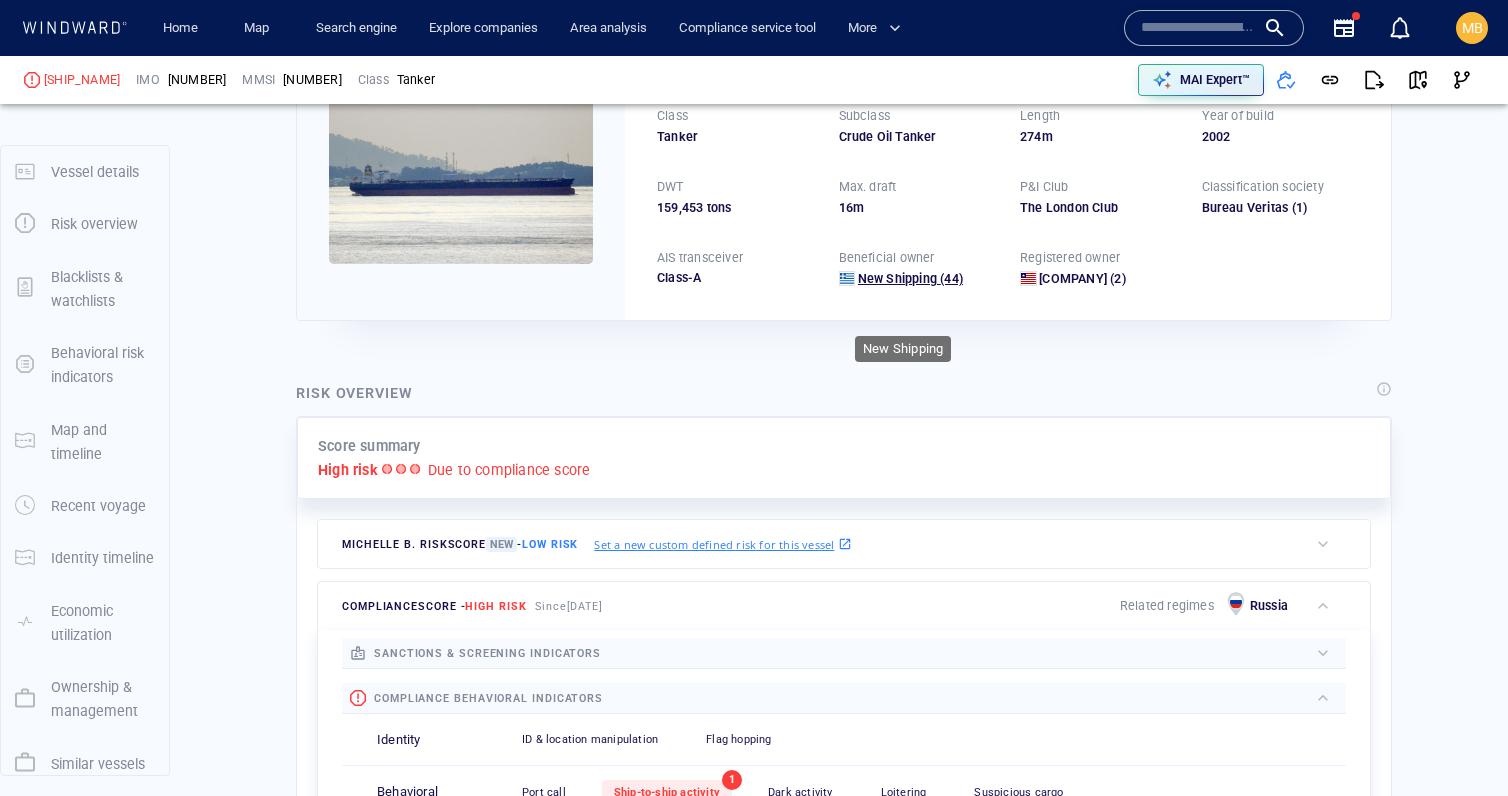 click on "New Shipping" at bounding box center (897, 278) 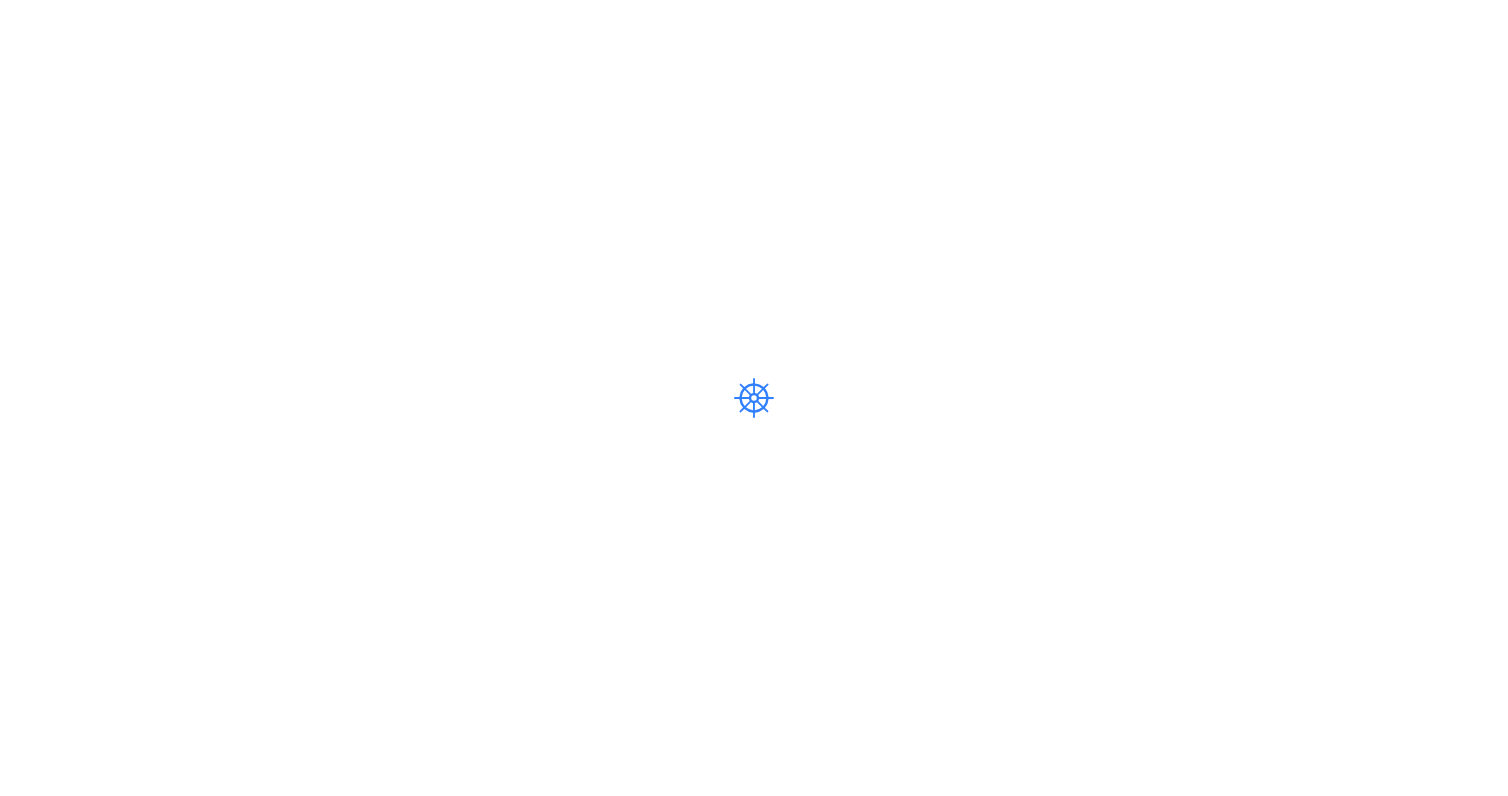 scroll, scrollTop: 0, scrollLeft: 0, axis: both 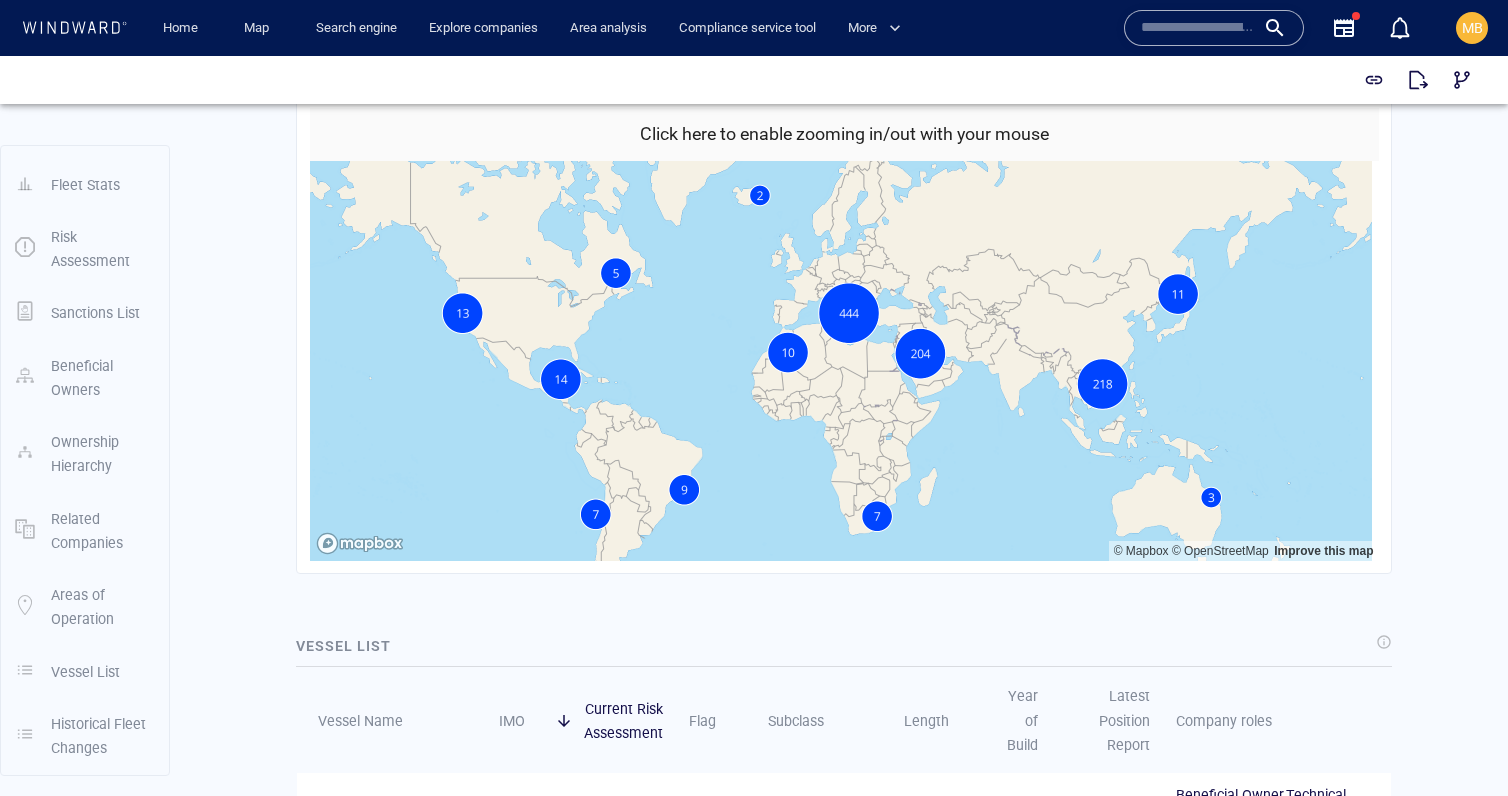 click at bounding box center (841, 361) 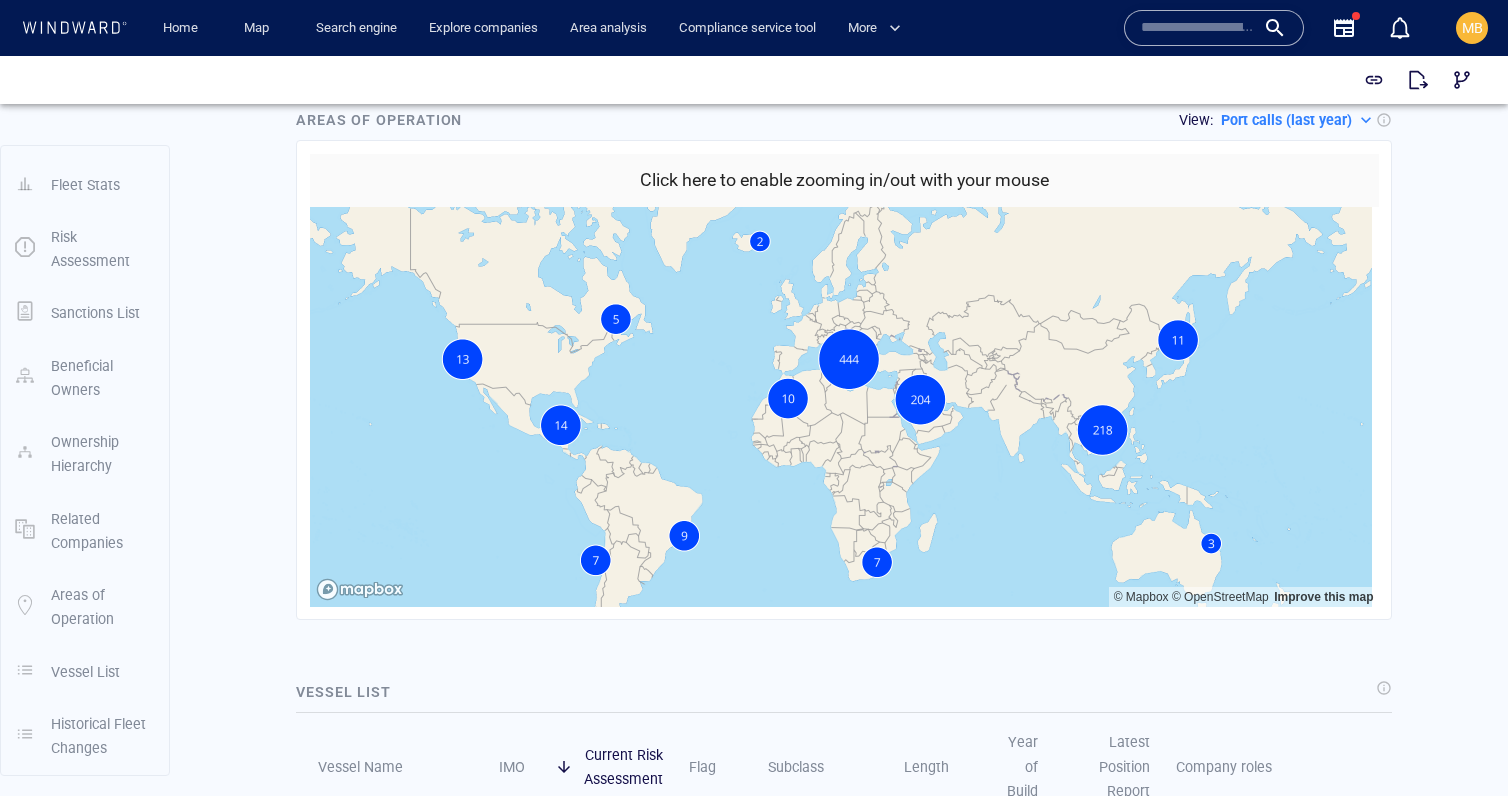 scroll, scrollTop: 1848, scrollLeft: 0, axis: vertical 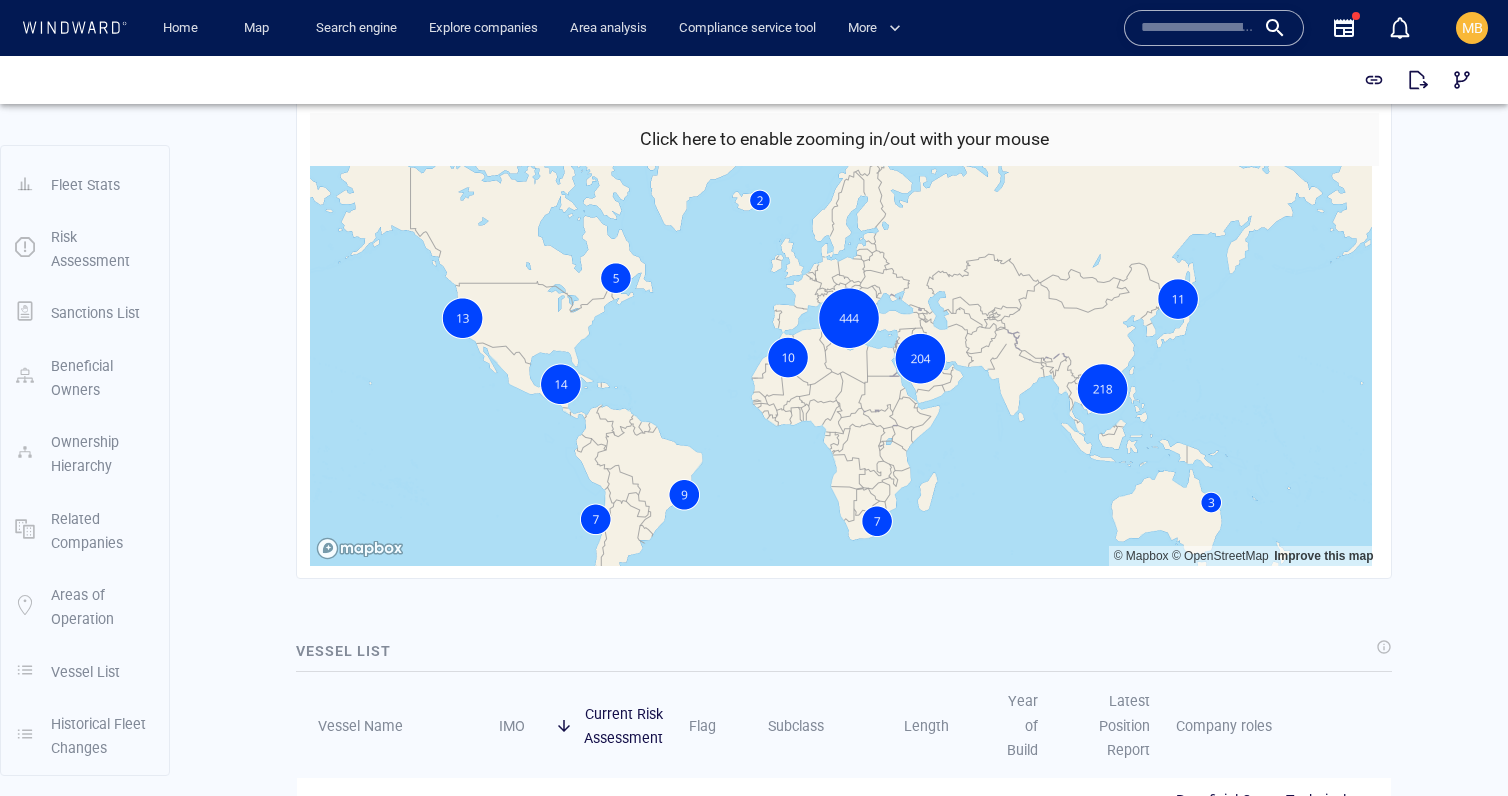 click at bounding box center [841, 366] 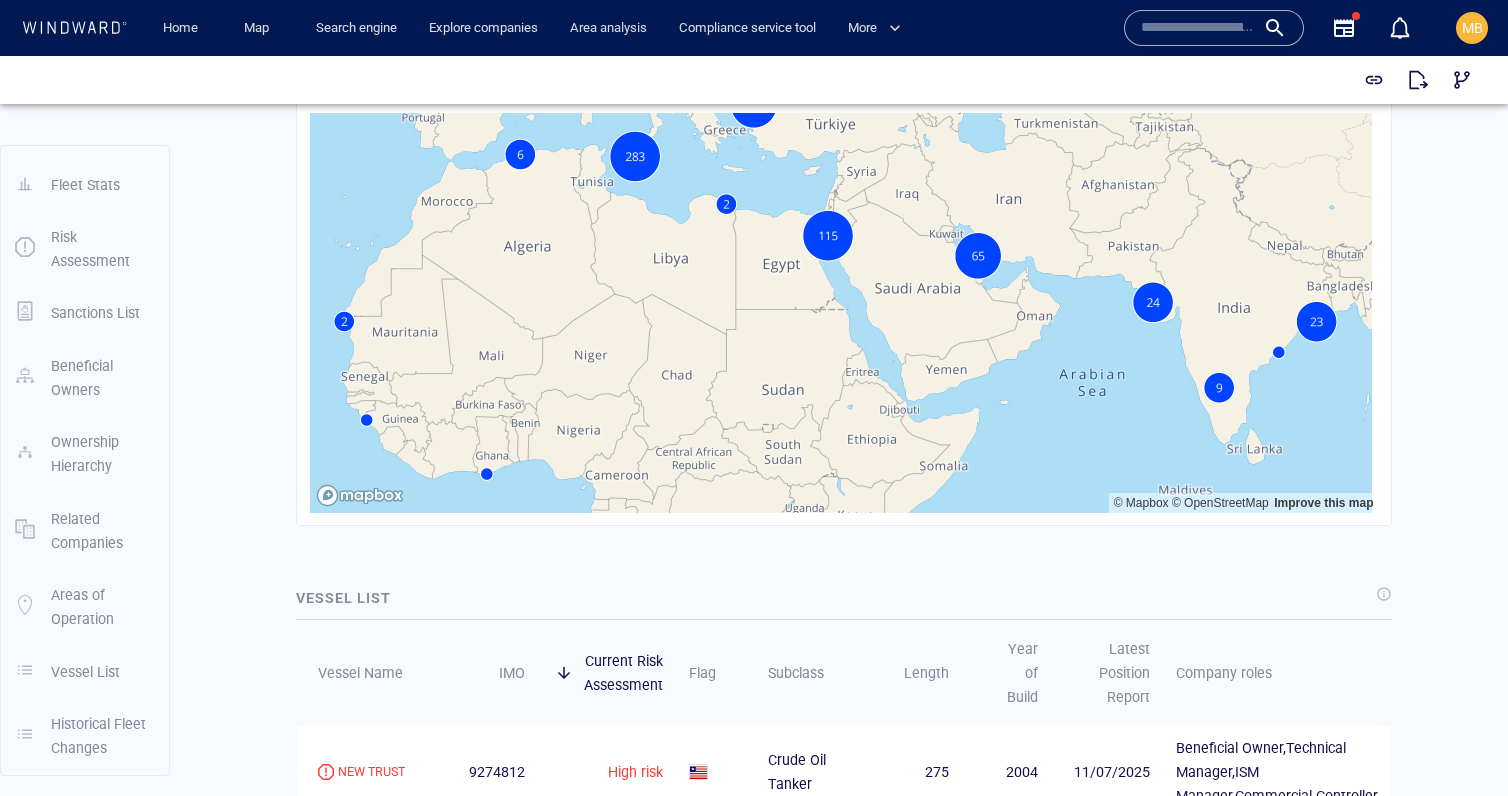 drag, startPoint x: 865, startPoint y: 408, endPoint x: 875, endPoint y: 399, distance: 13.453624 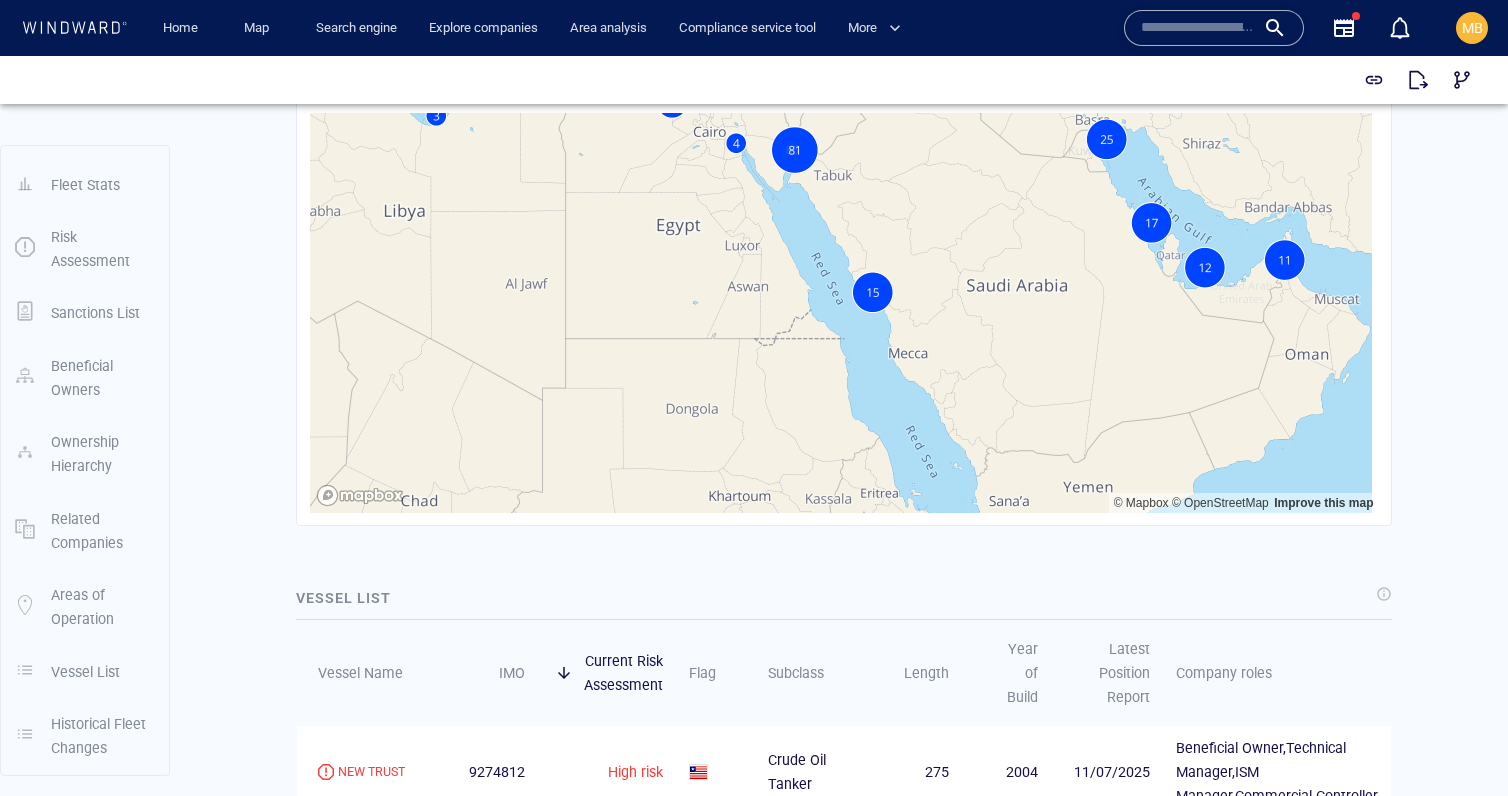 drag, startPoint x: 900, startPoint y: 350, endPoint x: 917, endPoint y: 505, distance: 155.92947 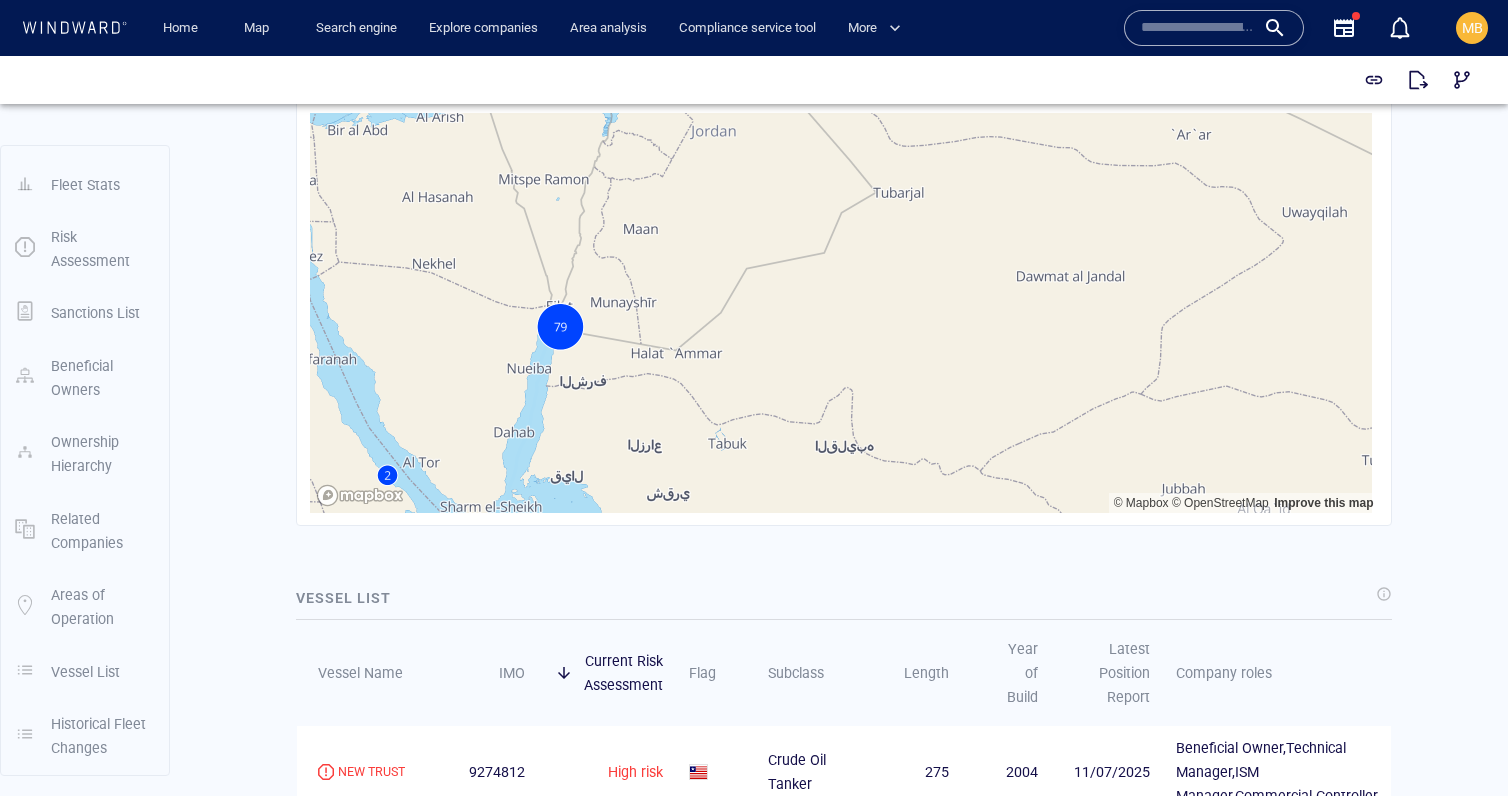 drag, startPoint x: 886, startPoint y: 422, endPoint x: 1044, endPoint y: 561, distance: 210.44002 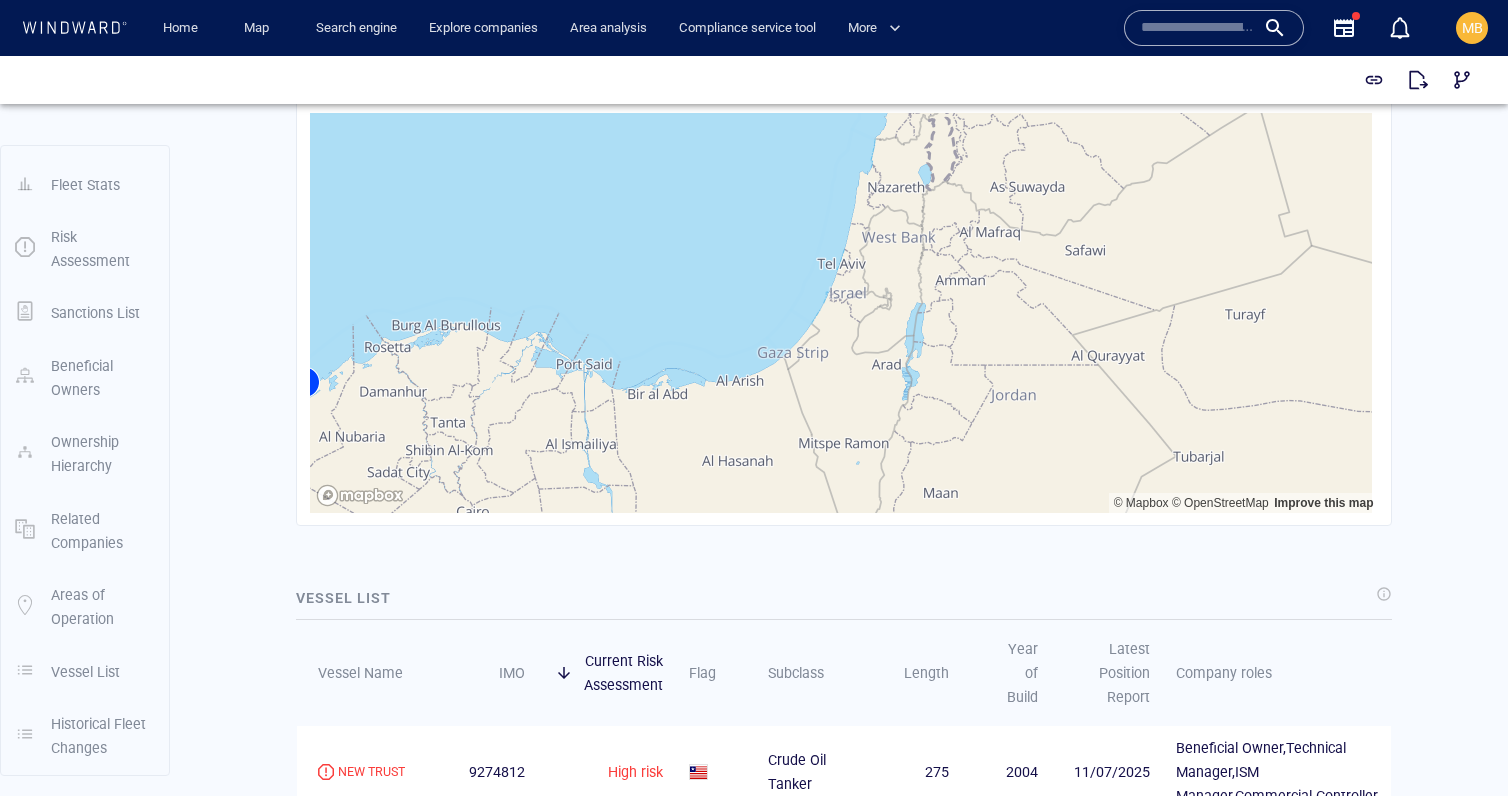drag, startPoint x: 867, startPoint y: 340, endPoint x: 858, endPoint y: 551, distance: 211.19185 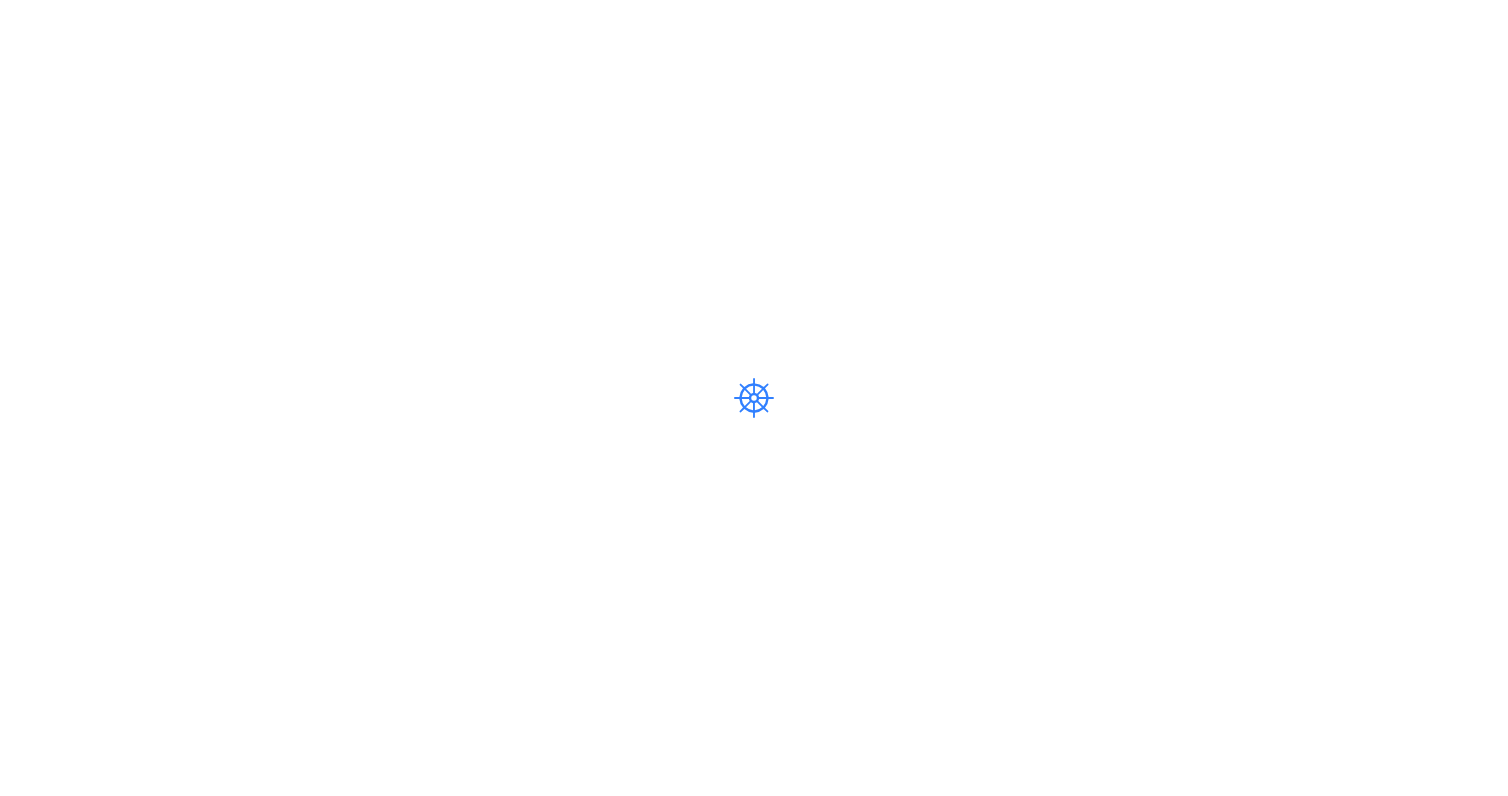 scroll, scrollTop: 0, scrollLeft: 0, axis: both 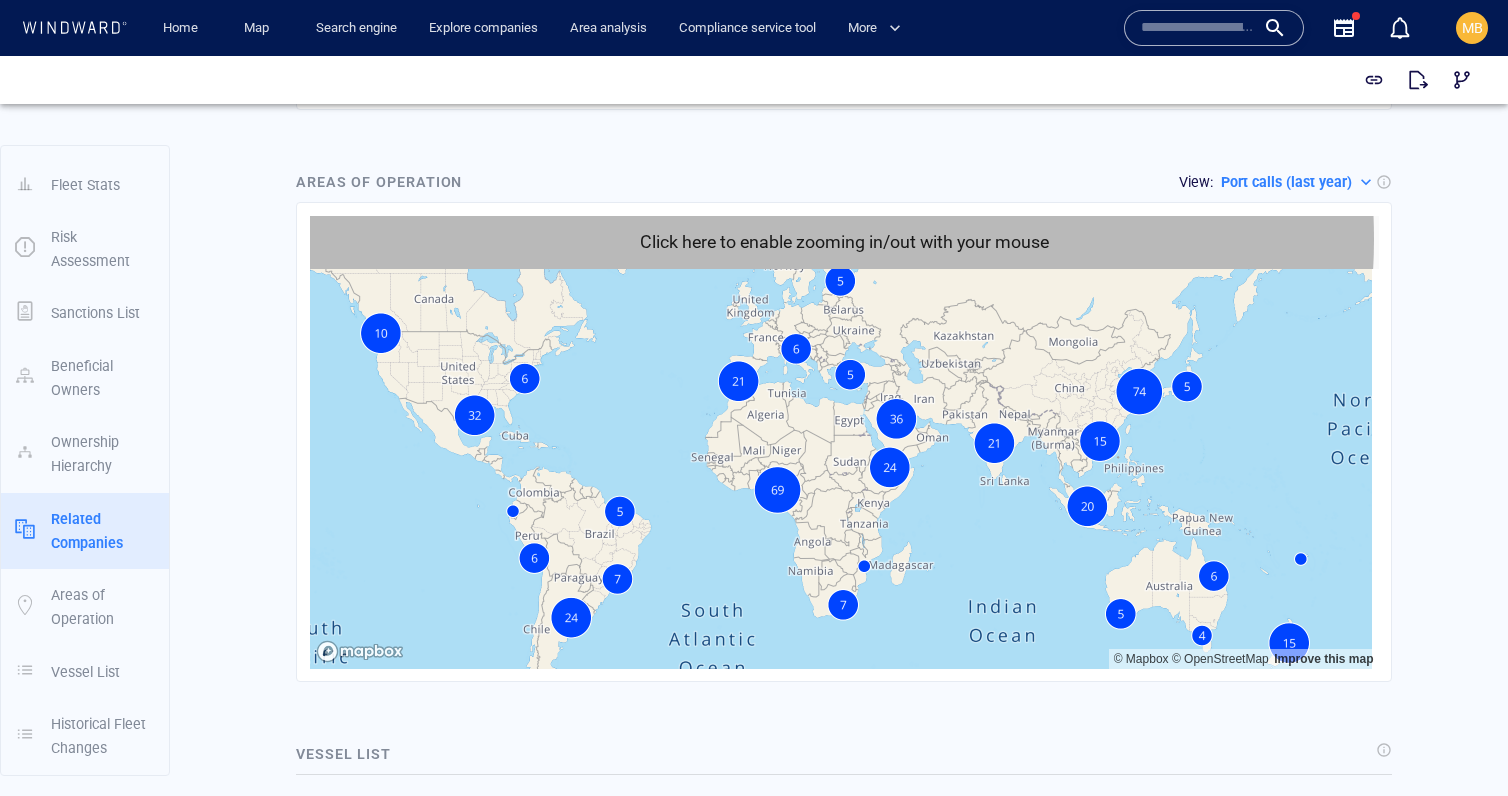 click on "Click here to enable zooming in/out with your mouse" at bounding box center [844, 242] 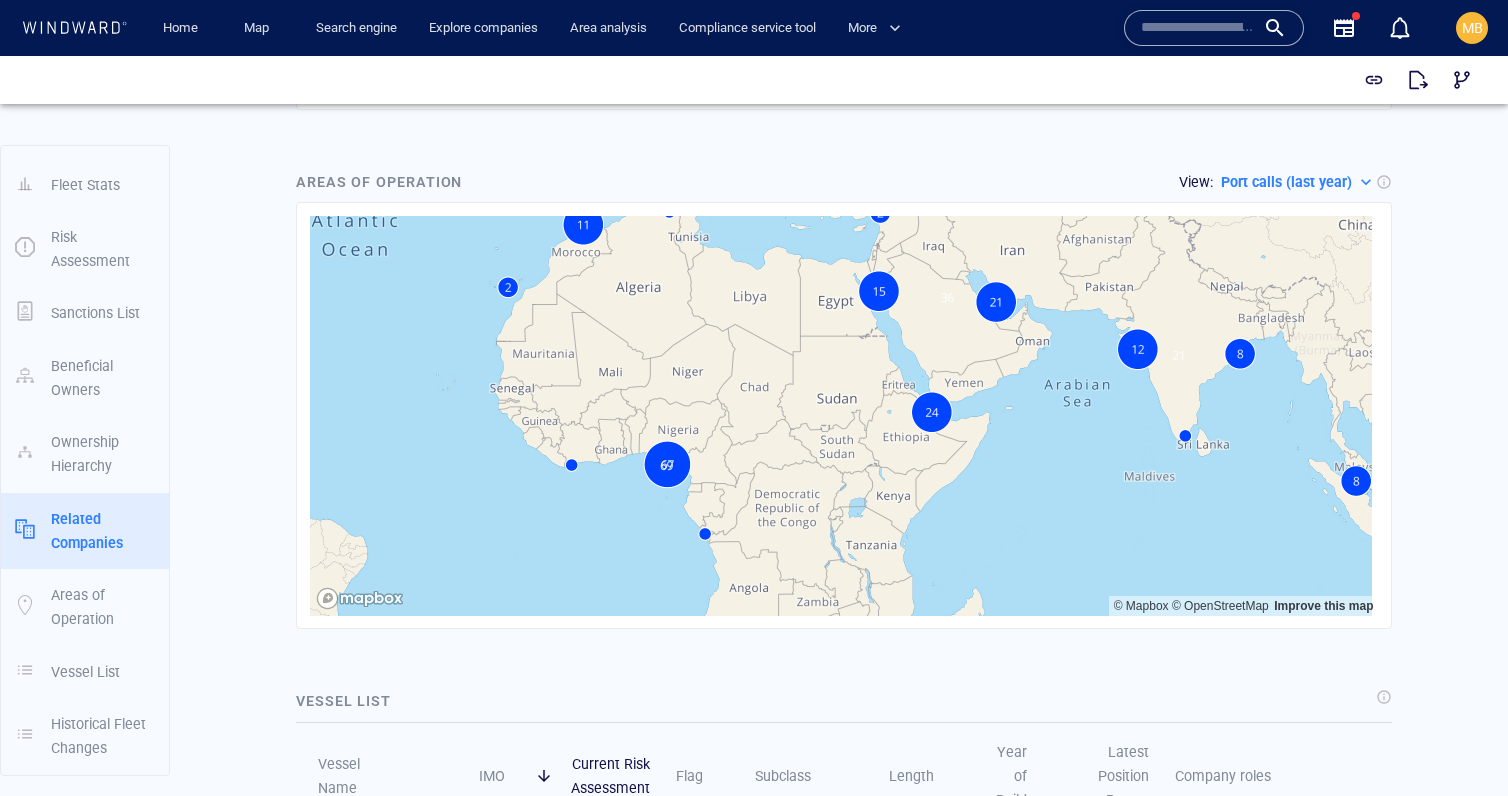 drag, startPoint x: 879, startPoint y: 486, endPoint x: 872, endPoint y: 539, distance: 53.460266 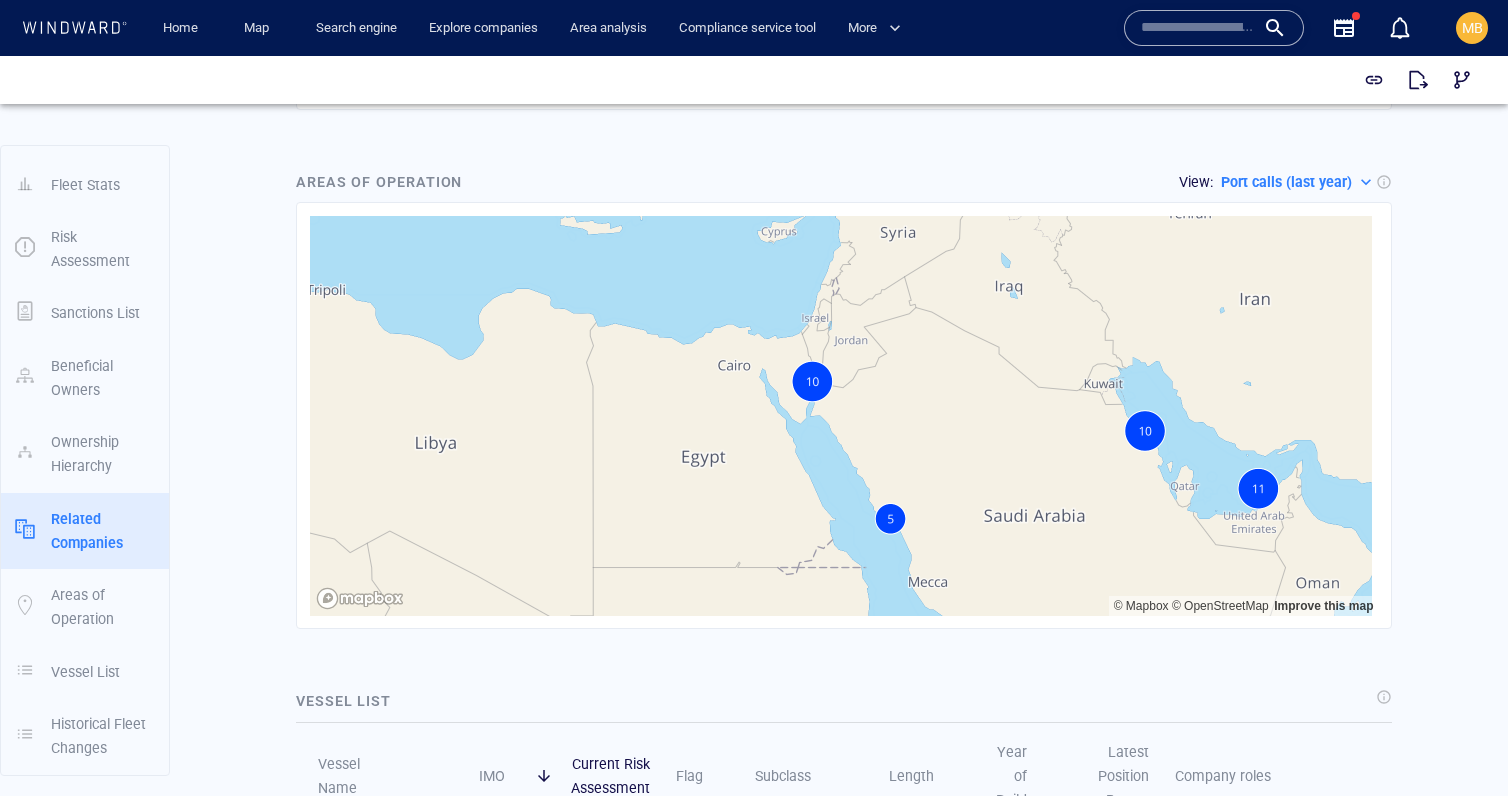 drag, startPoint x: 864, startPoint y: 447, endPoint x: 864, endPoint y: 560, distance: 113 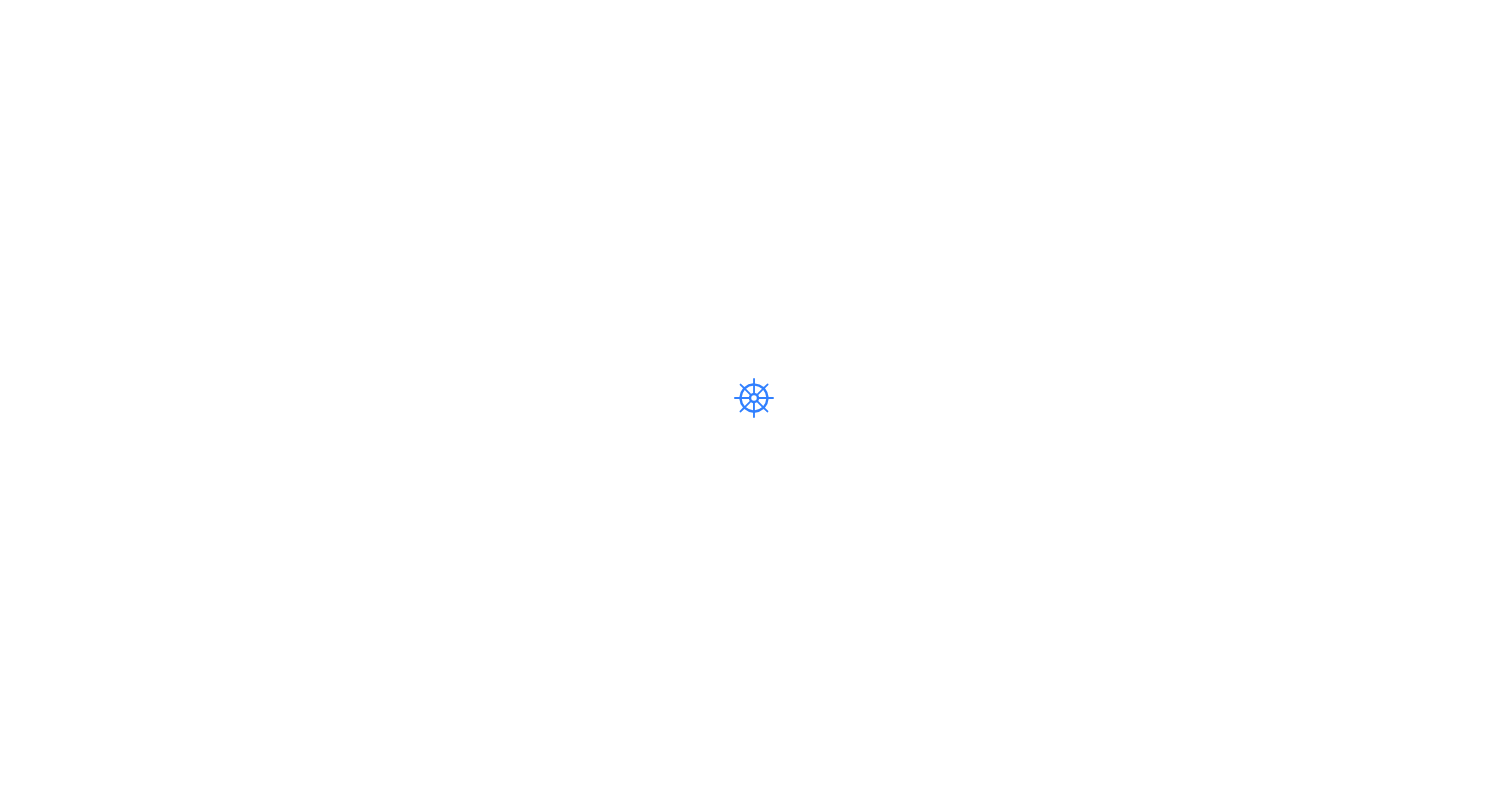 scroll, scrollTop: 0, scrollLeft: 0, axis: both 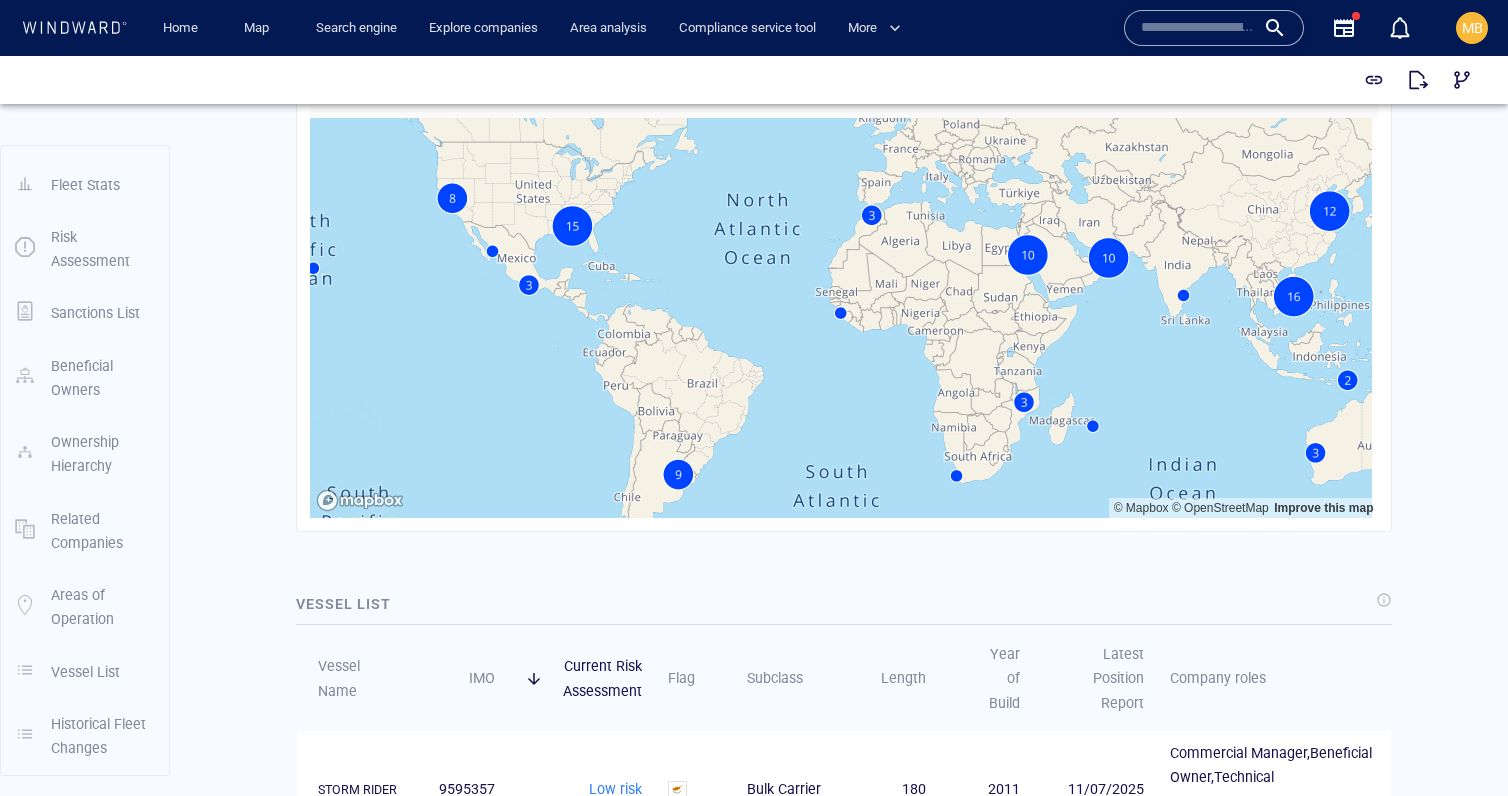 click on "Click here to enable zooming in/out with your mouse" at bounding box center [844, 92] 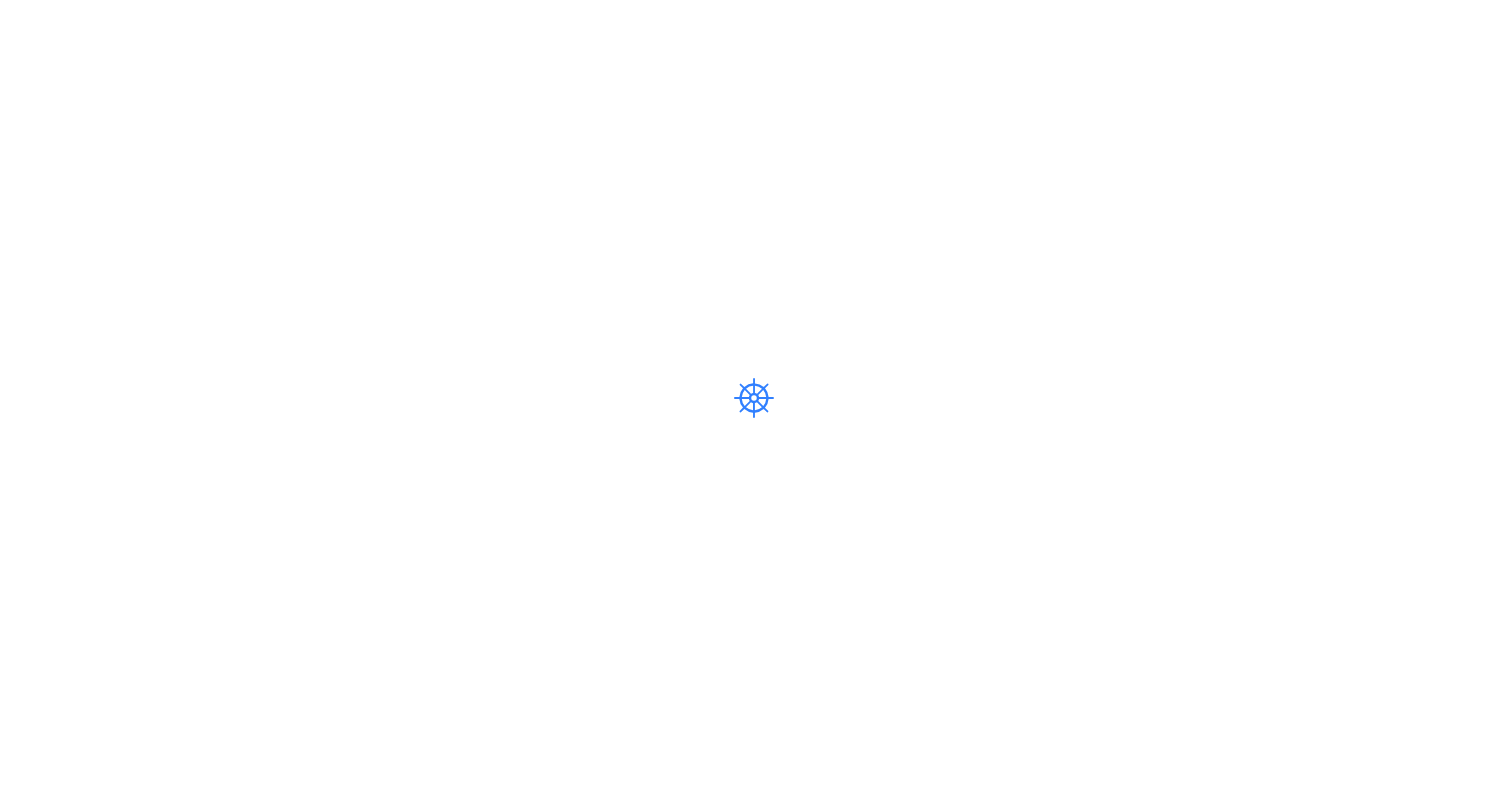 scroll, scrollTop: 0, scrollLeft: 0, axis: both 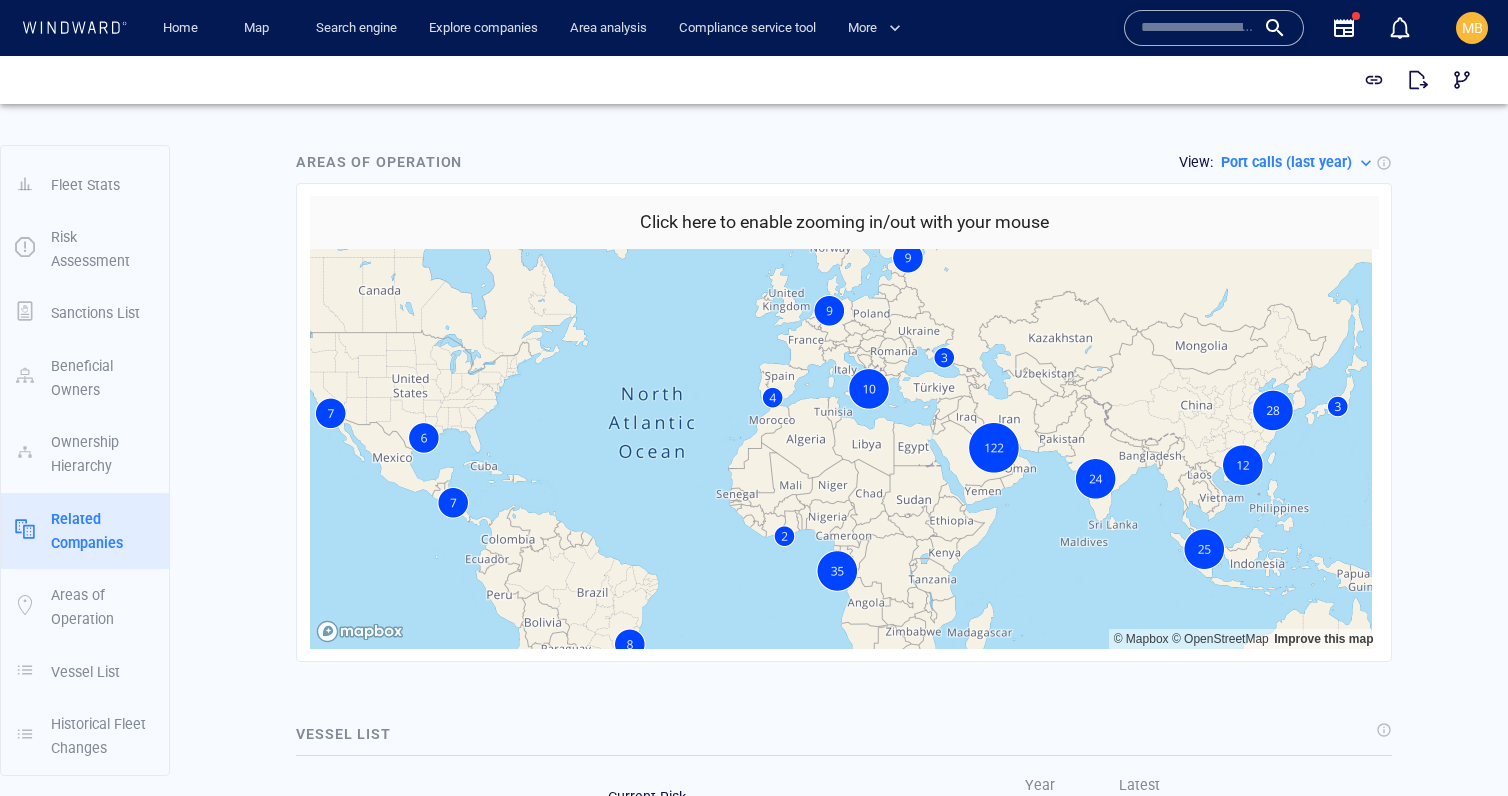click on "Click here to enable zooming in/out with your mouse" at bounding box center (844, 222) 